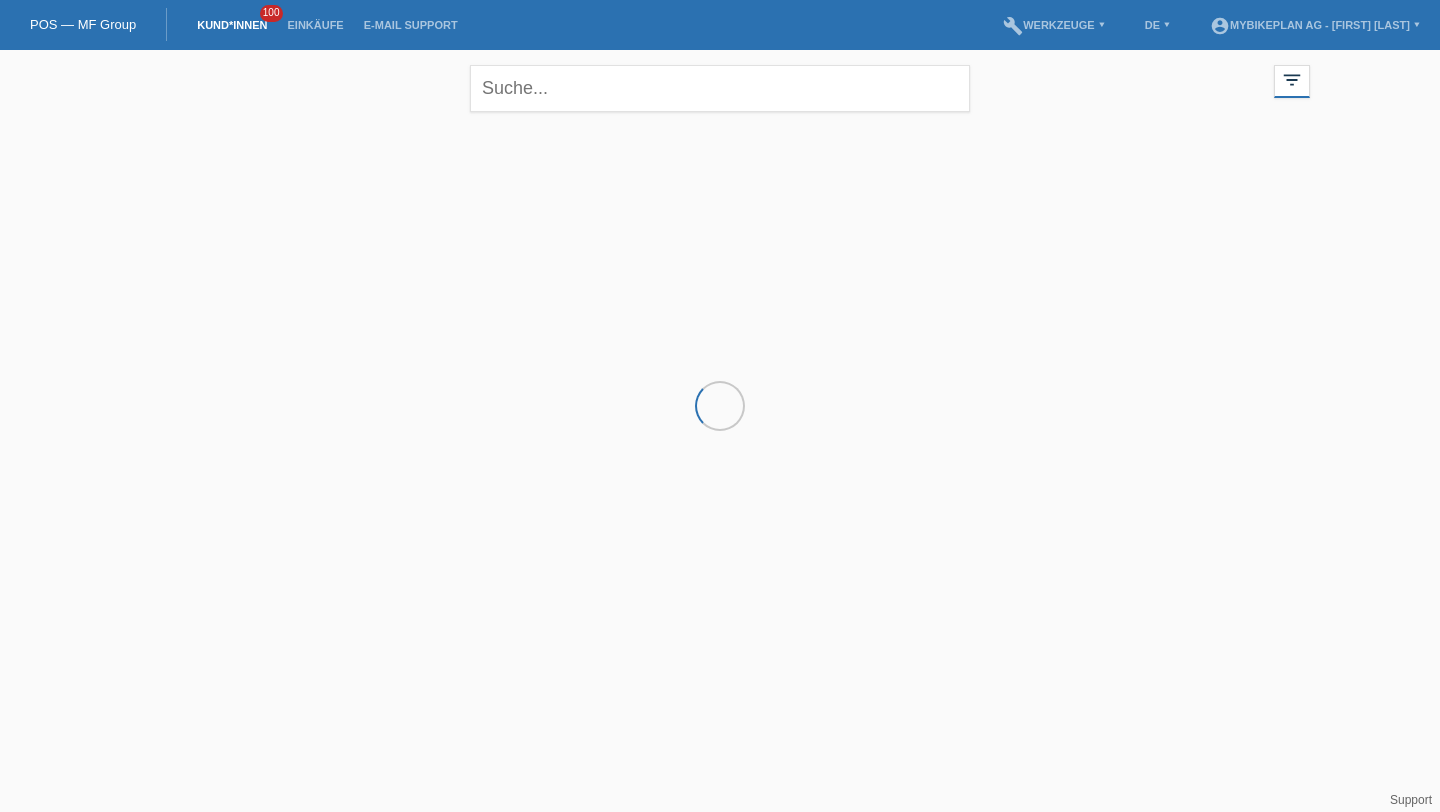 scroll, scrollTop: 0, scrollLeft: 0, axis: both 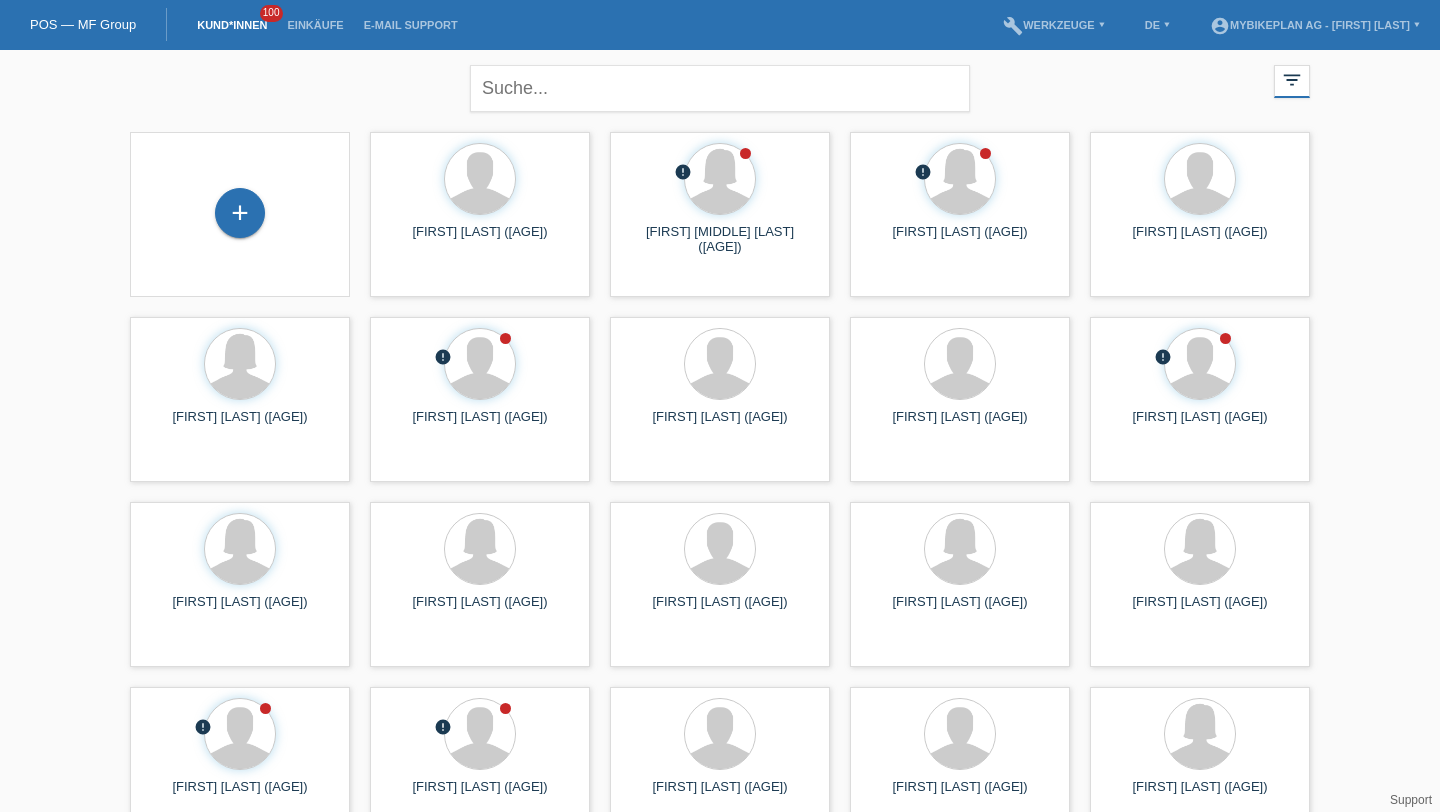 click on "+" at bounding box center [240, 214] 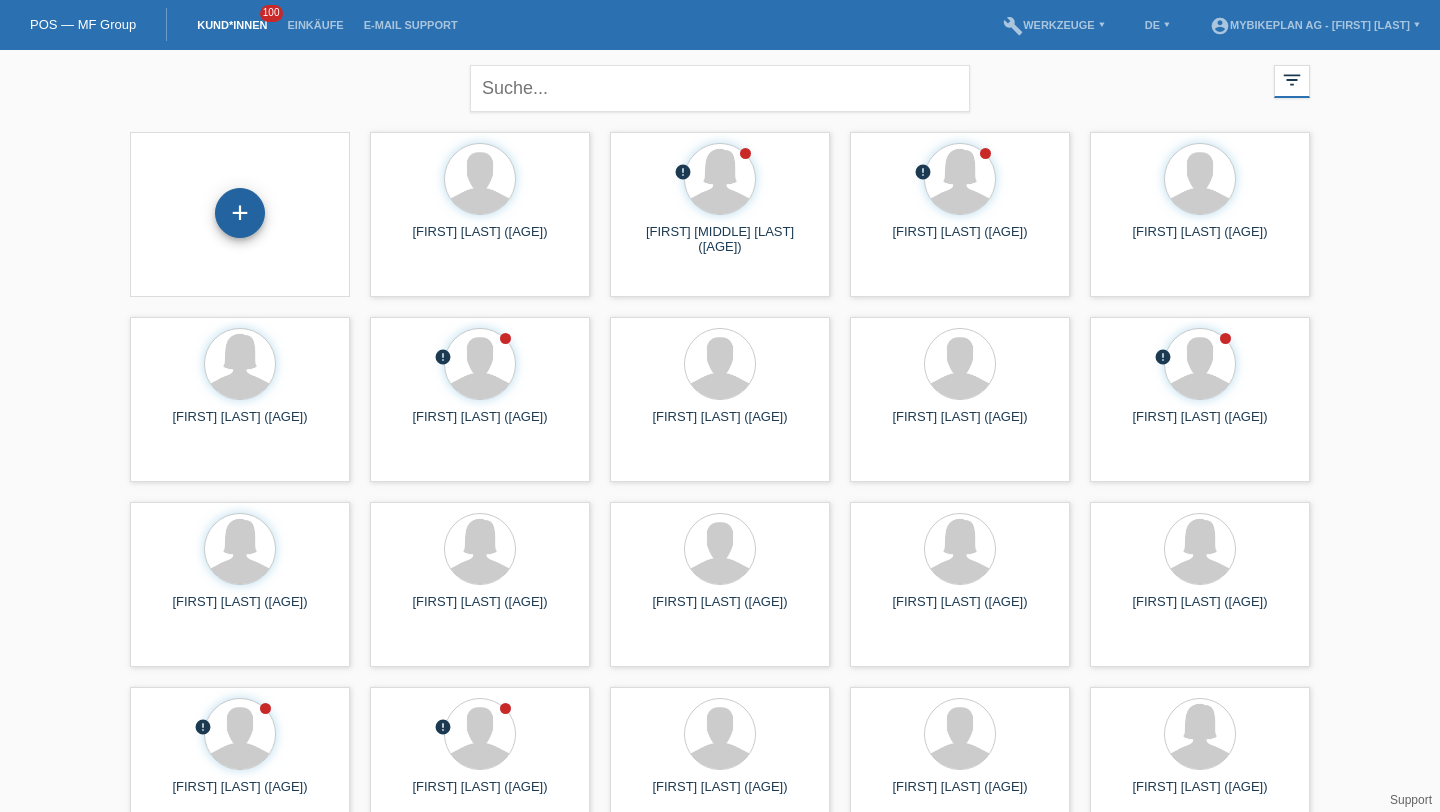click on "+" at bounding box center (240, 213) 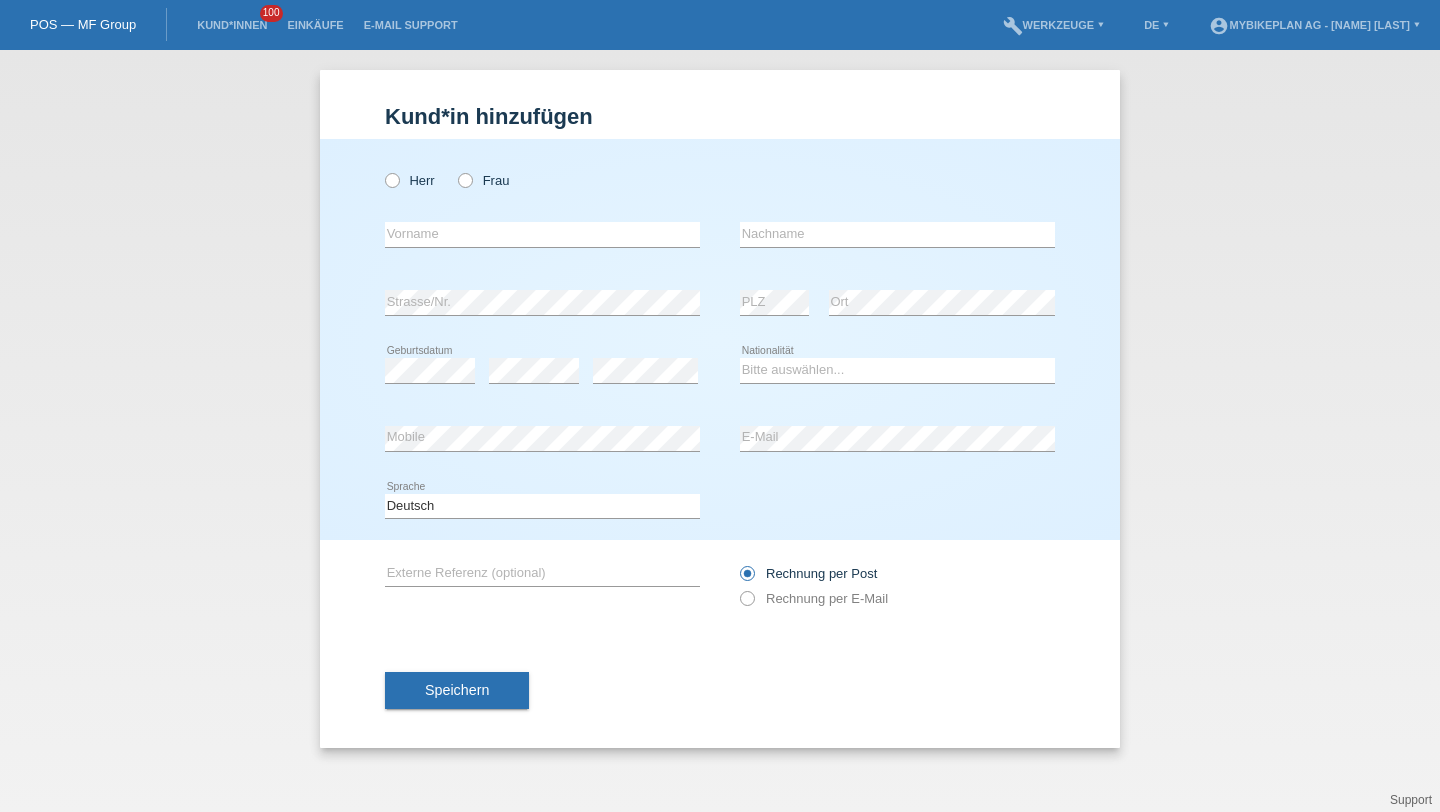 scroll, scrollTop: 0, scrollLeft: 0, axis: both 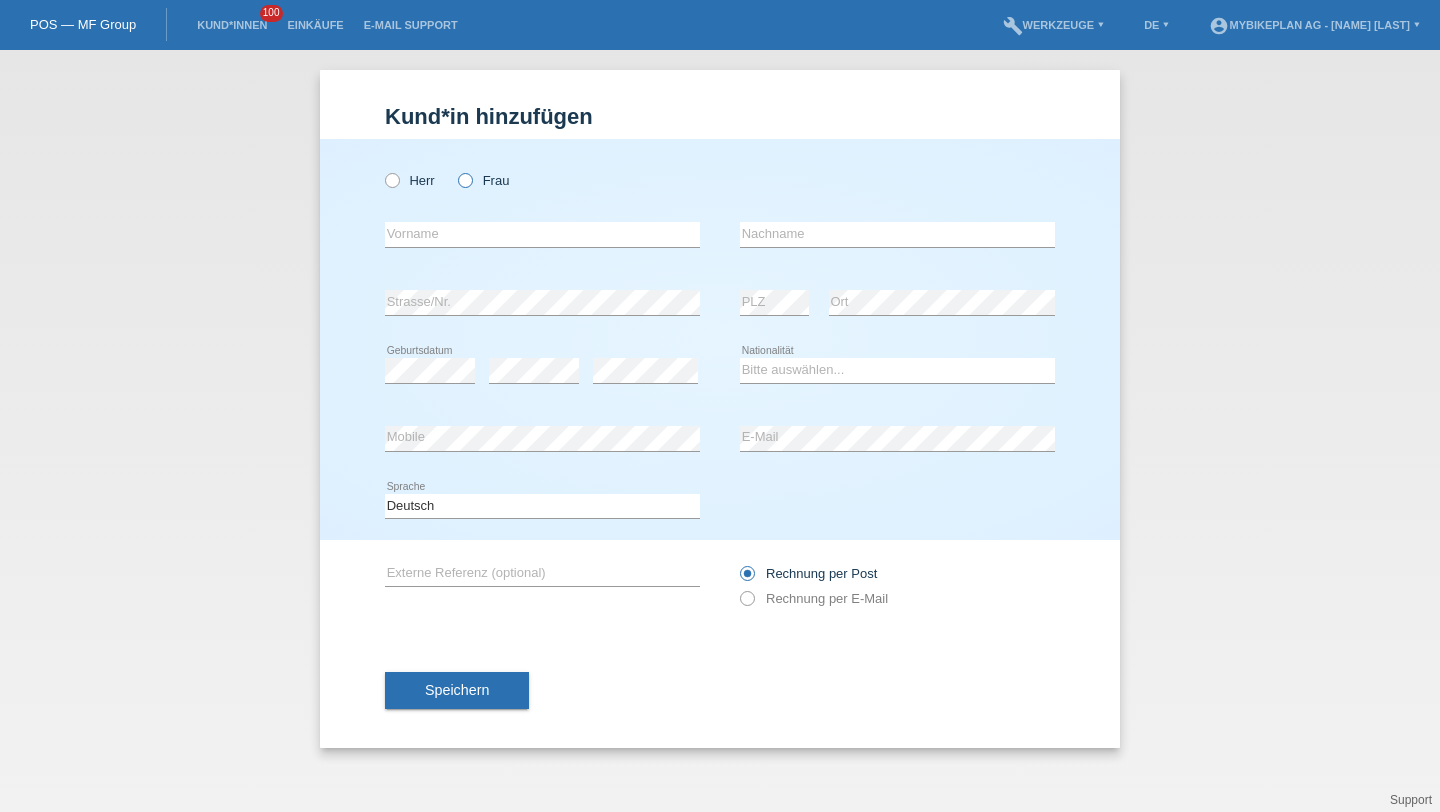 click on "Frau" at bounding box center [410, 180] 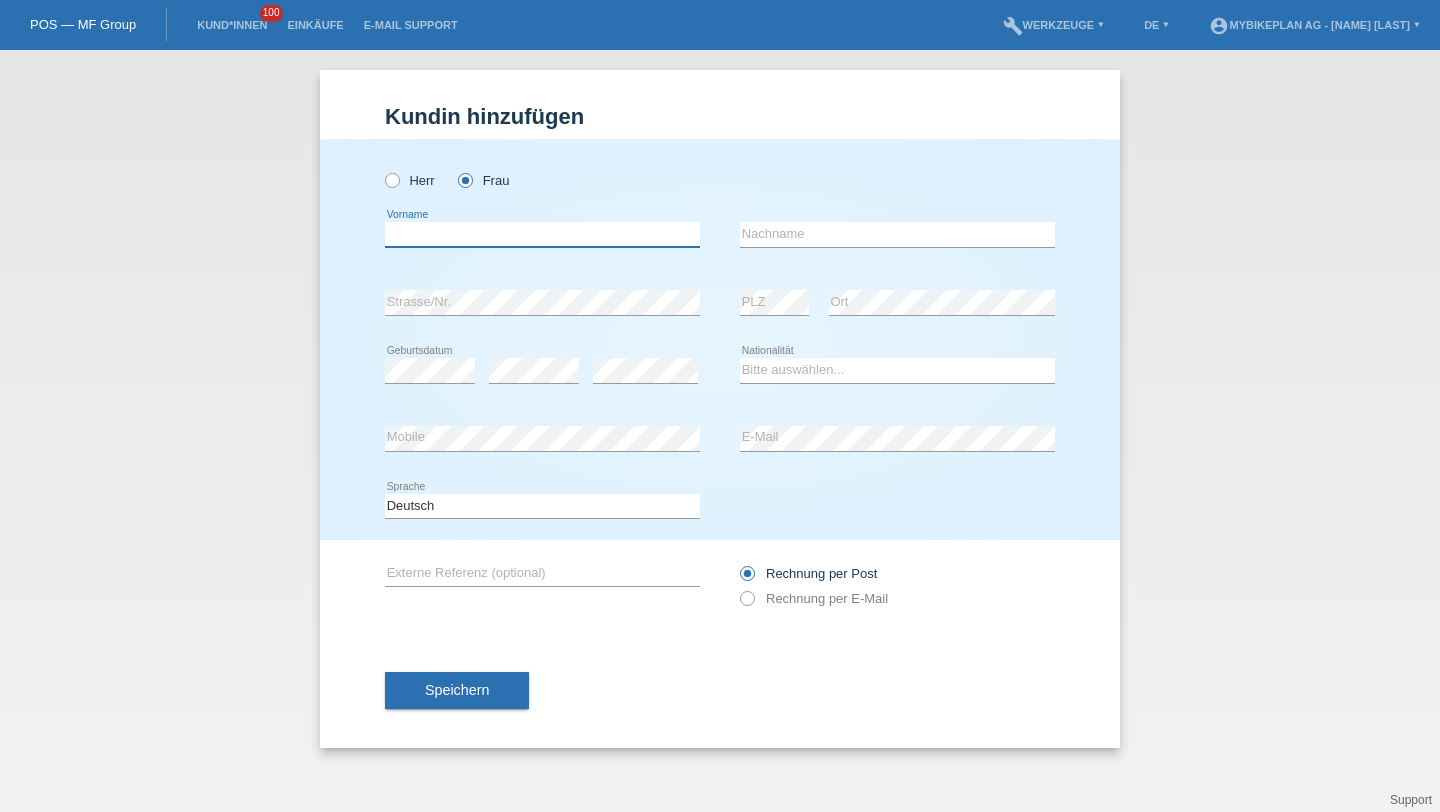 click at bounding box center (542, 234) 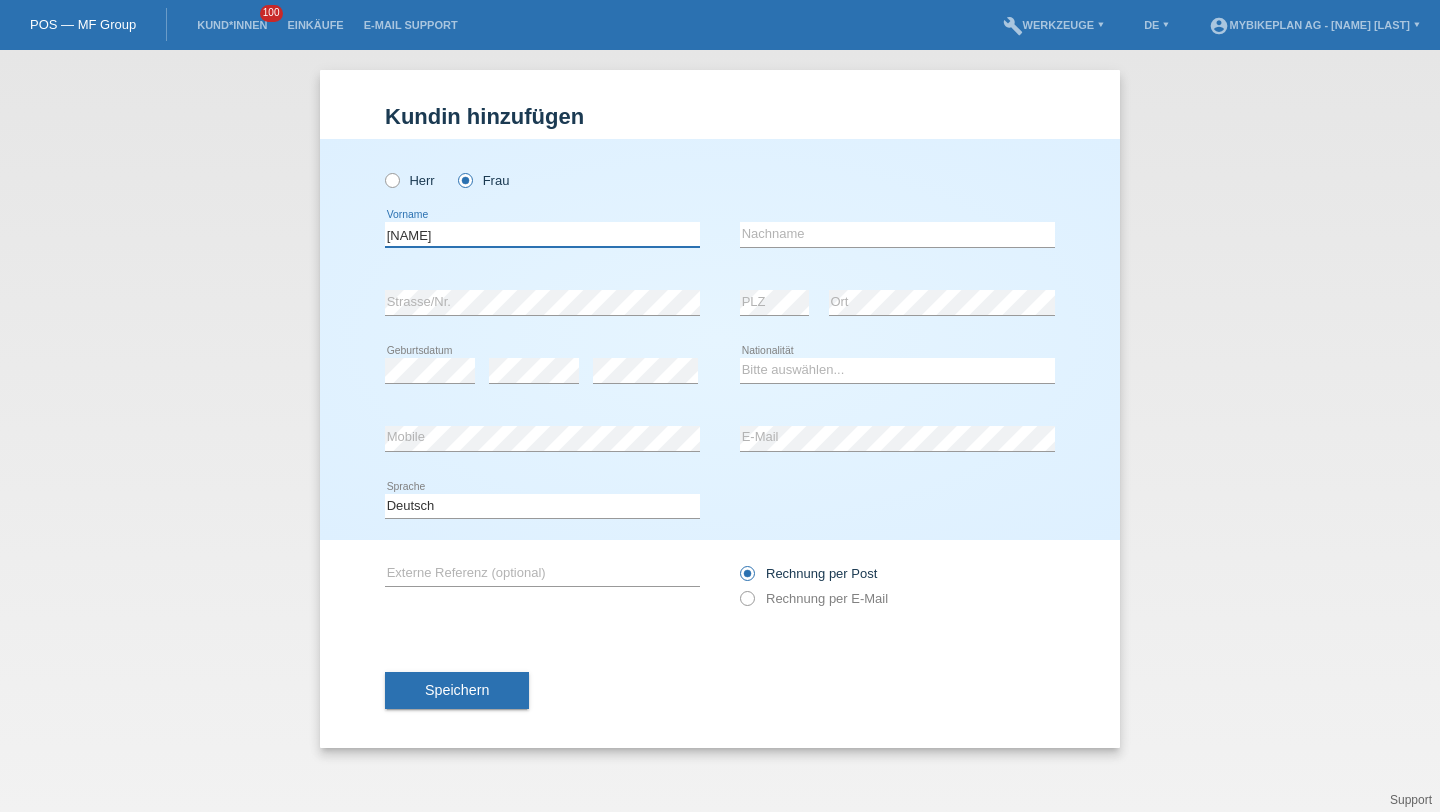 type on "[FIRST]" 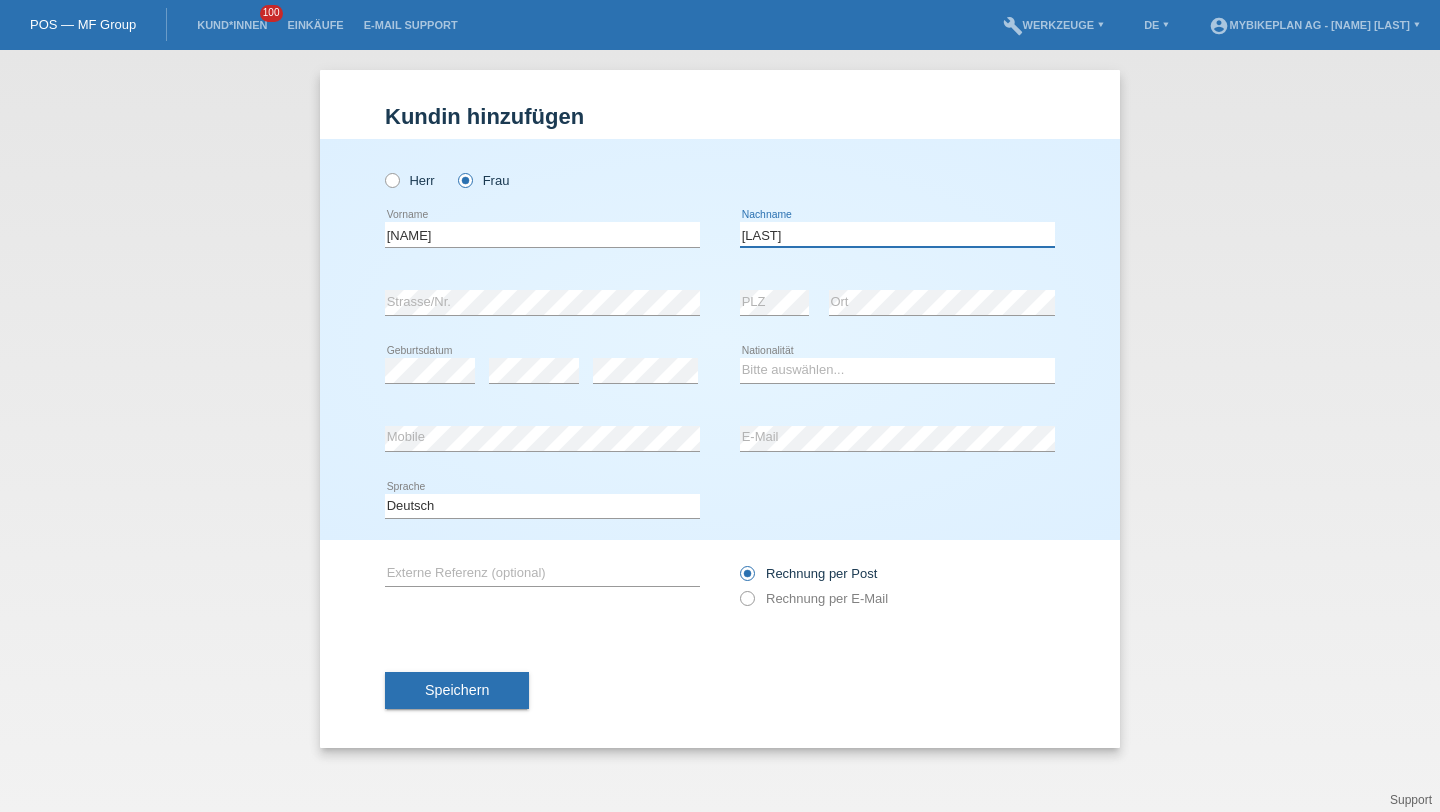 type on "[LAST]" 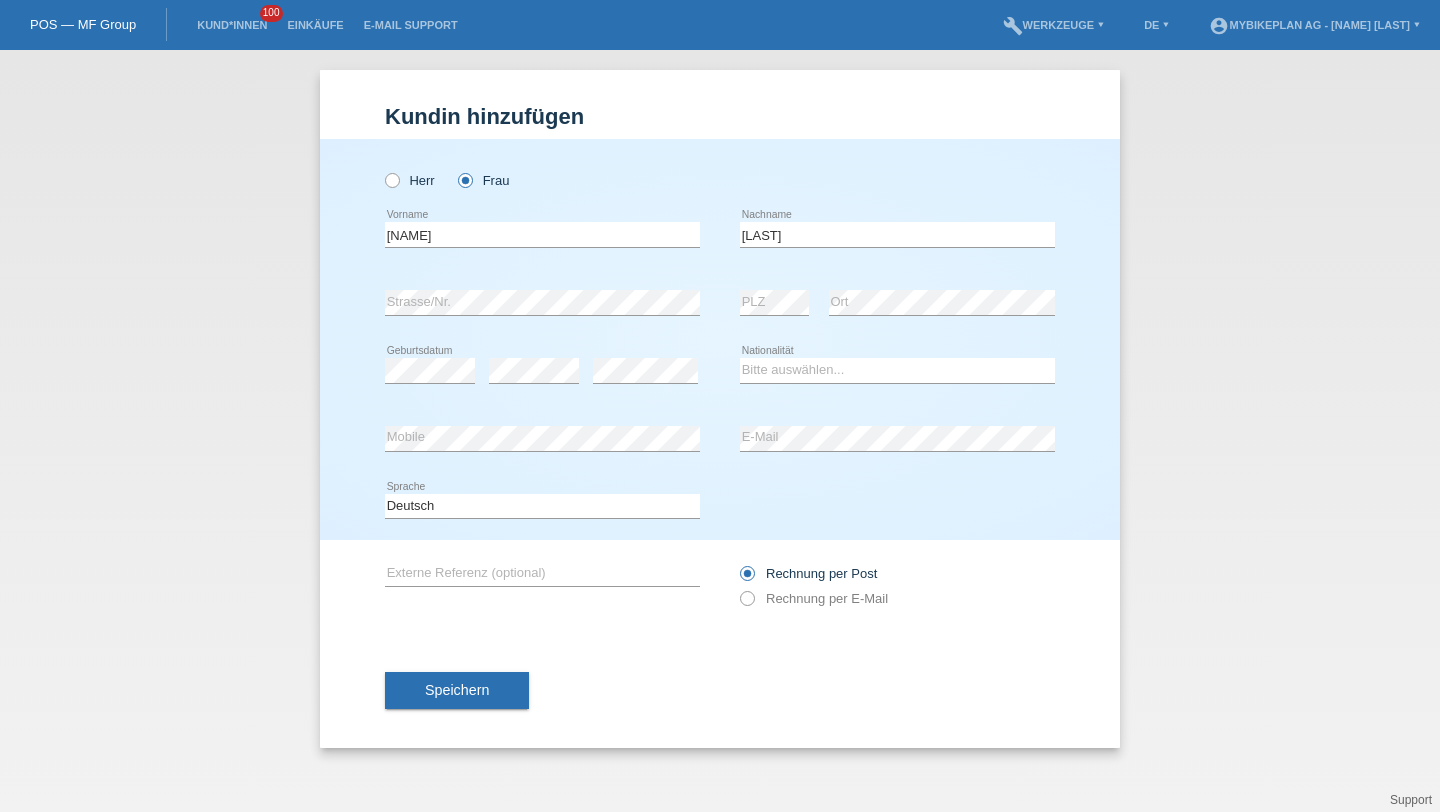 click on "error" at bounding box center [534, 371] 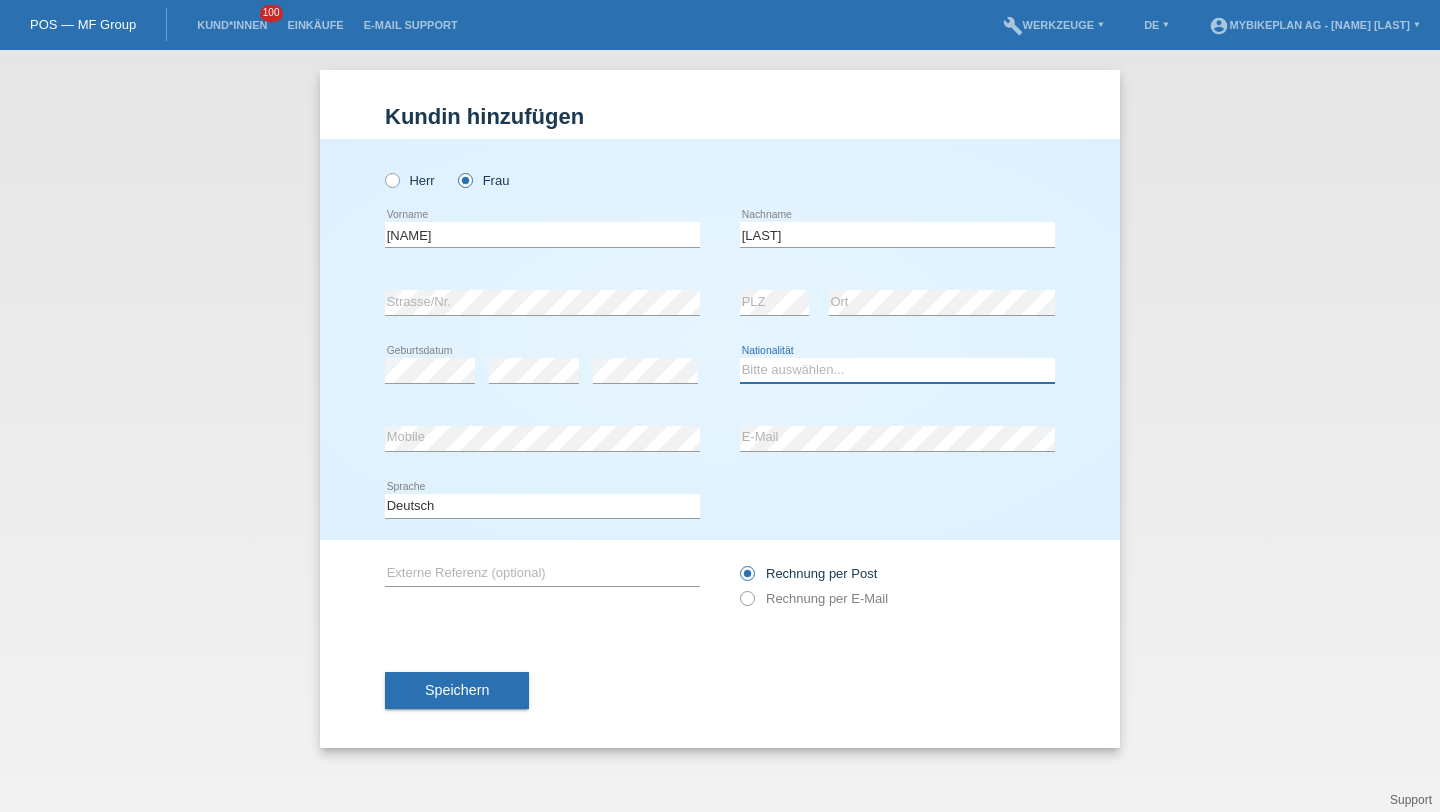 click on "Bitte auswählen...
Schweiz
Deutschland
Liechtenstein
Österreich
------------
Afghanistan
Ägypten
Åland
Albanien
Algerien" at bounding box center (897, 370) 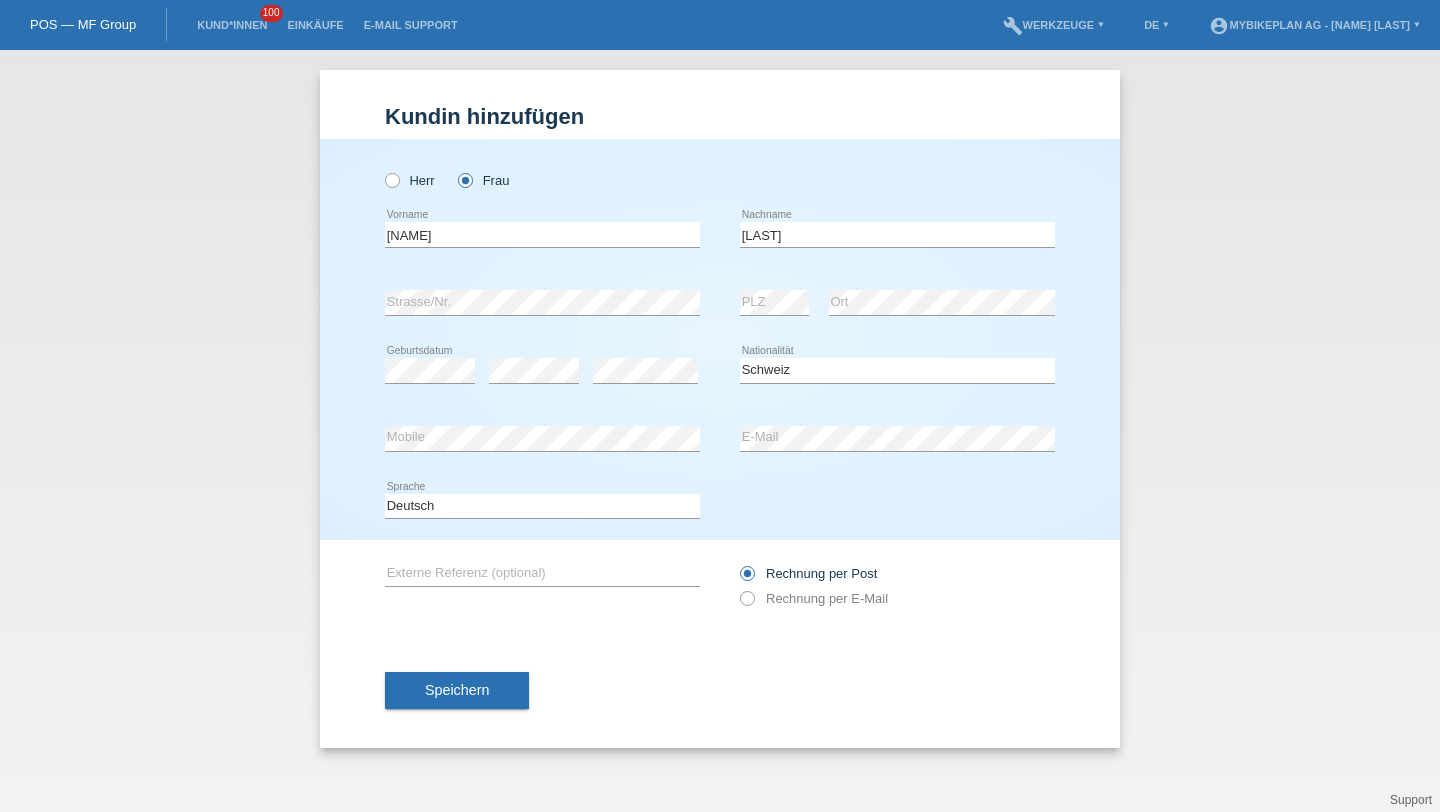 click on "error
E-Mail" at bounding box center [897, 146] 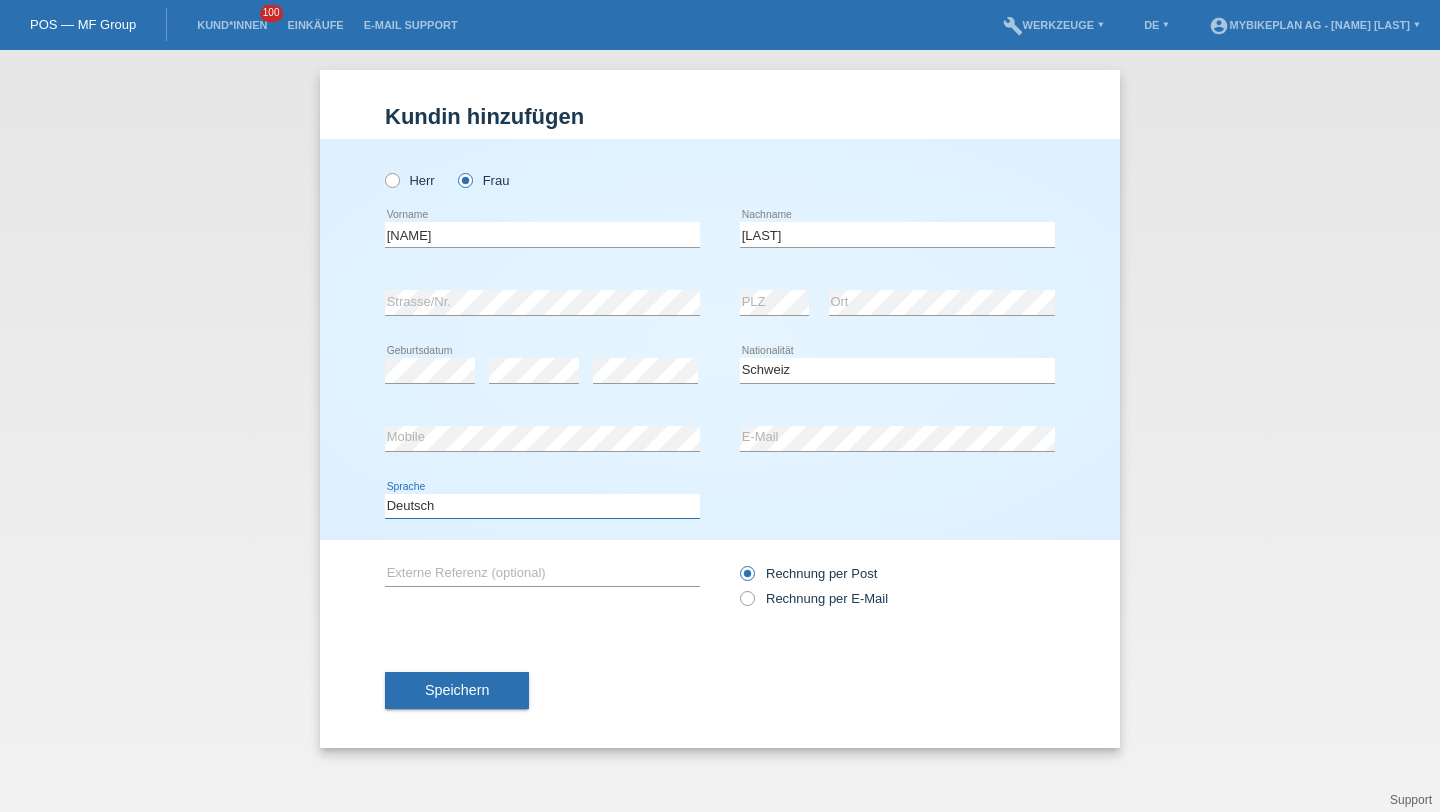 click on "Deutsch
Français
Italiano
English" at bounding box center (542, 506) 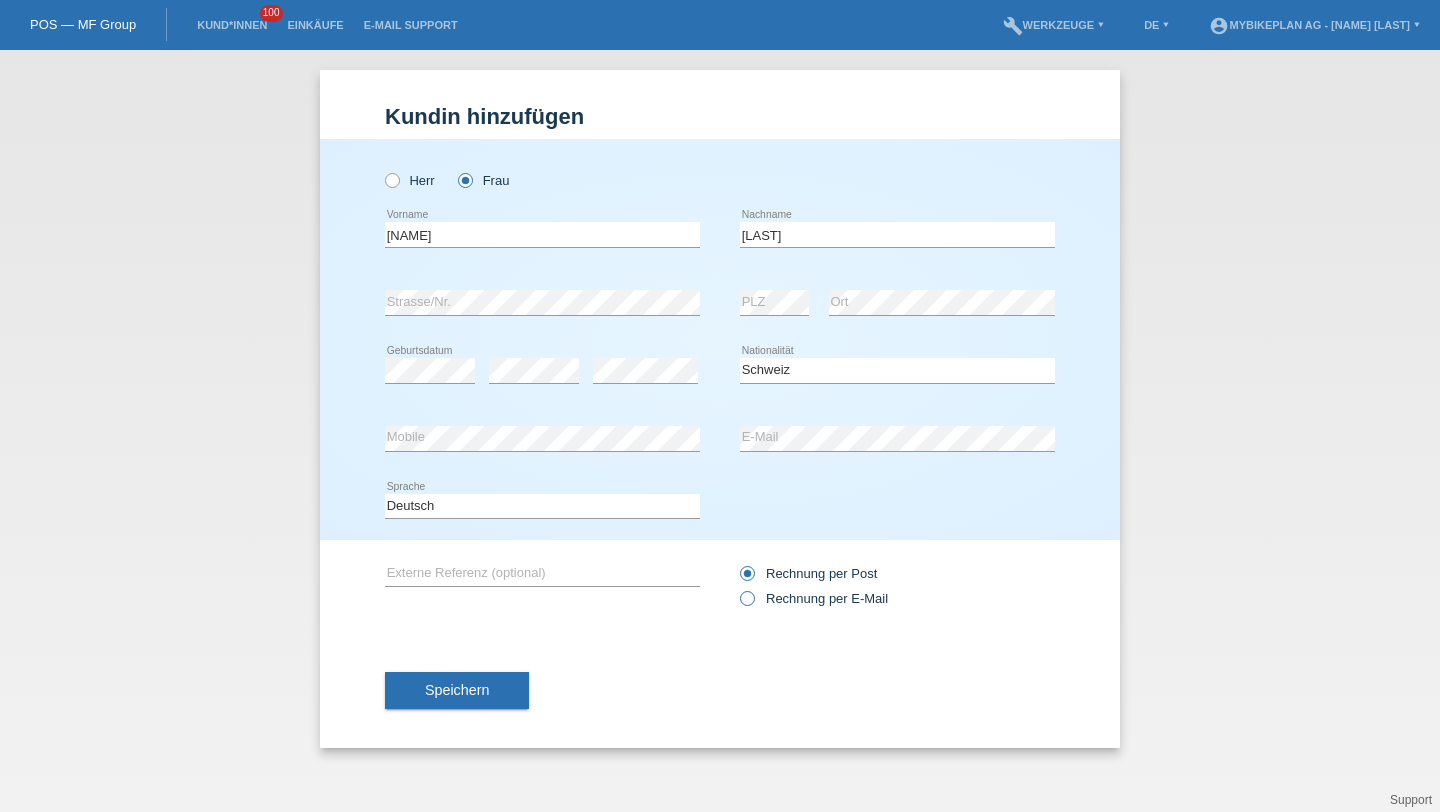 click on "Rechnung per E-Mail" at bounding box center (808, 573) 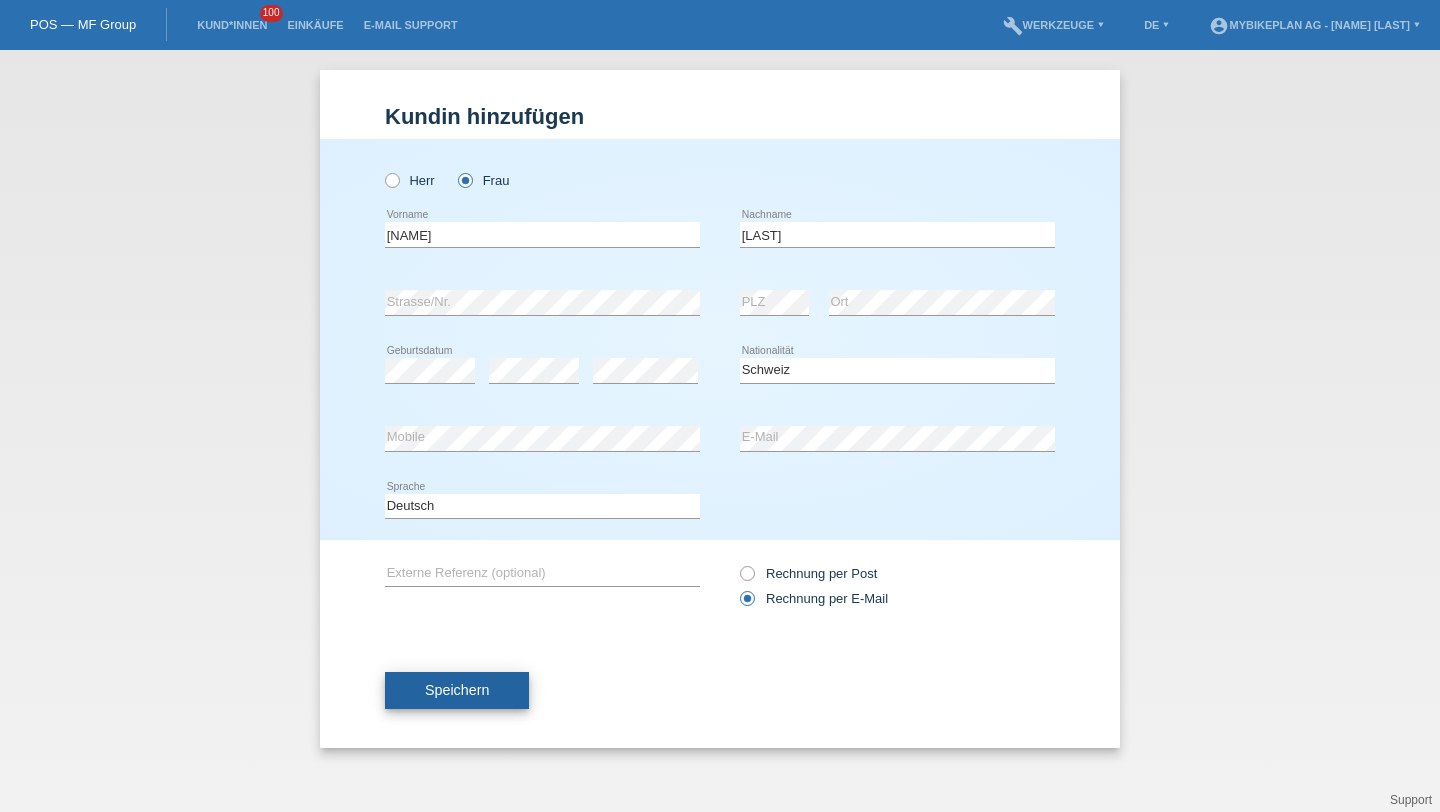 click on "Speichern" at bounding box center [457, 691] 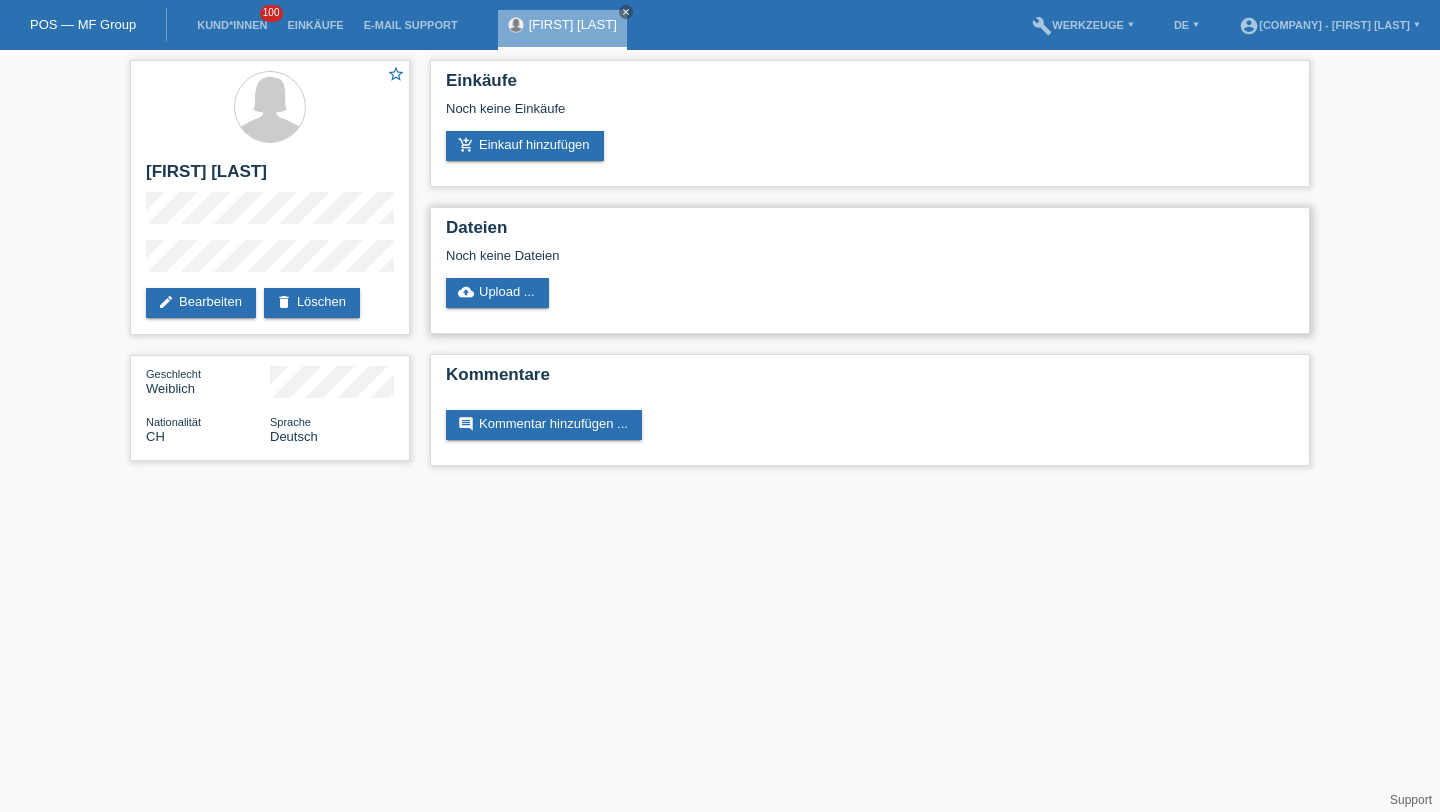 scroll, scrollTop: 0, scrollLeft: 0, axis: both 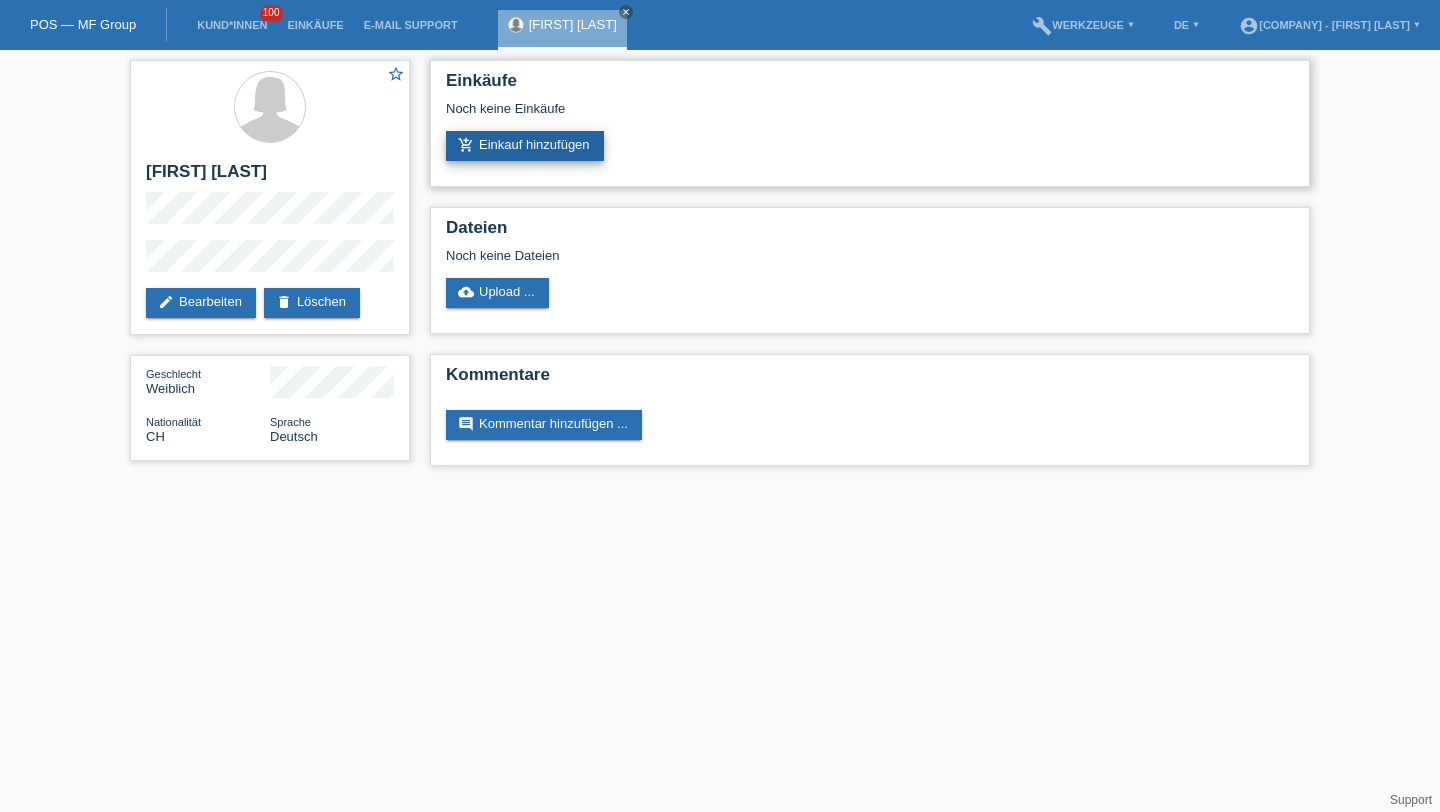 click on "add_shopping_cart  Einkauf hinzufügen" at bounding box center (525, 146) 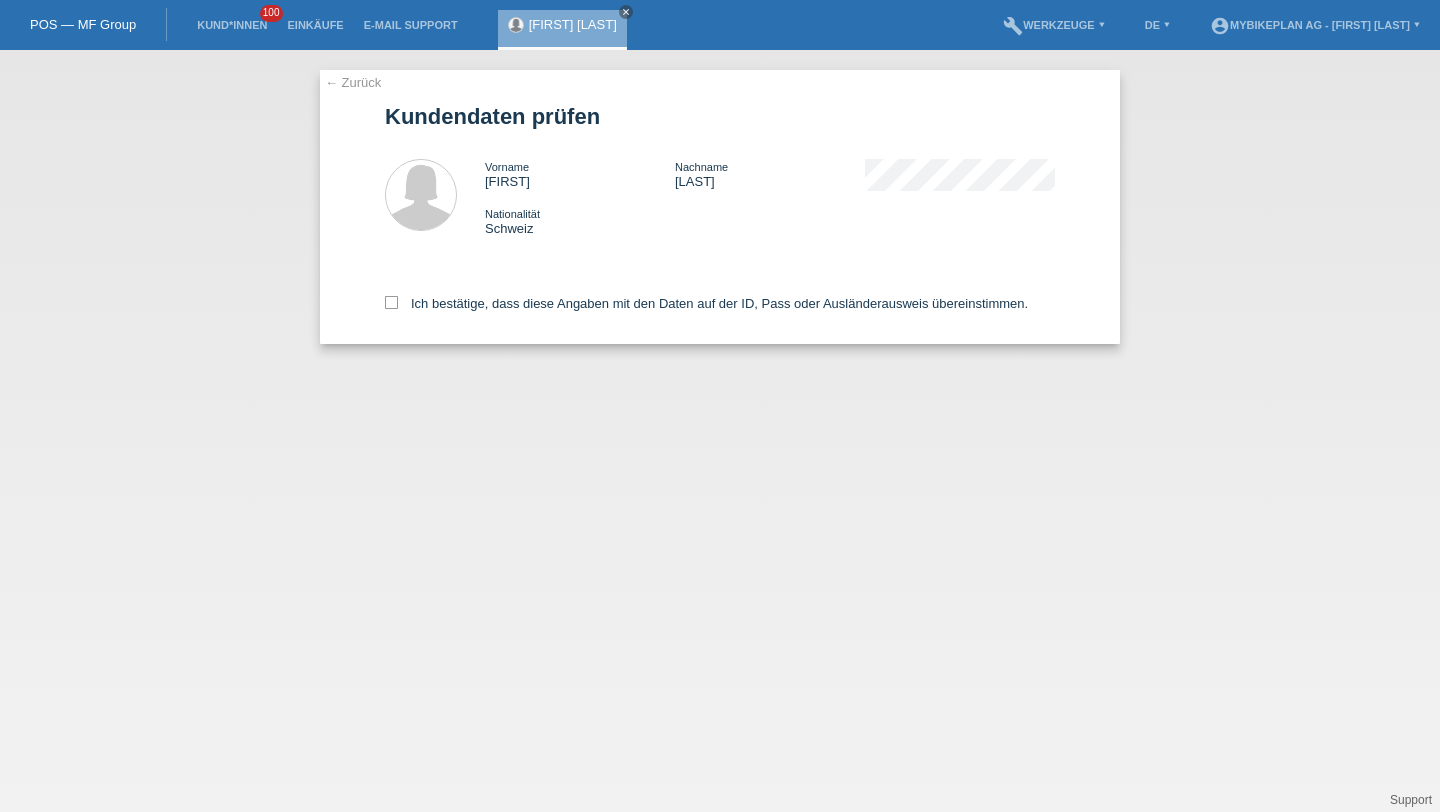 scroll, scrollTop: 0, scrollLeft: 0, axis: both 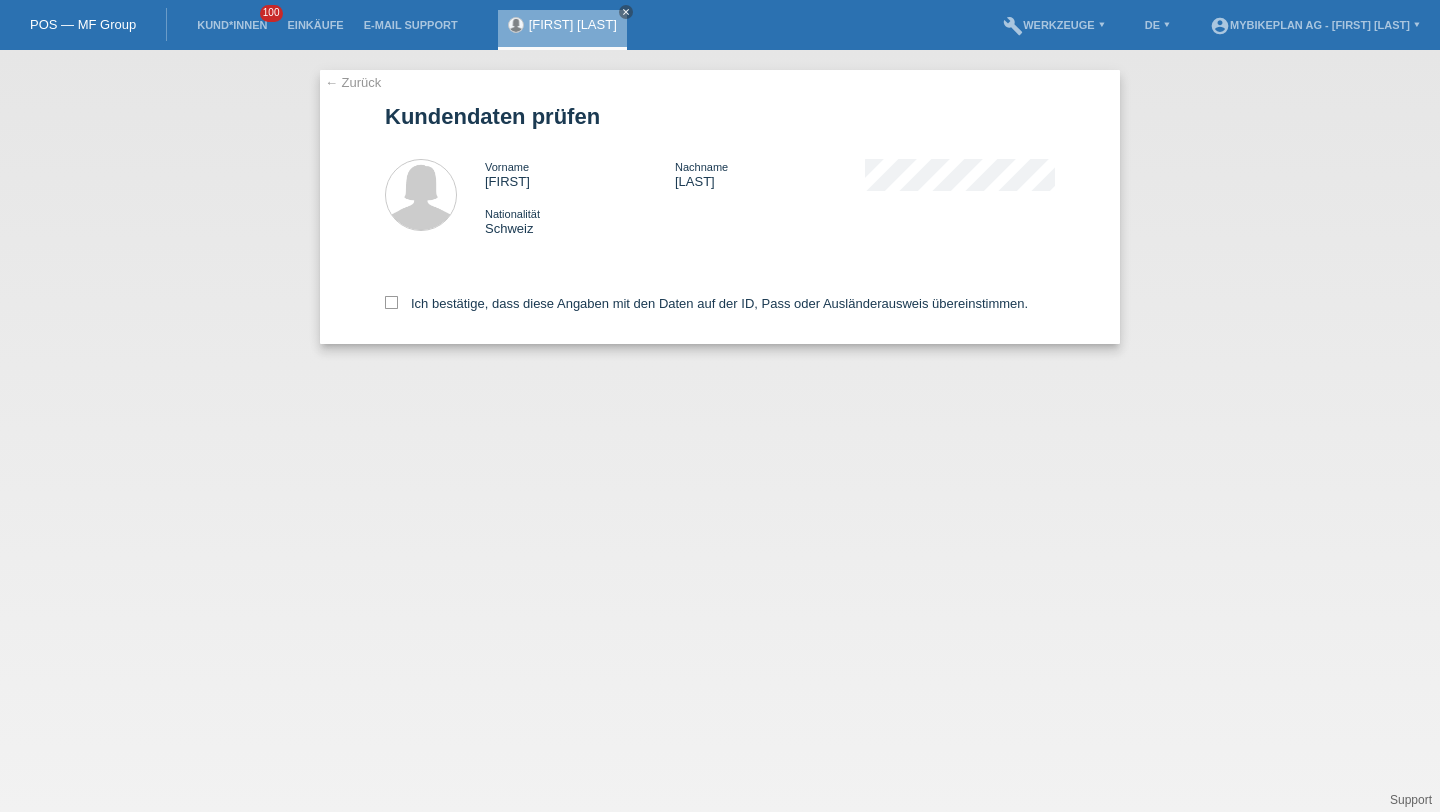 click on "Ich bestätige, dass diese Angaben mit den Daten auf der ID, Pass oder Ausländerausweis übereinstimmen." at bounding box center (720, 300) 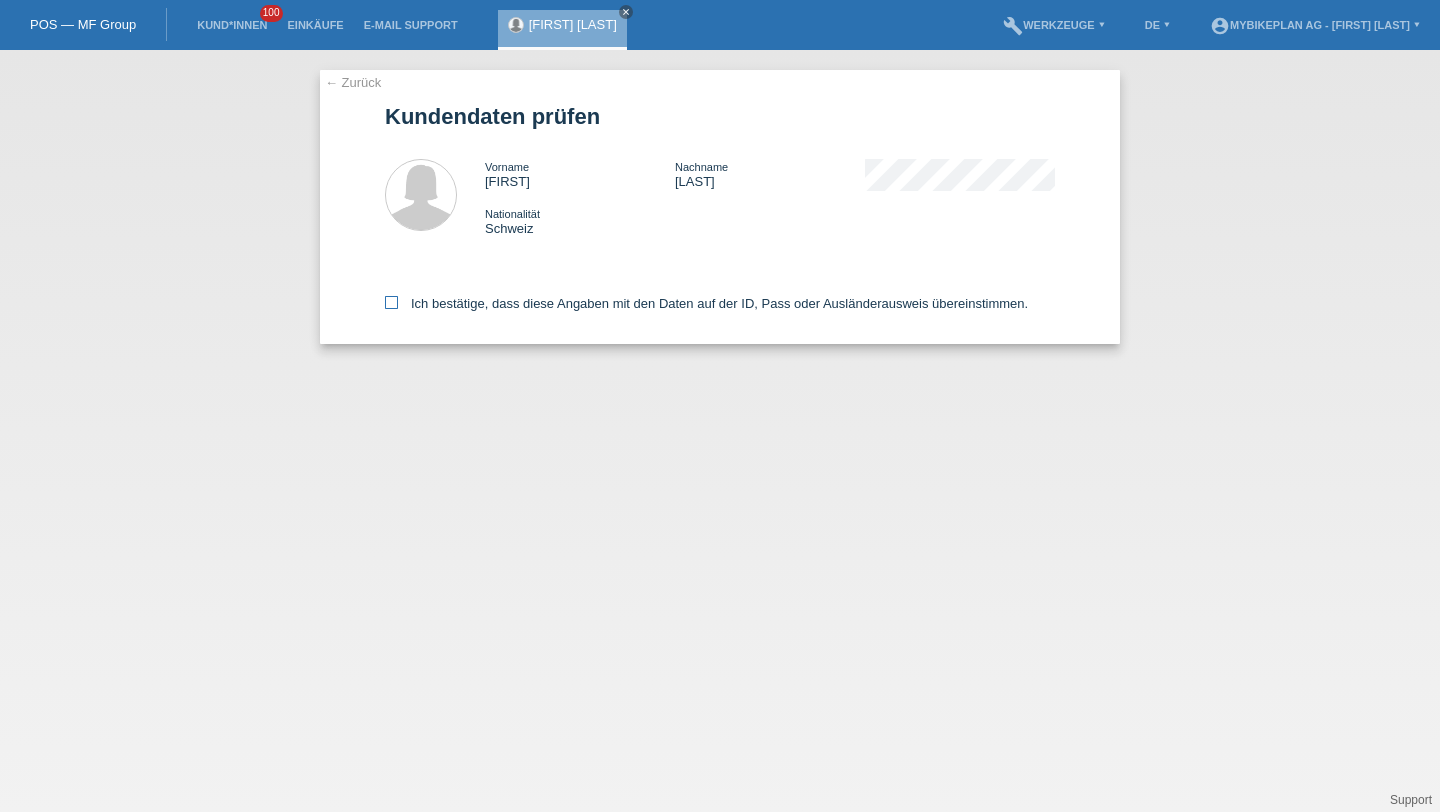 click on "Ich bestätige, dass diese Angaben mit den Daten auf der ID, Pass oder Ausländerausweis übereinstimmen." at bounding box center [706, 303] 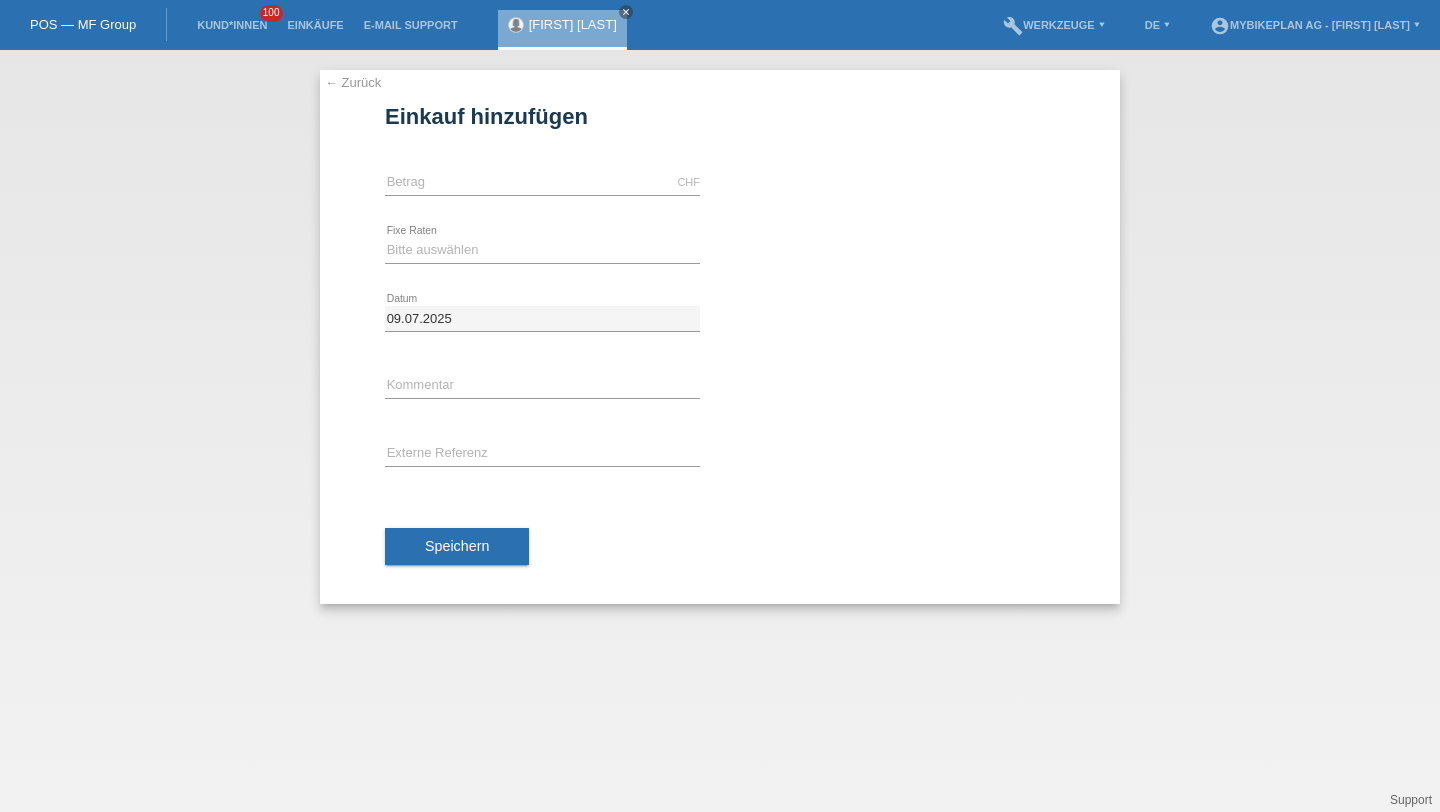 scroll, scrollTop: 0, scrollLeft: 0, axis: both 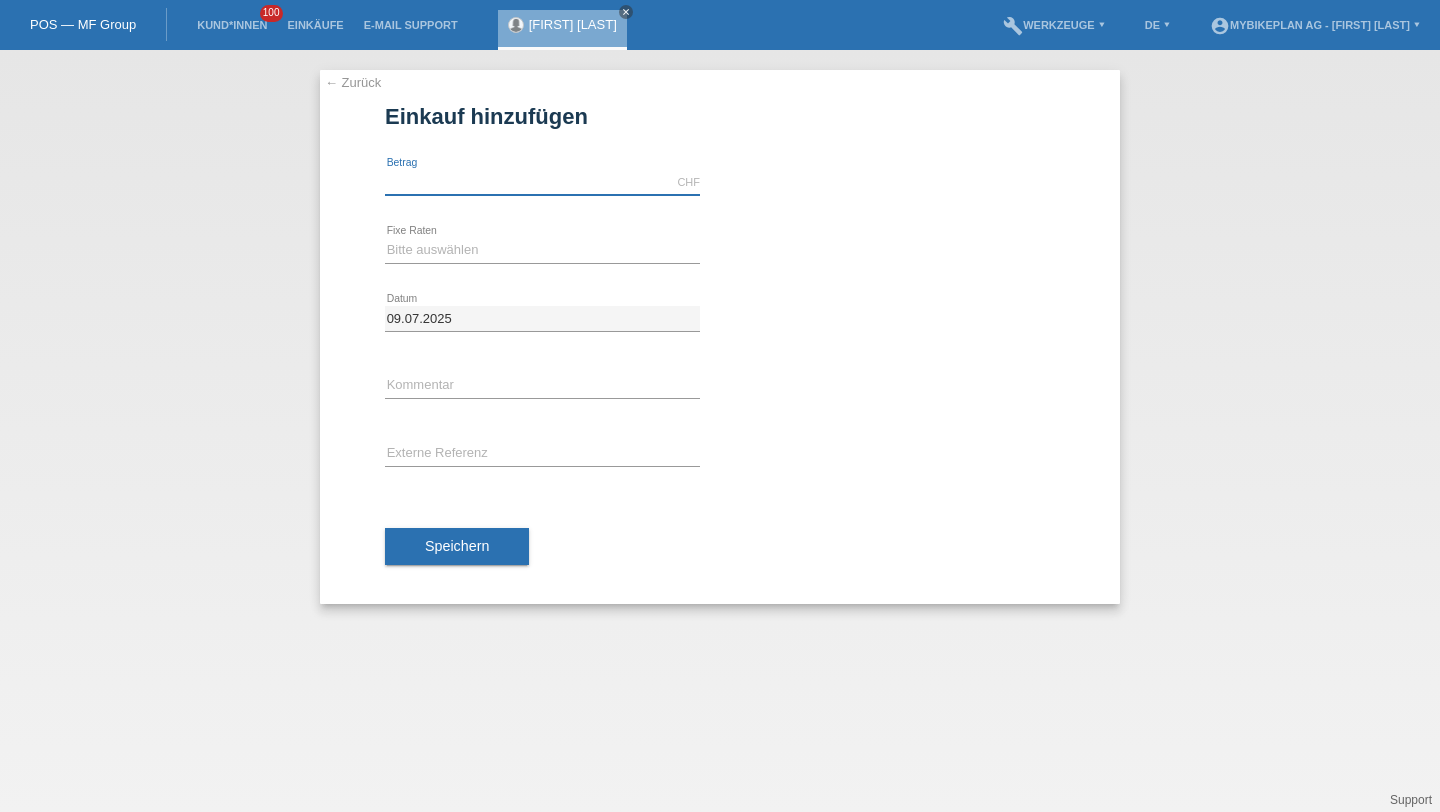 click at bounding box center (542, 182) 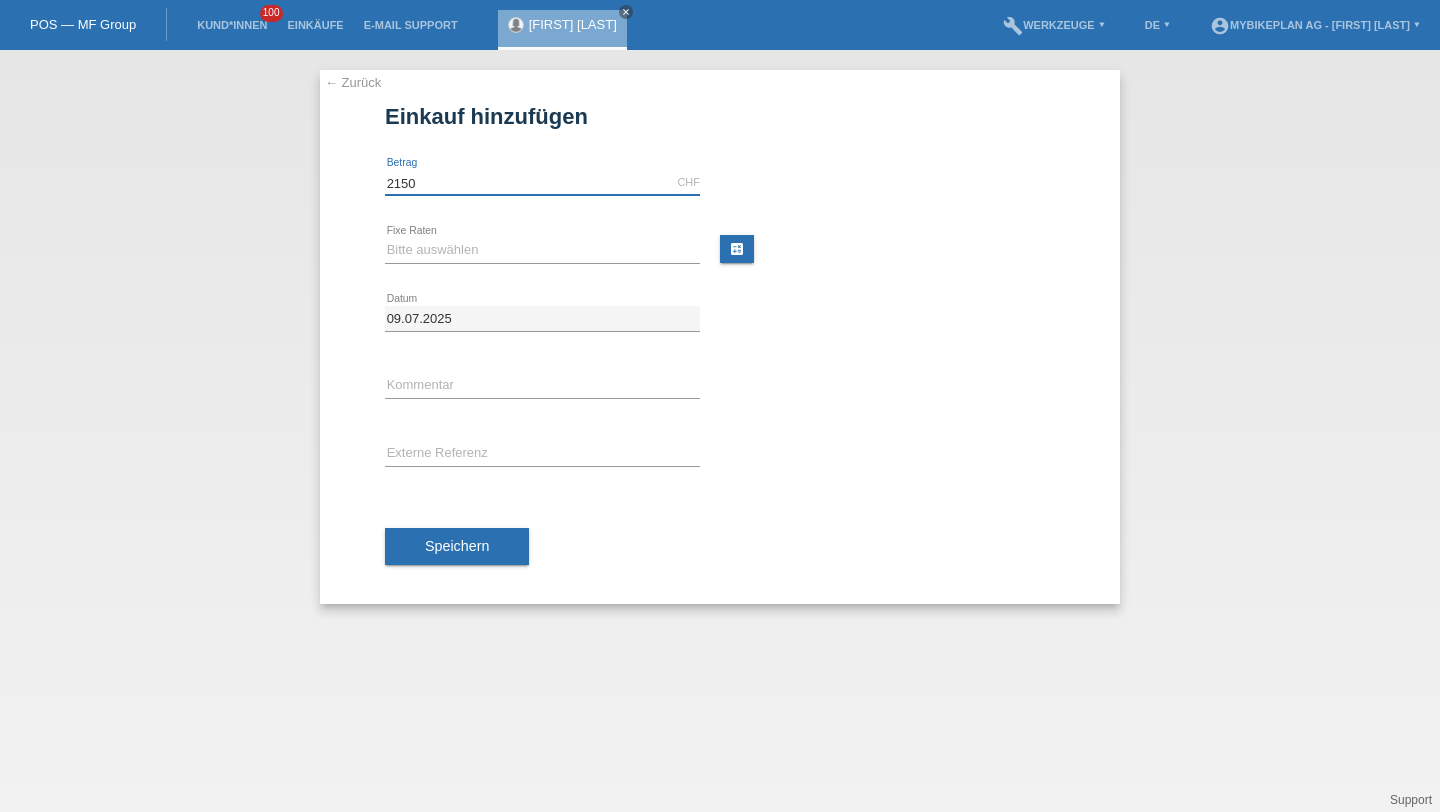 type on "2150" 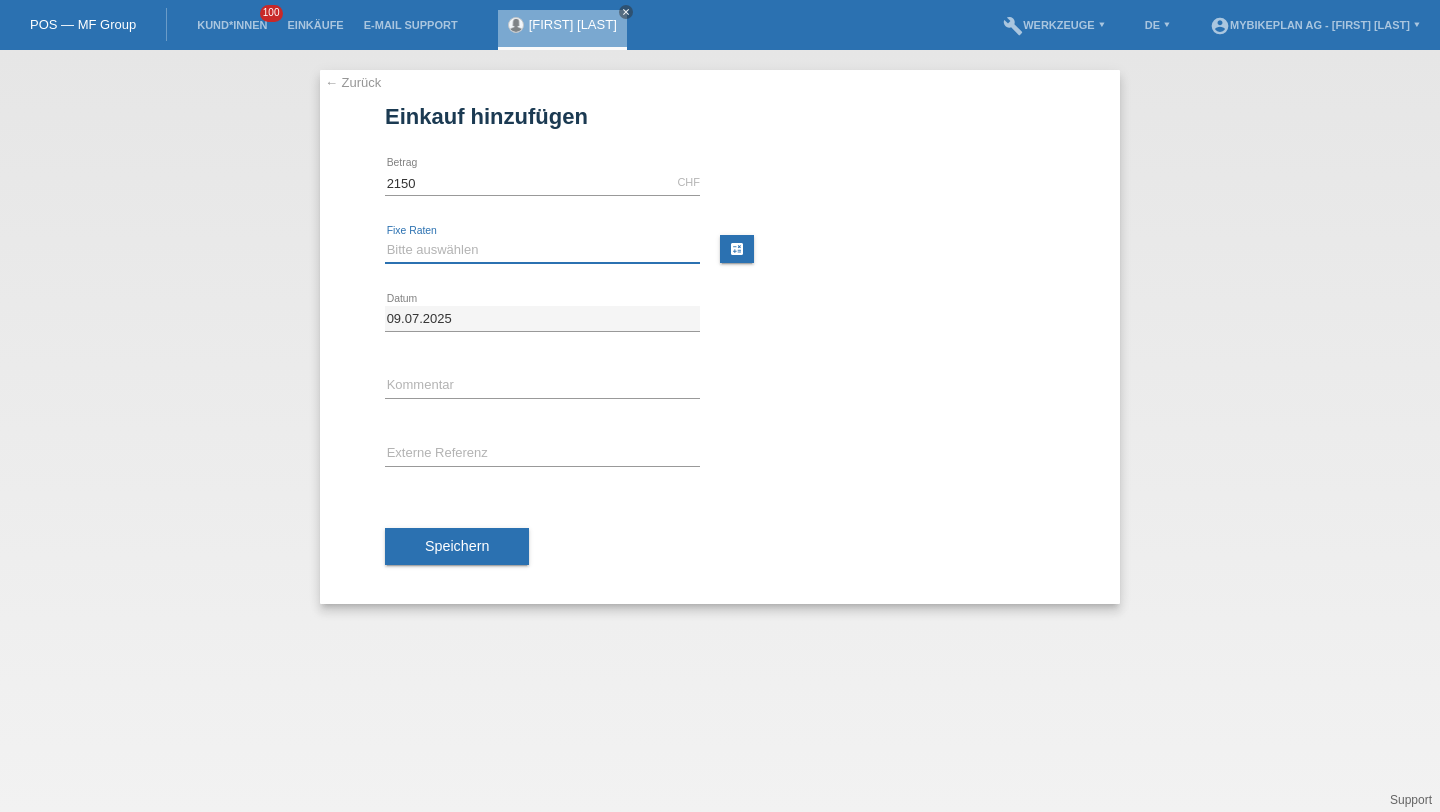 click on "Bitte auswählen
6 Raten
12 Raten
18 Raten
24 Raten
36 Raten
48 Raten" at bounding box center (542, 250) 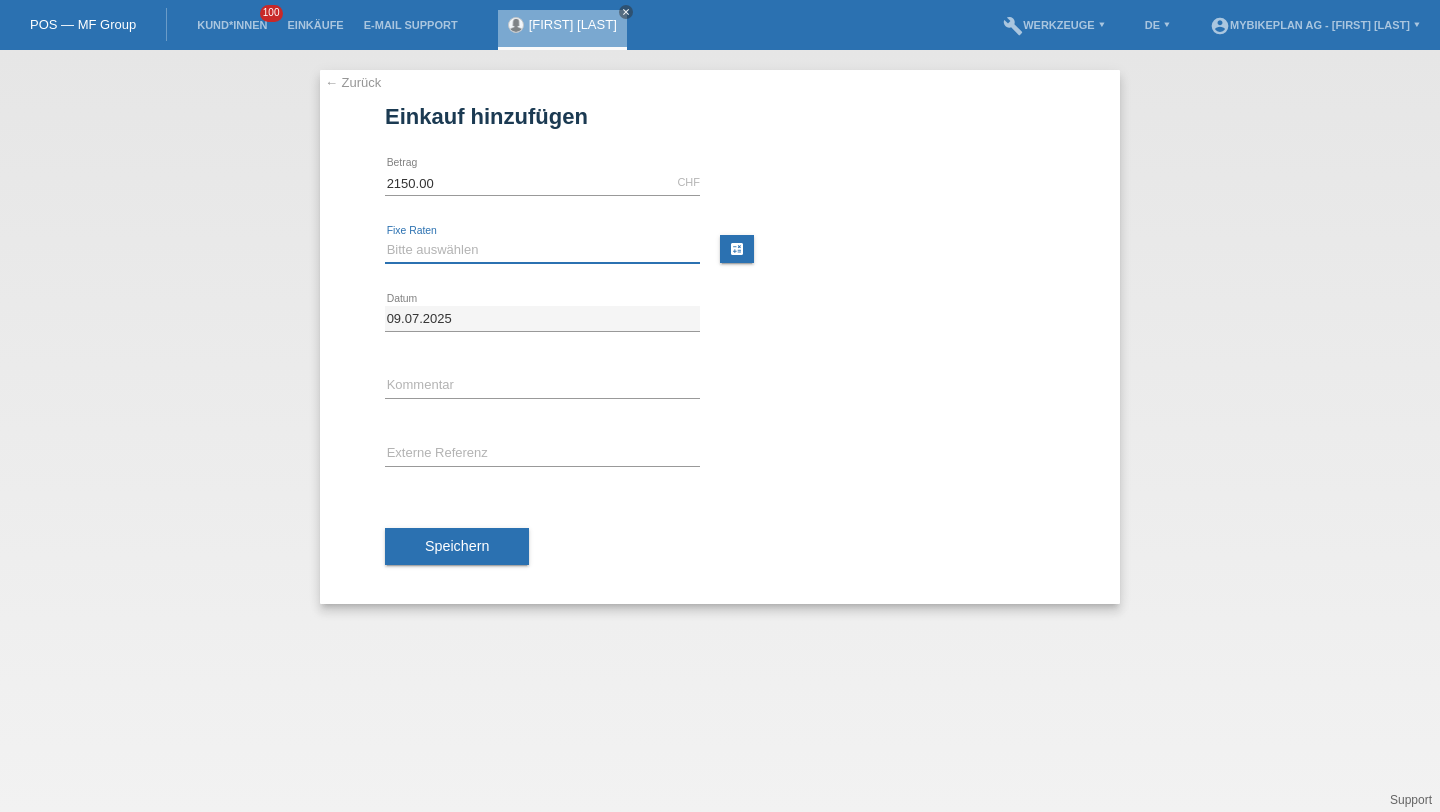 select on "487" 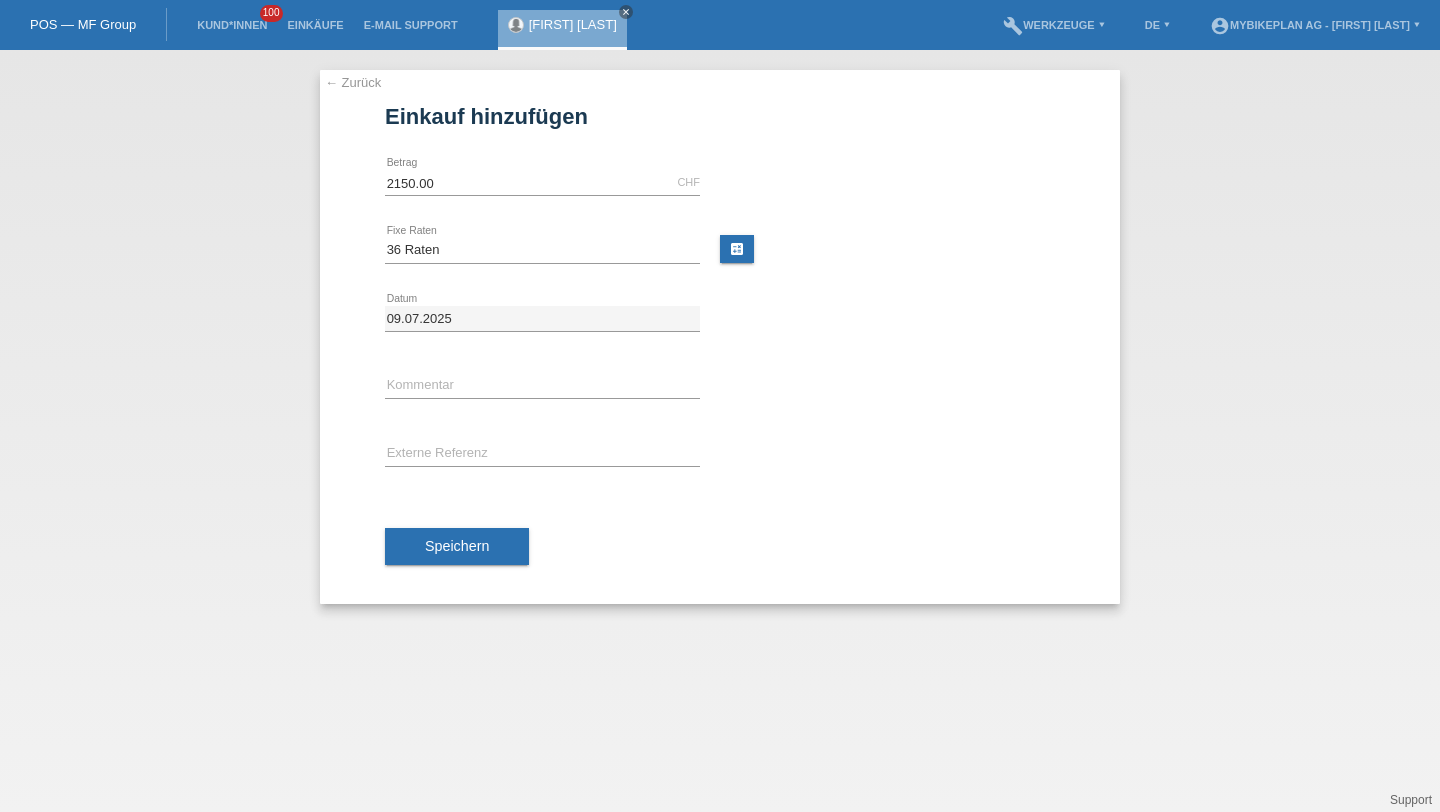 click on "error
Externe Referenz" at bounding box center [542, 183] 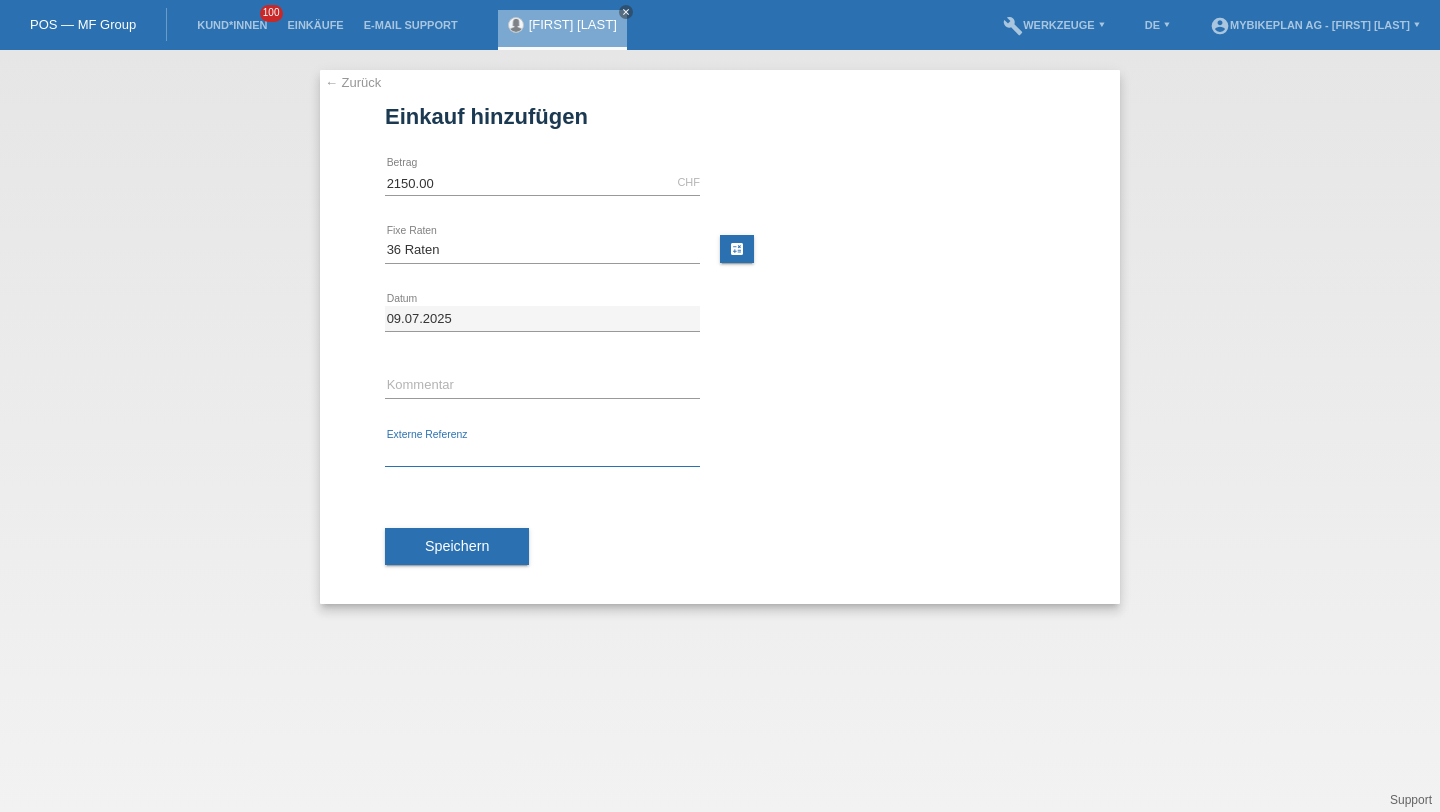 click at bounding box center (542, 454) 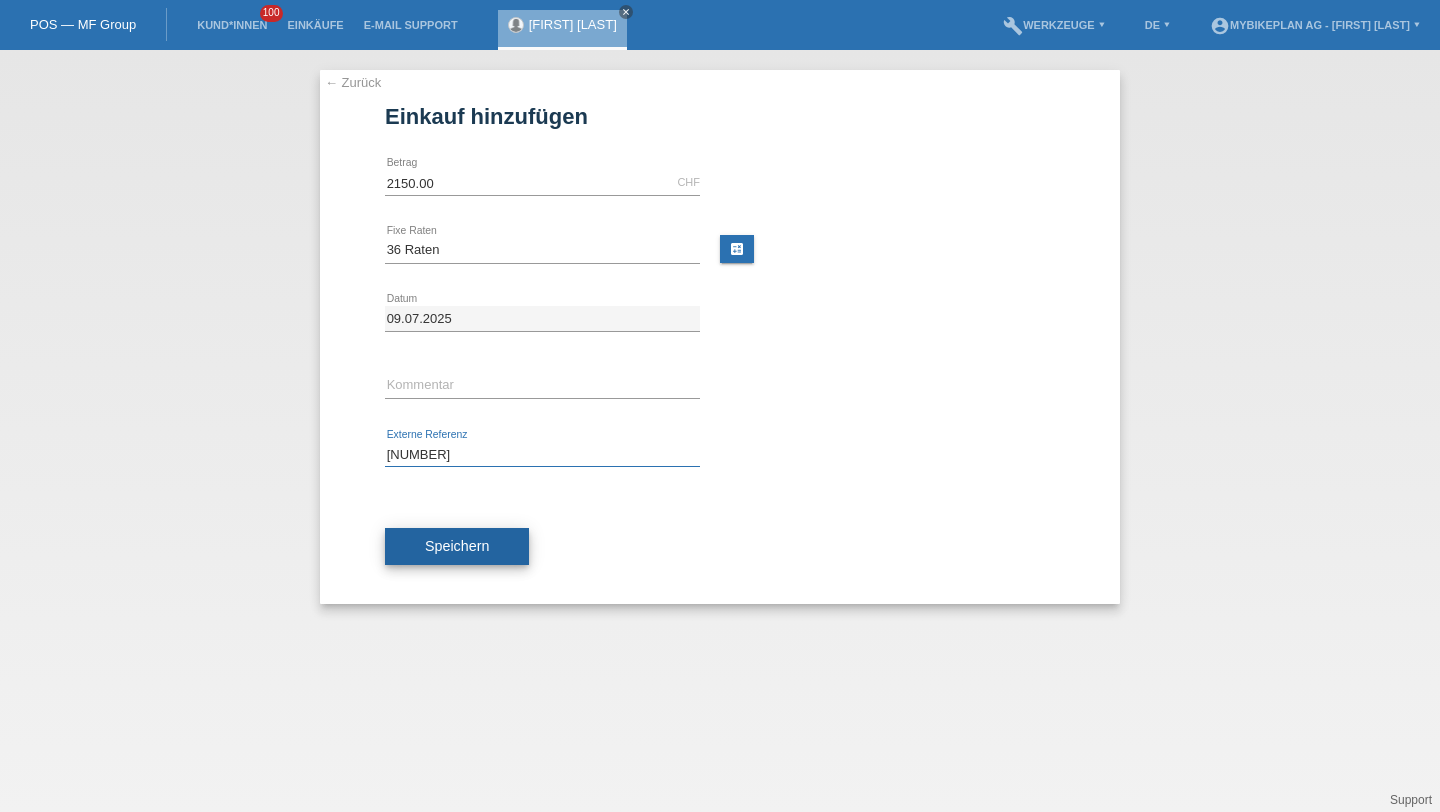 type on "39871674887" 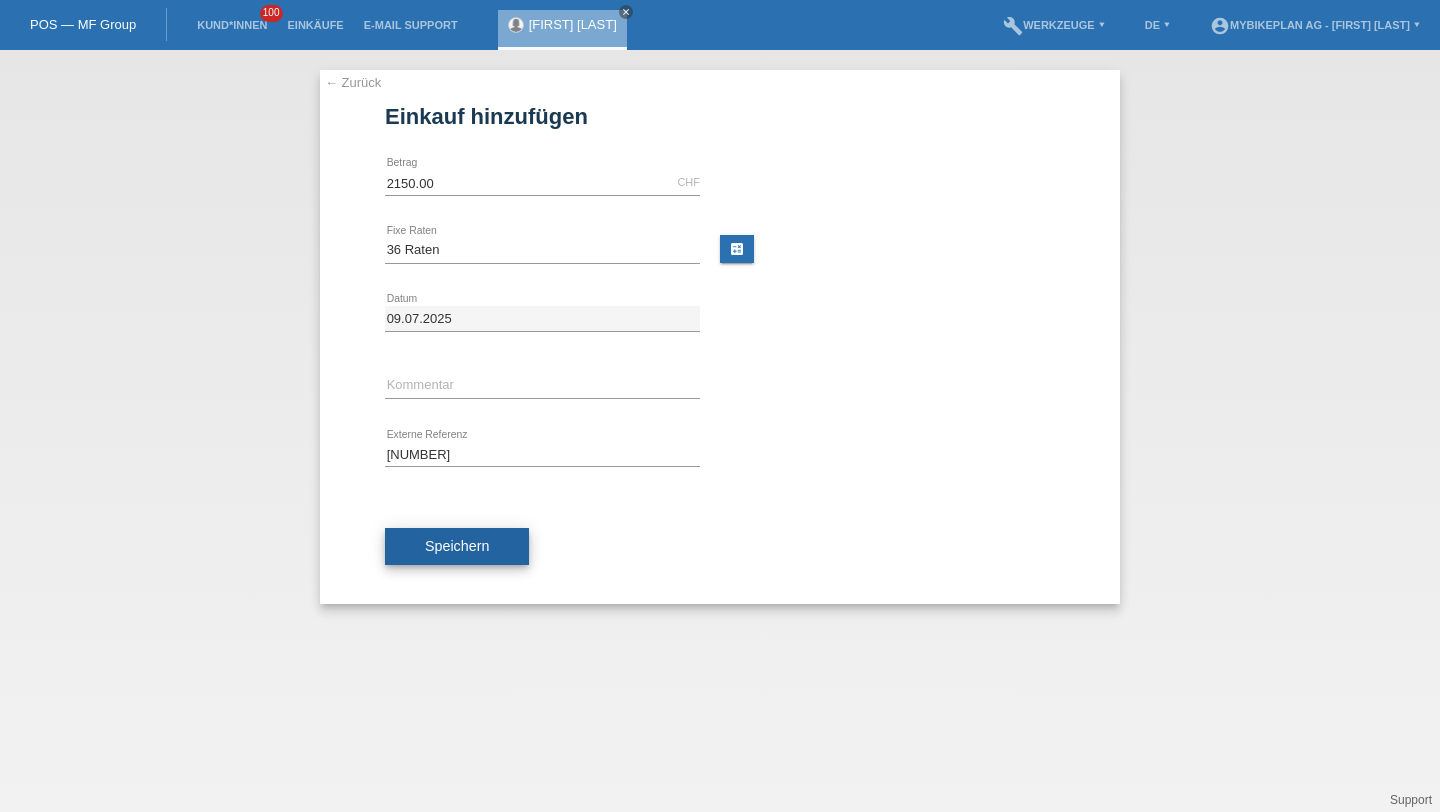click on "Speichern" at bounding box center [457, 546] 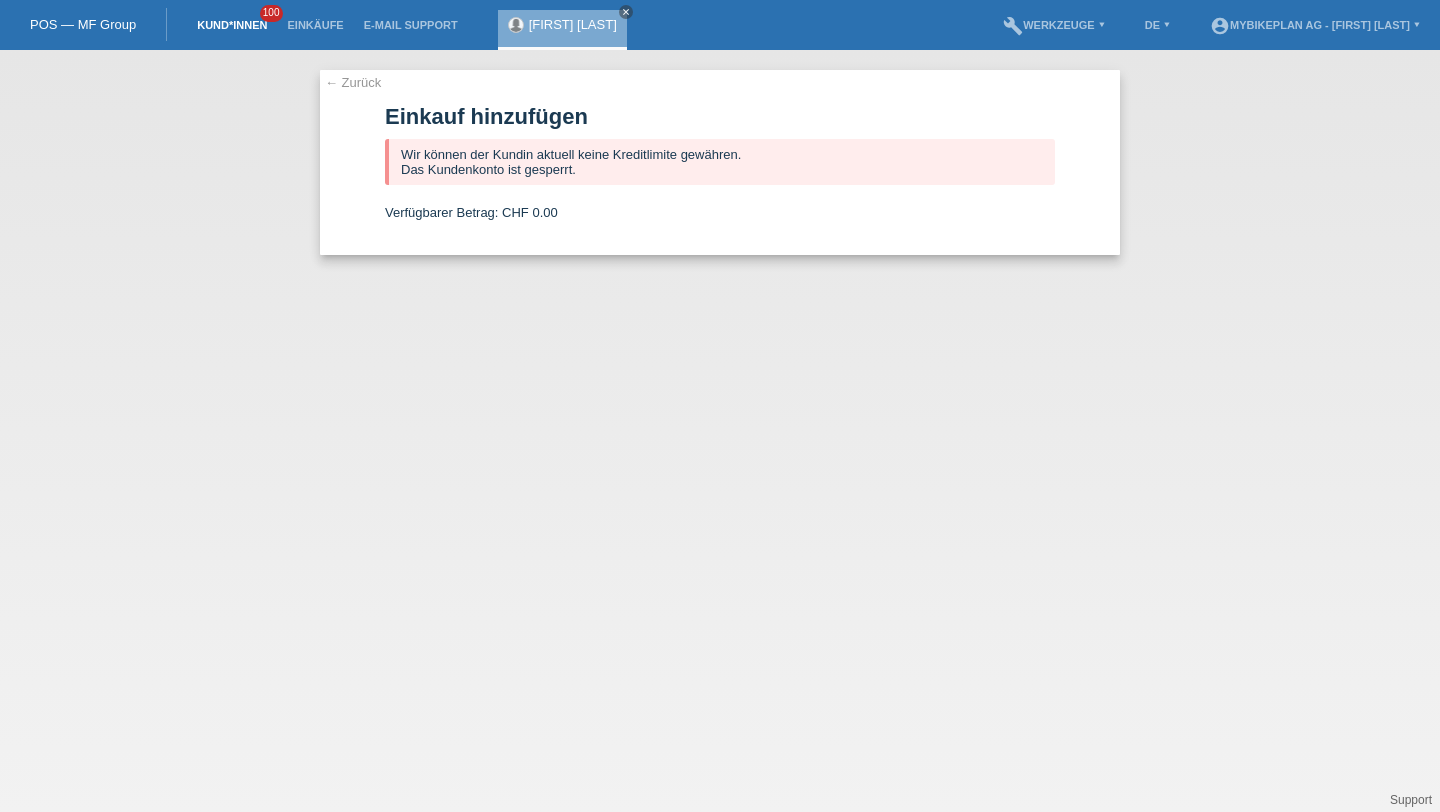 click on "Kund*innen" at bounding box center (232, 25) 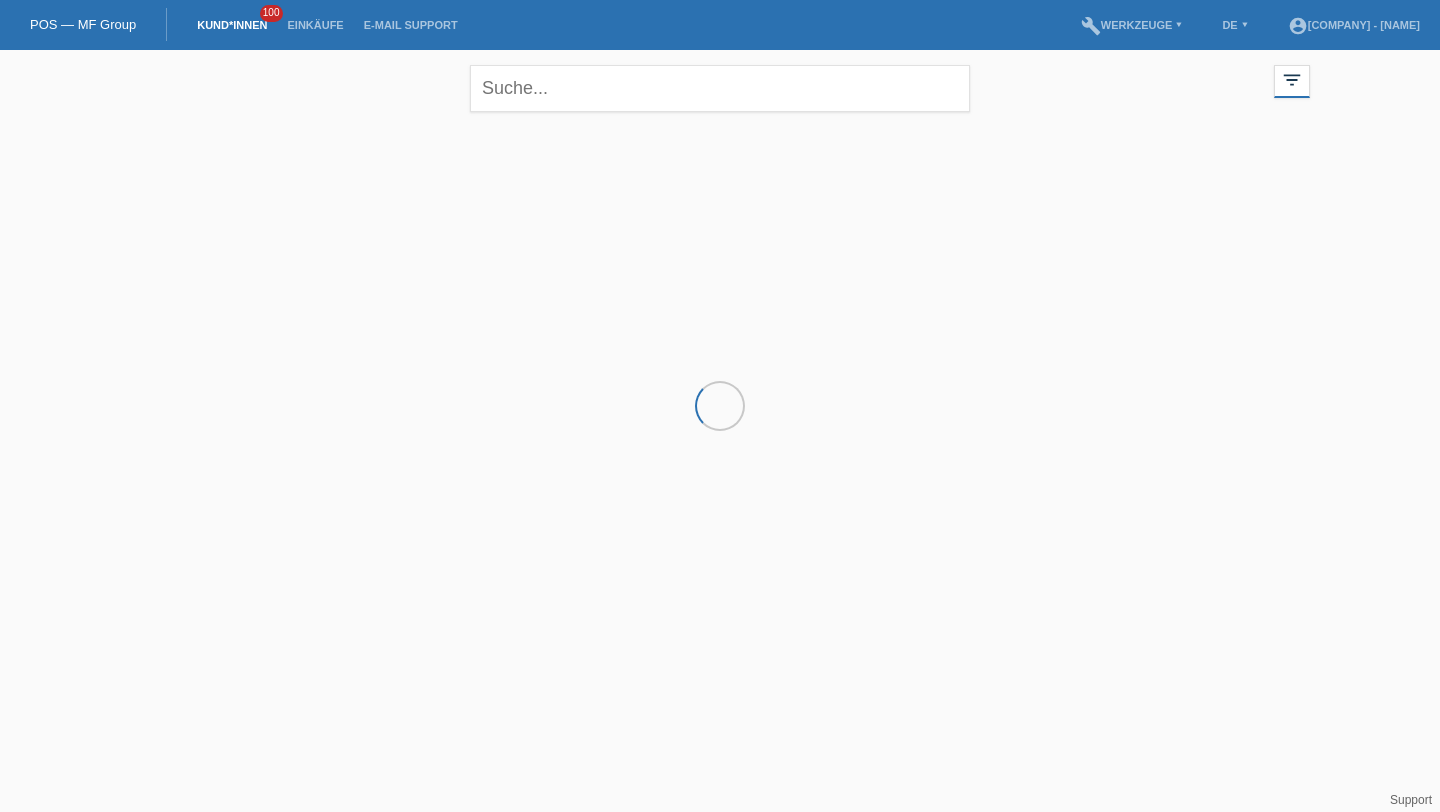 scroll, scrollTop: 0, scrollLeft: 0, axis: both 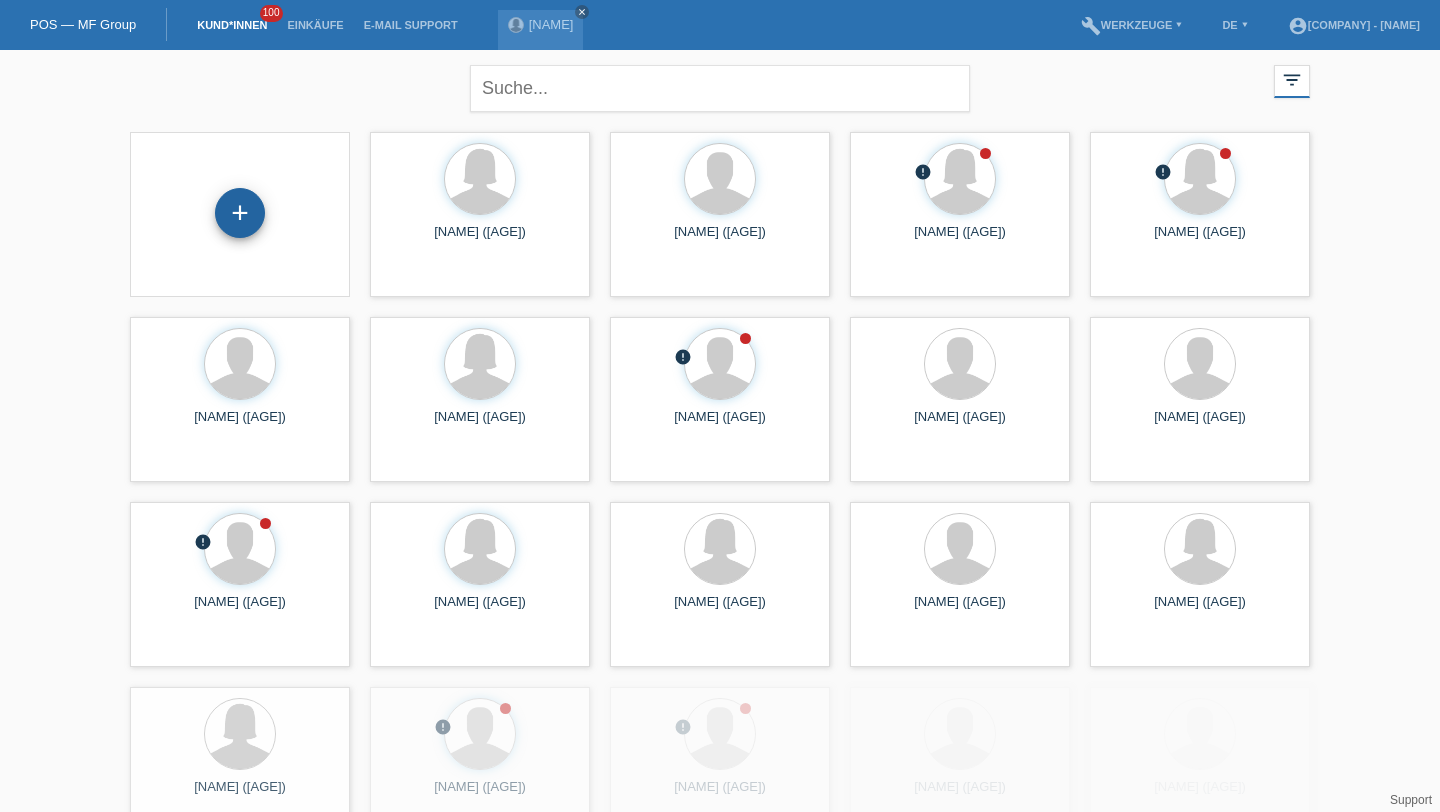 click on "+" at bounding box center [240, 213] 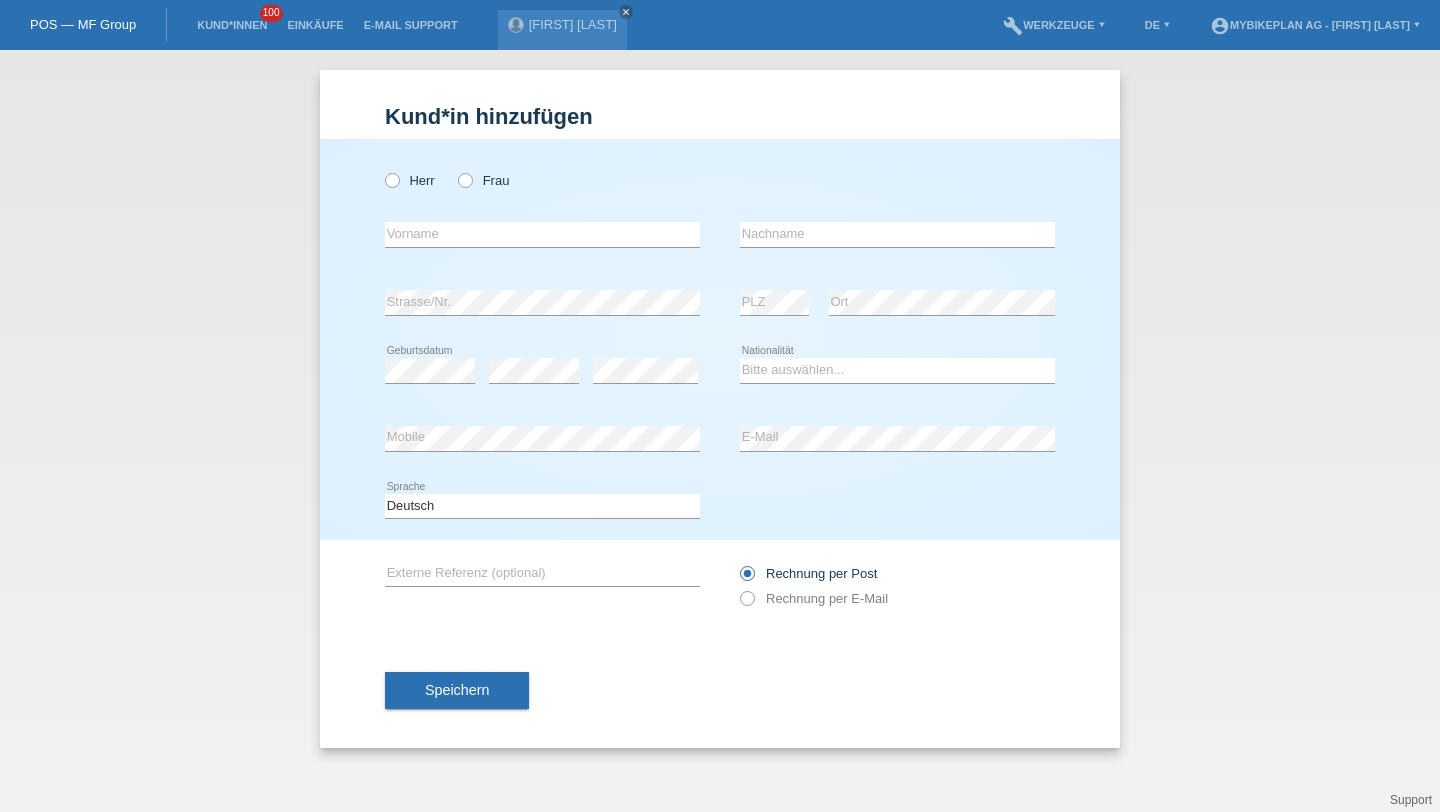 scroll, scrollTop: 0, scrollLeft: 0, axis: both 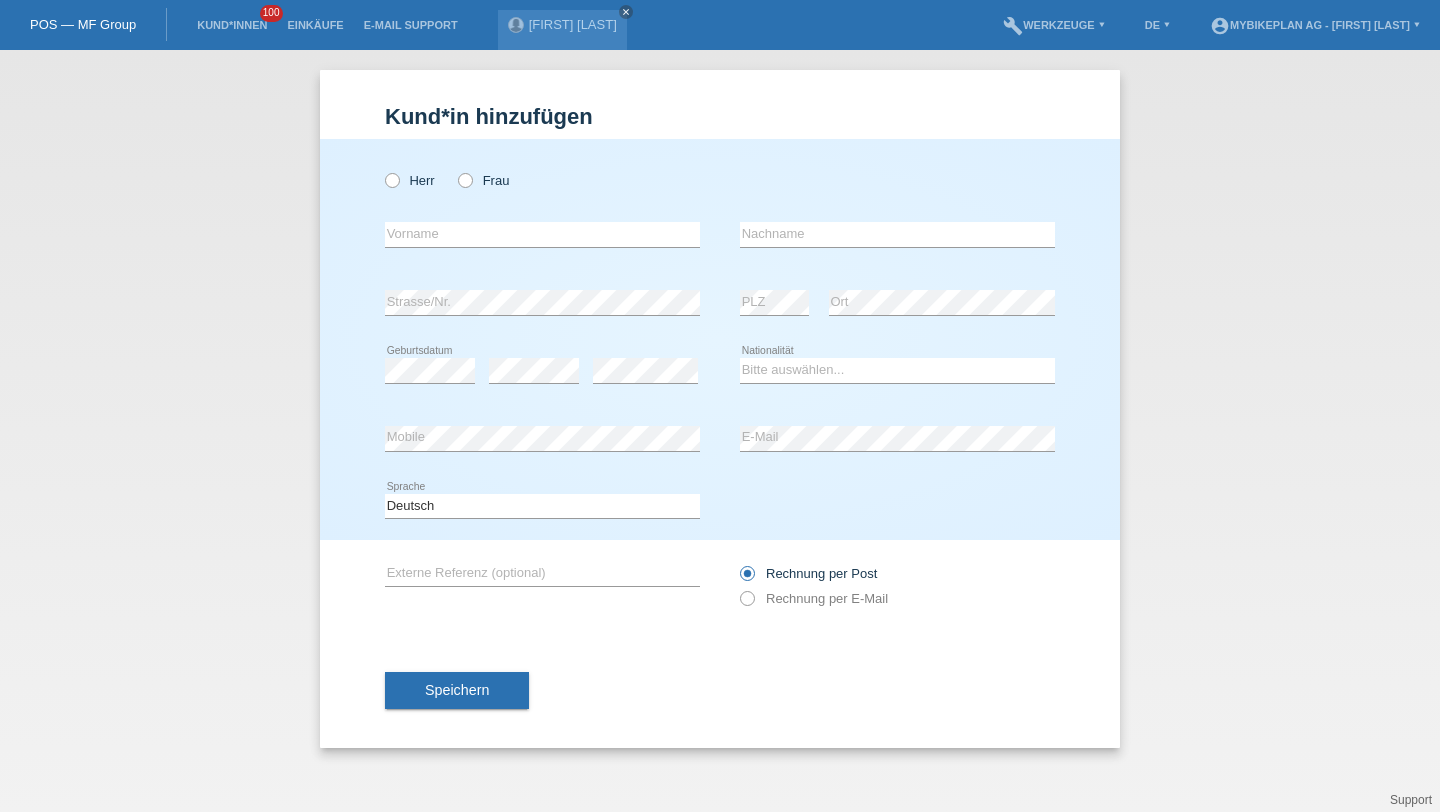 click on "Herr
Frau" at bounding box center (542, 180) 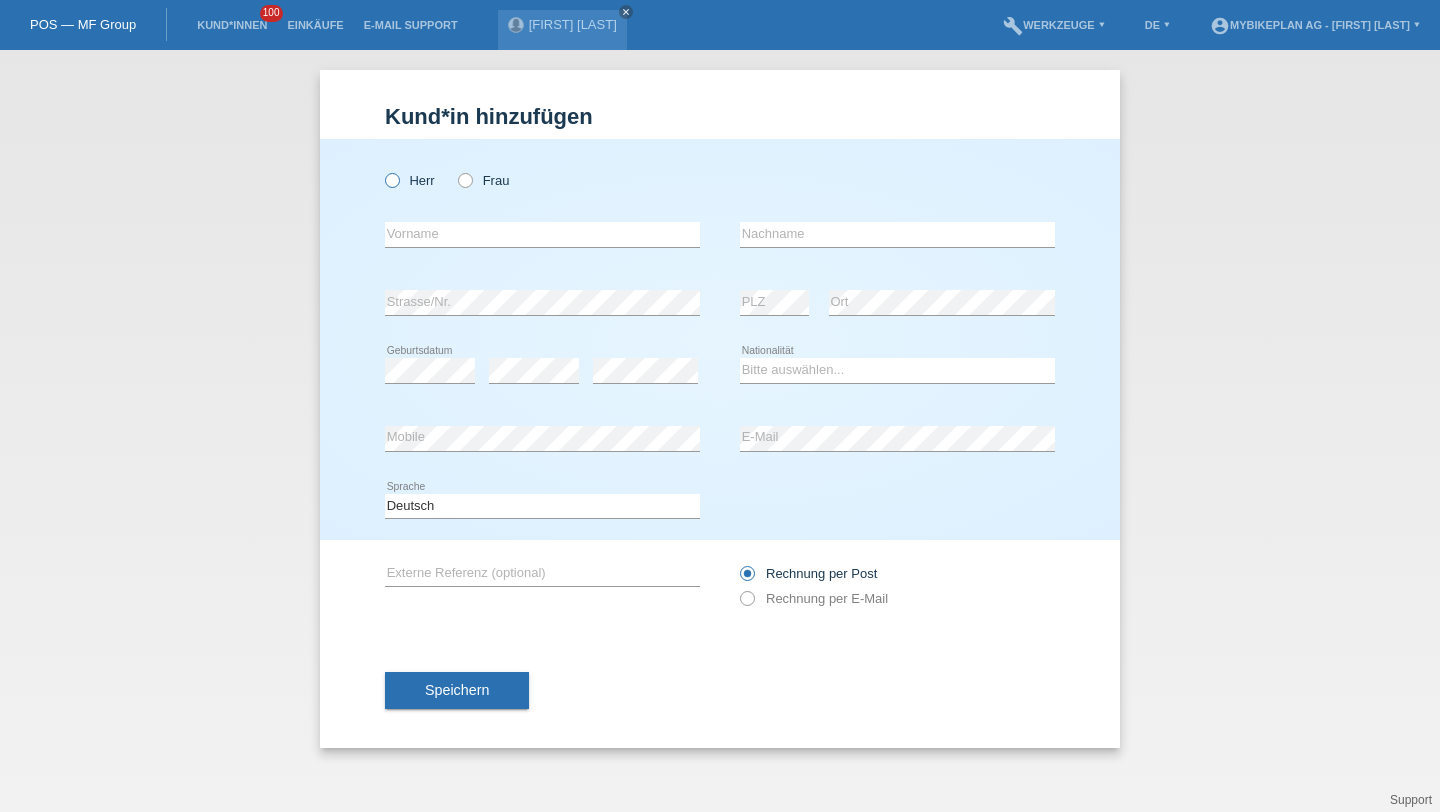click on "Herr" at bounding box center [410, 180] 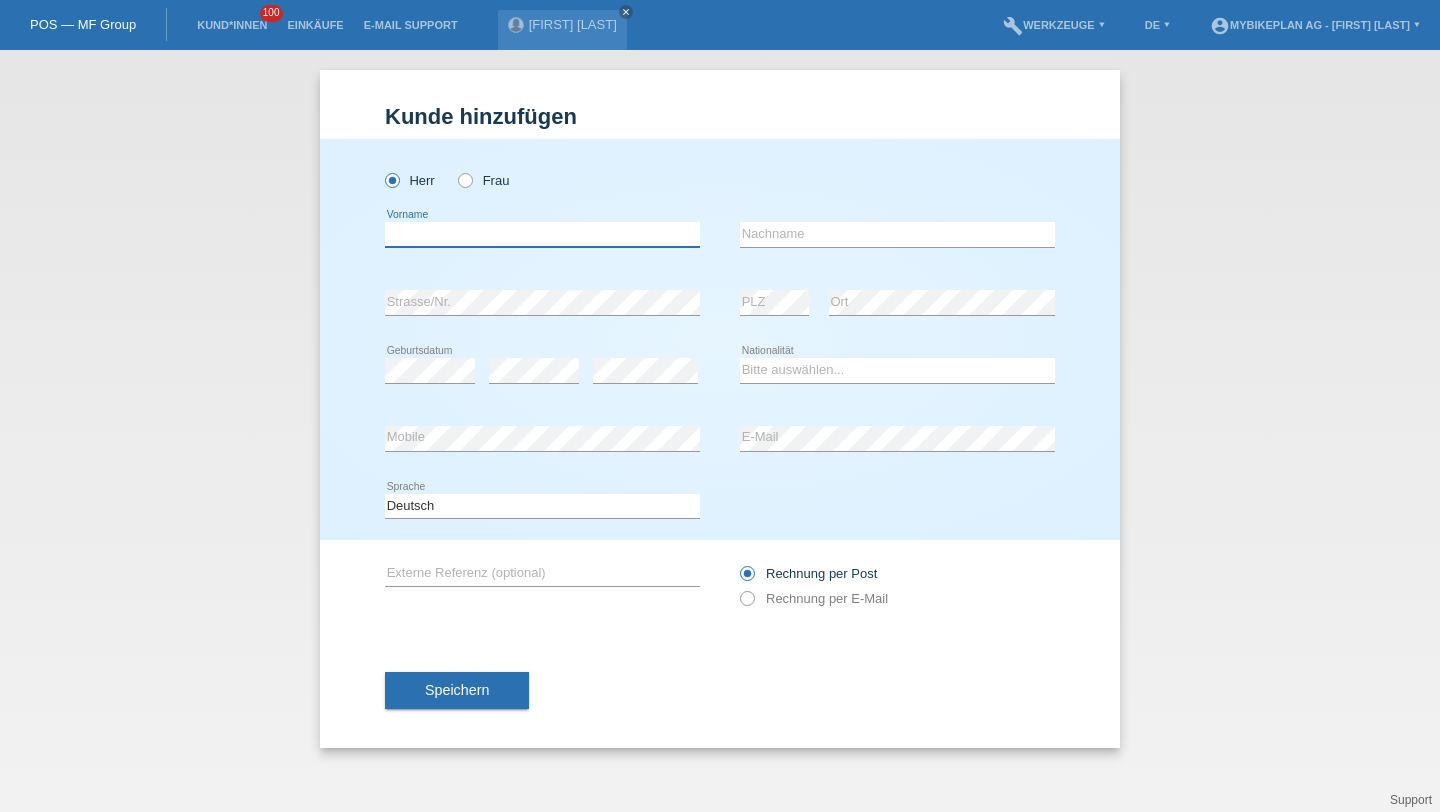click at bounding box center (542, 234) 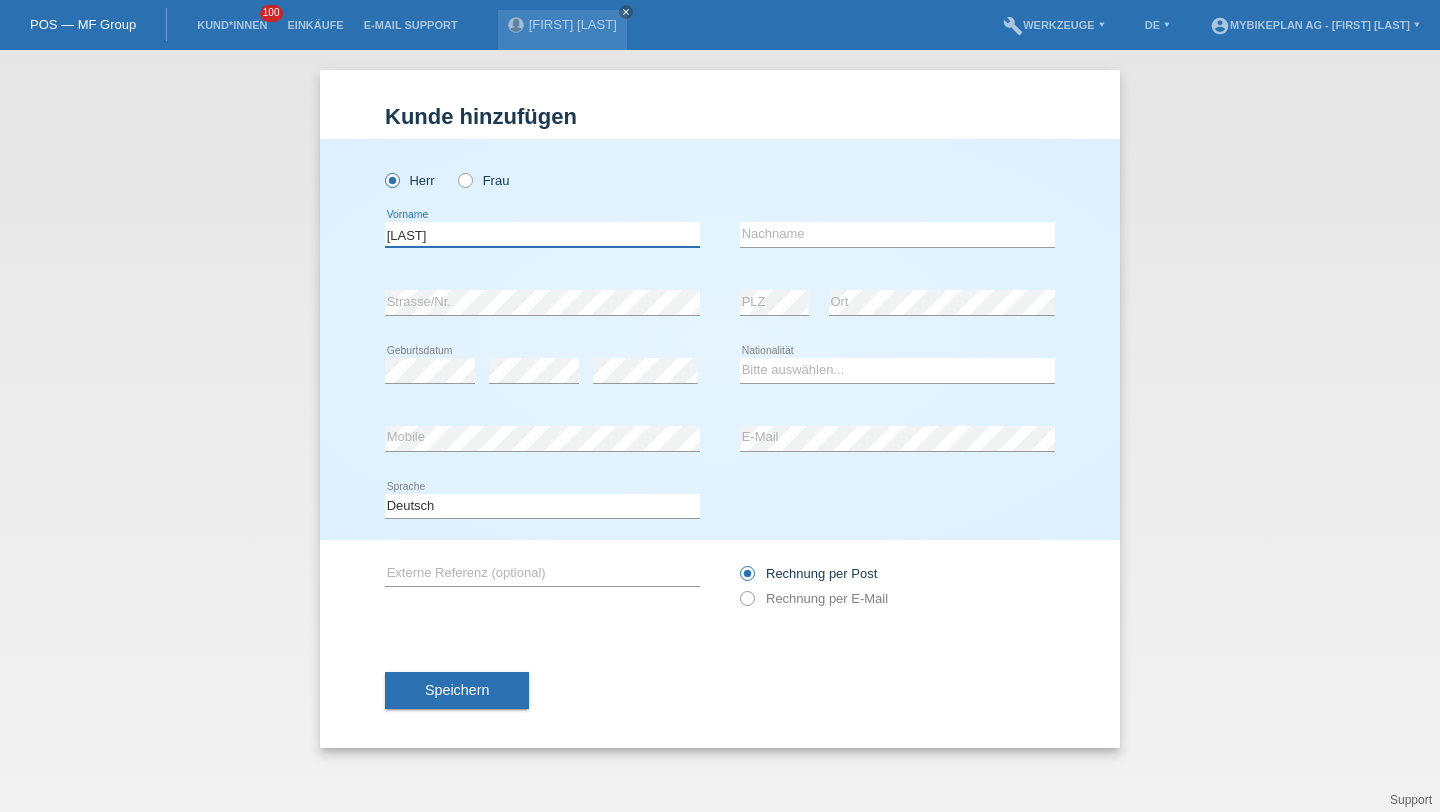 type on "[LAST]" 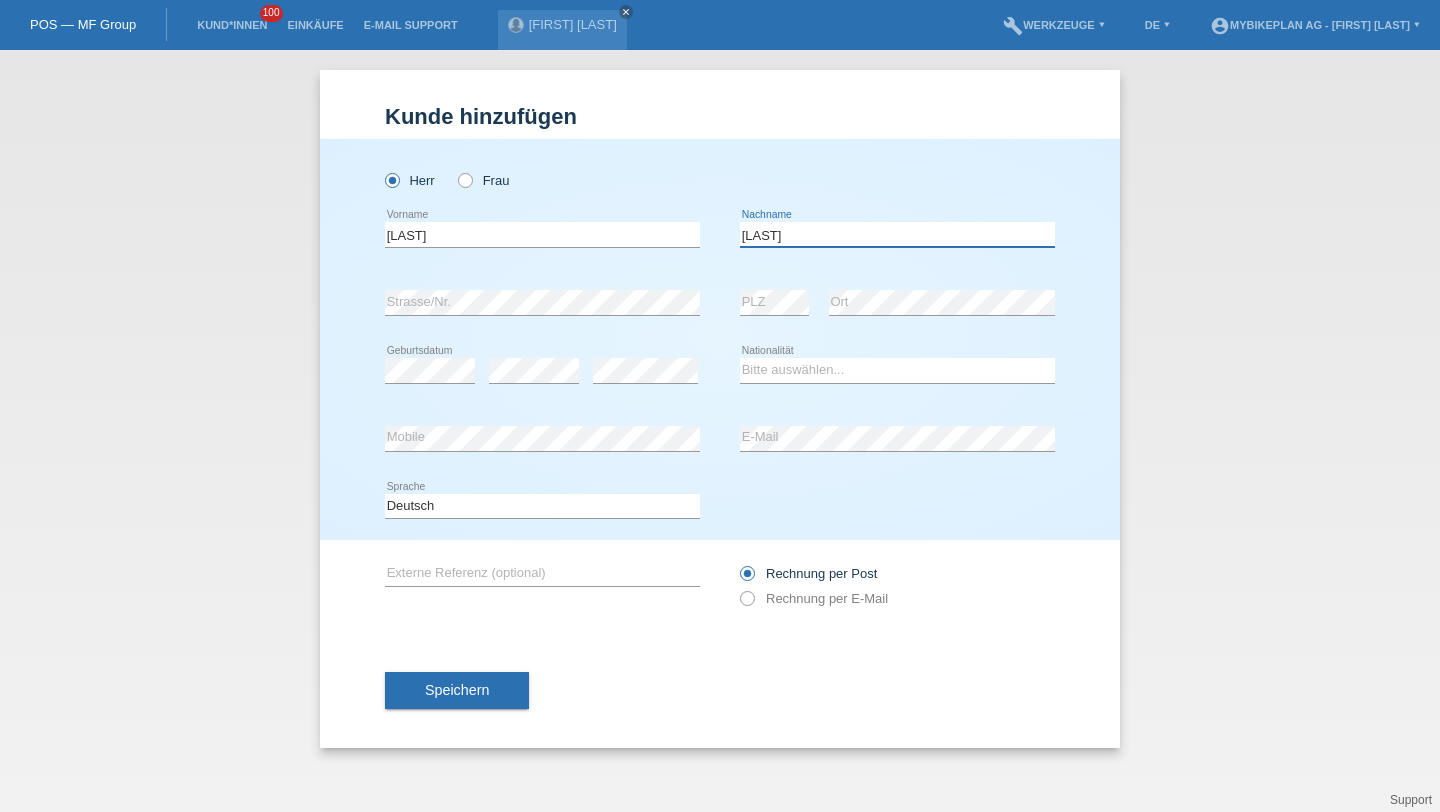 type on "[LAST]" 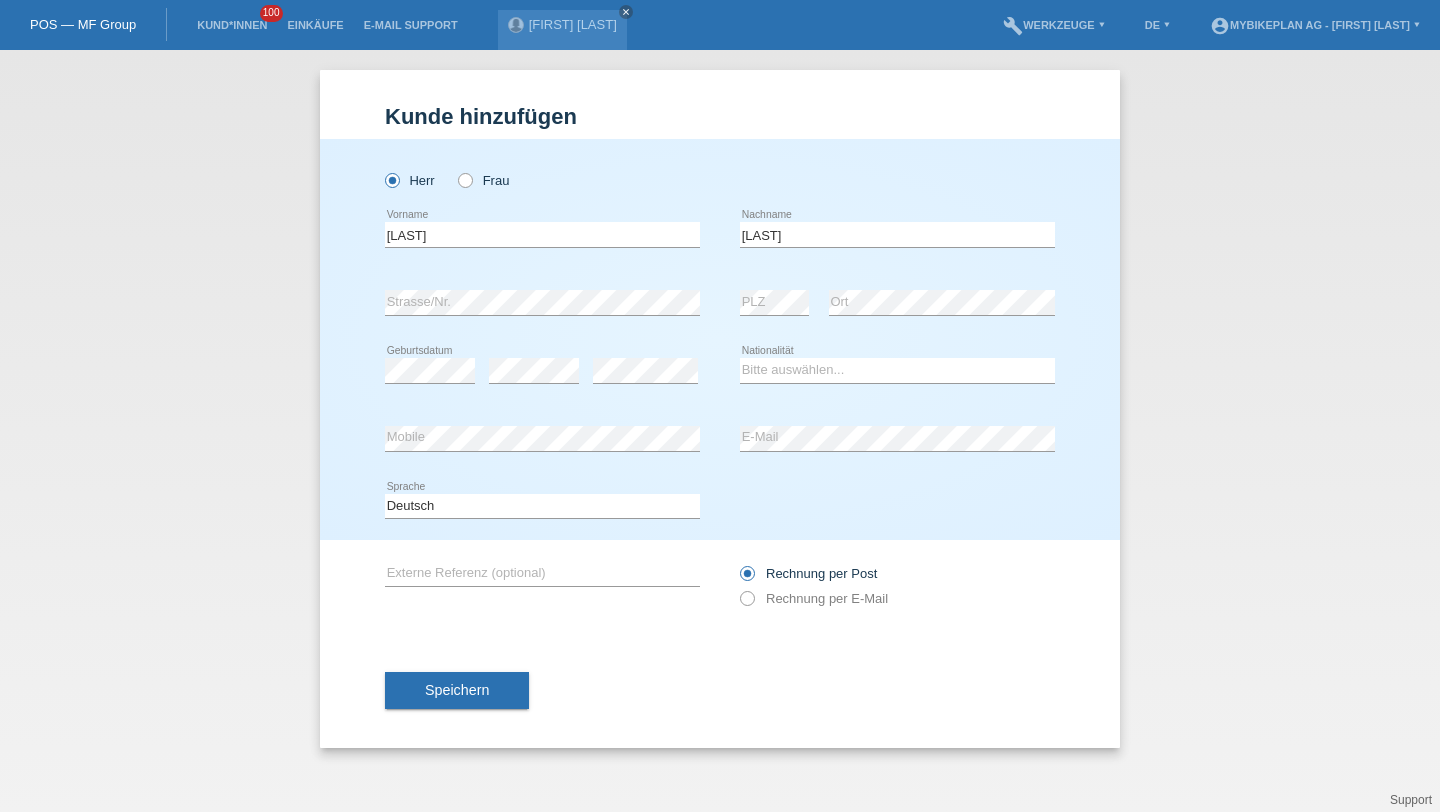 click at bounding box center (430, 383) 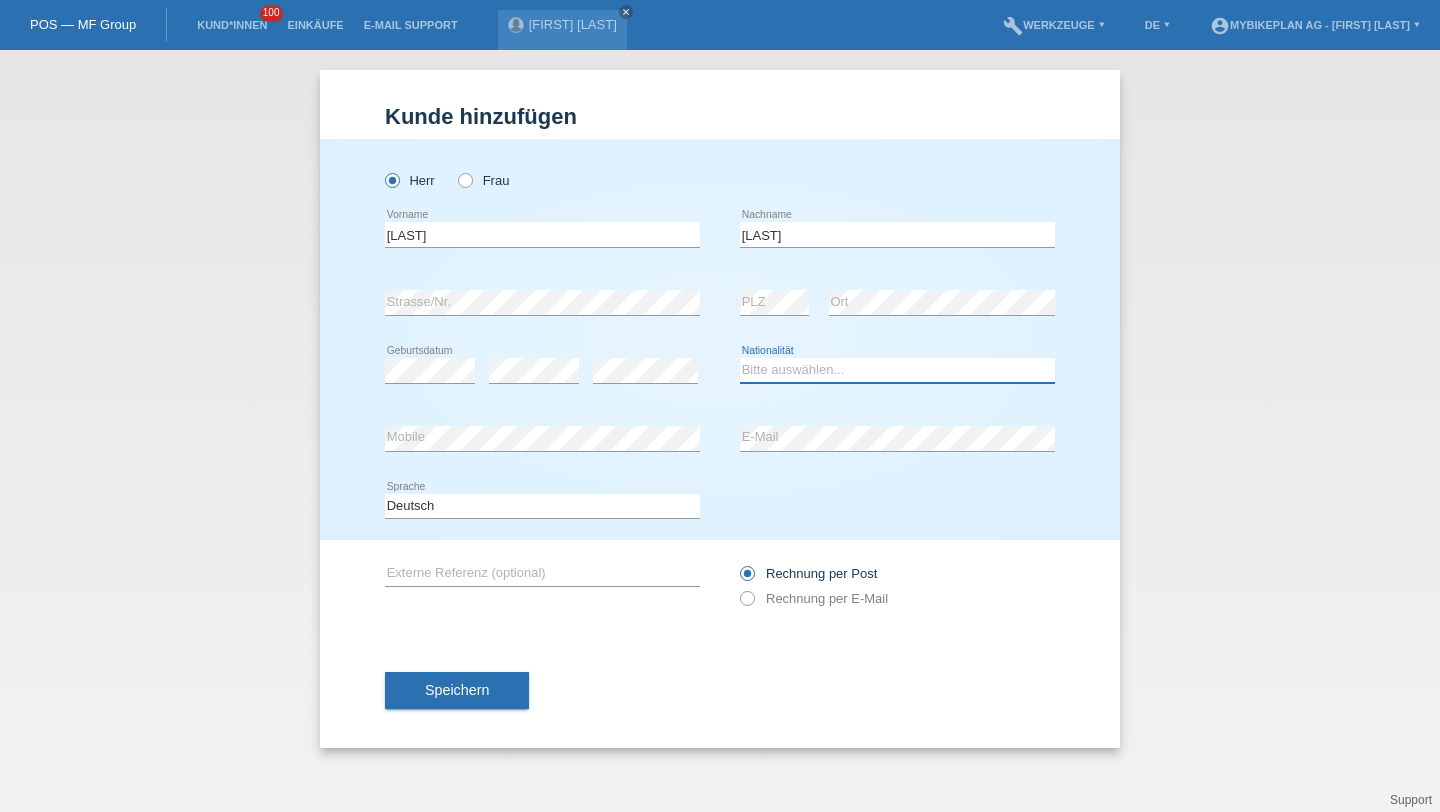 click on "Bitte auswählen...
Schweiz
Deutschland
Liechtenstein
Österreich
------------
Afghanistan
Ägypten
Åland
Albanien
Algerien" at bounding box center (897, 370) 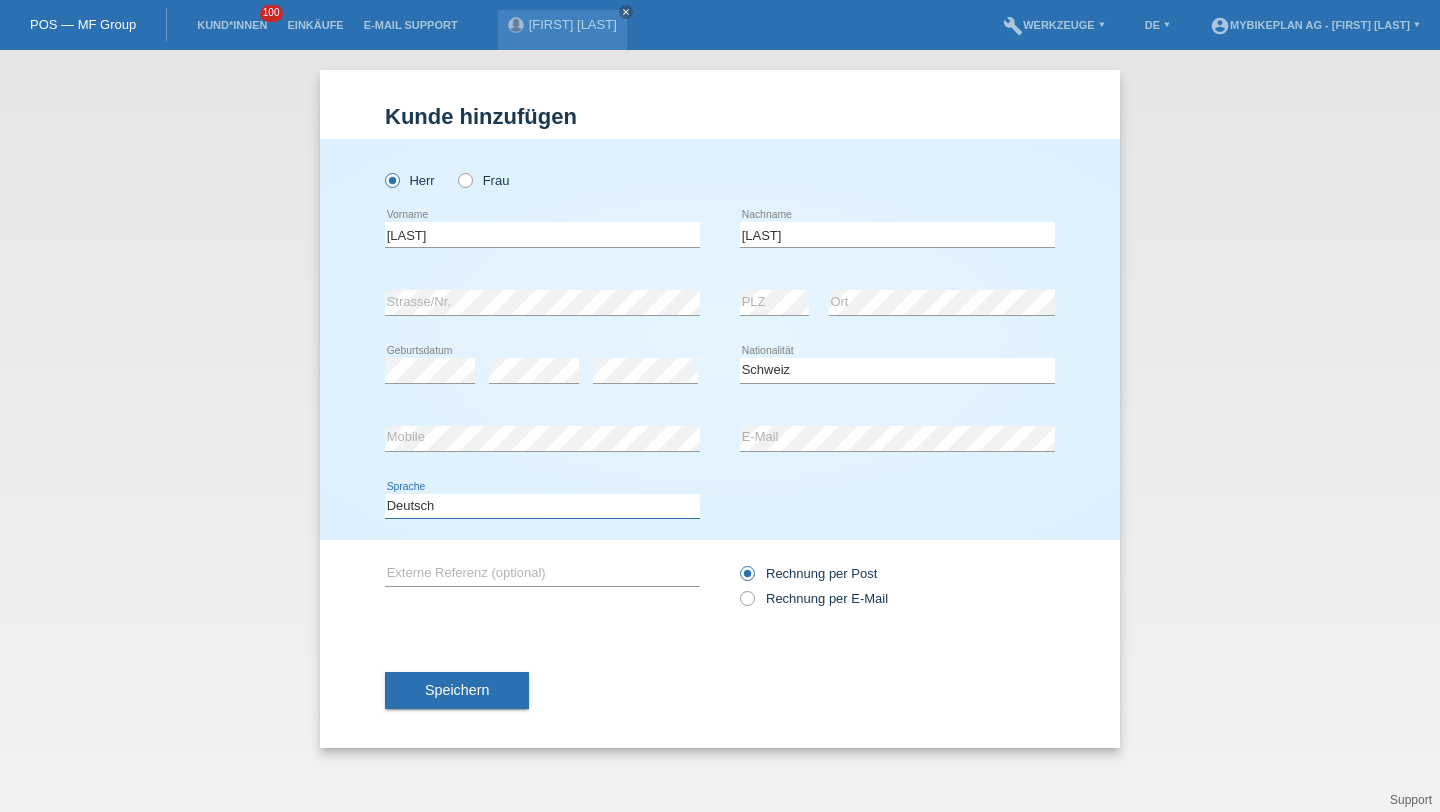click on "Deutsch
Français
Italiano
English" at bounding box center [542, 506] 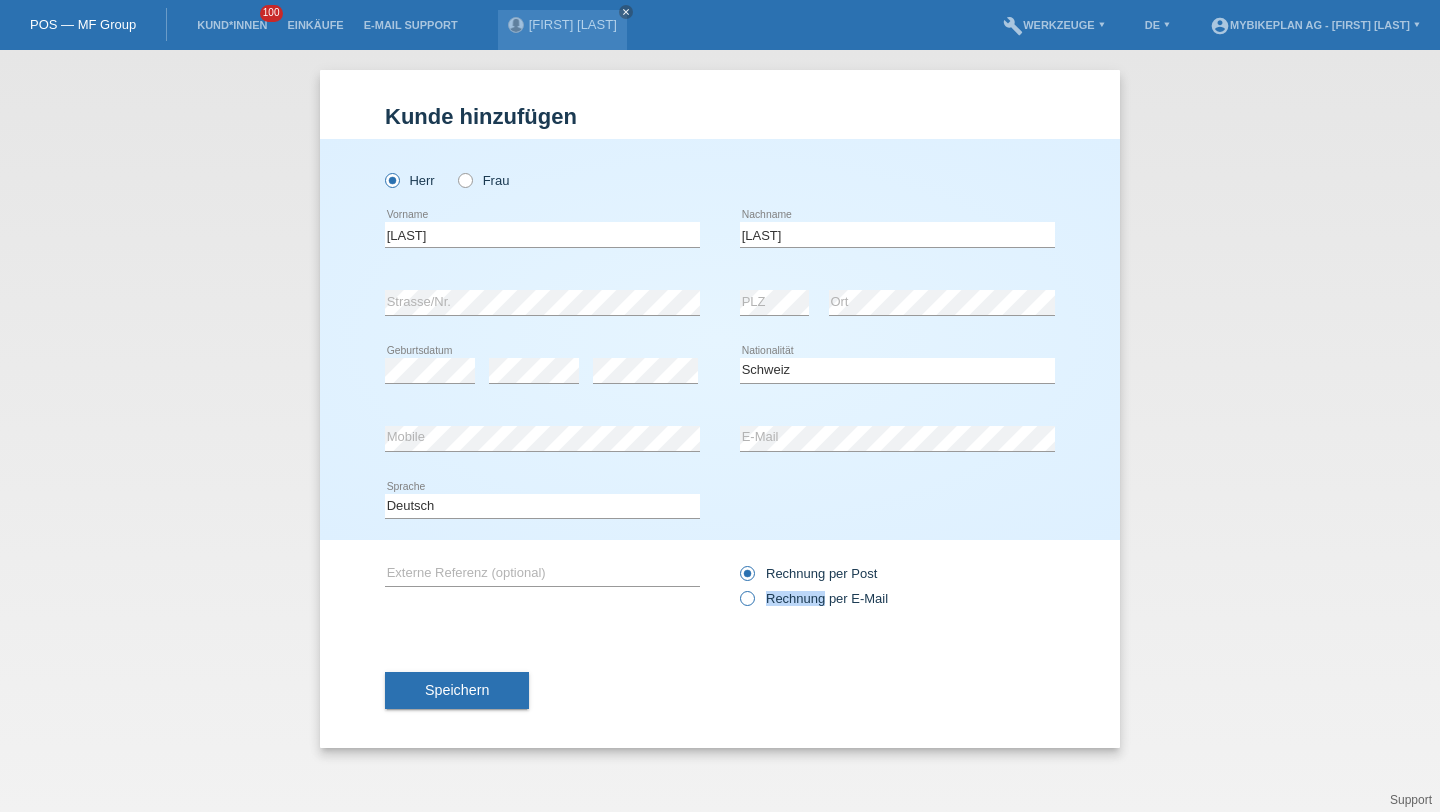 click on "Rechnung per E-Mail" at bounding box center (808, 573) 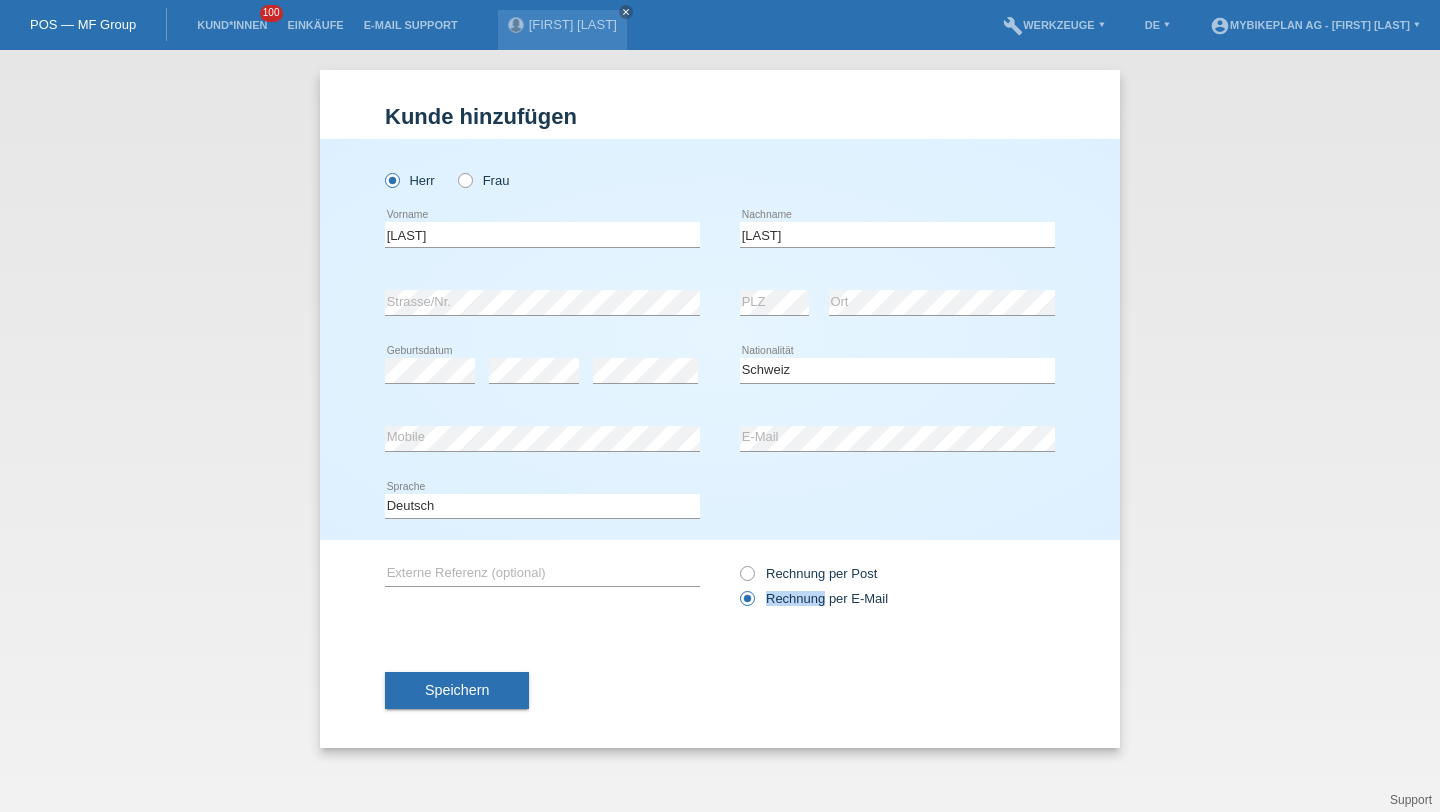 click on "Speichern" at bounding box center (457, 691) 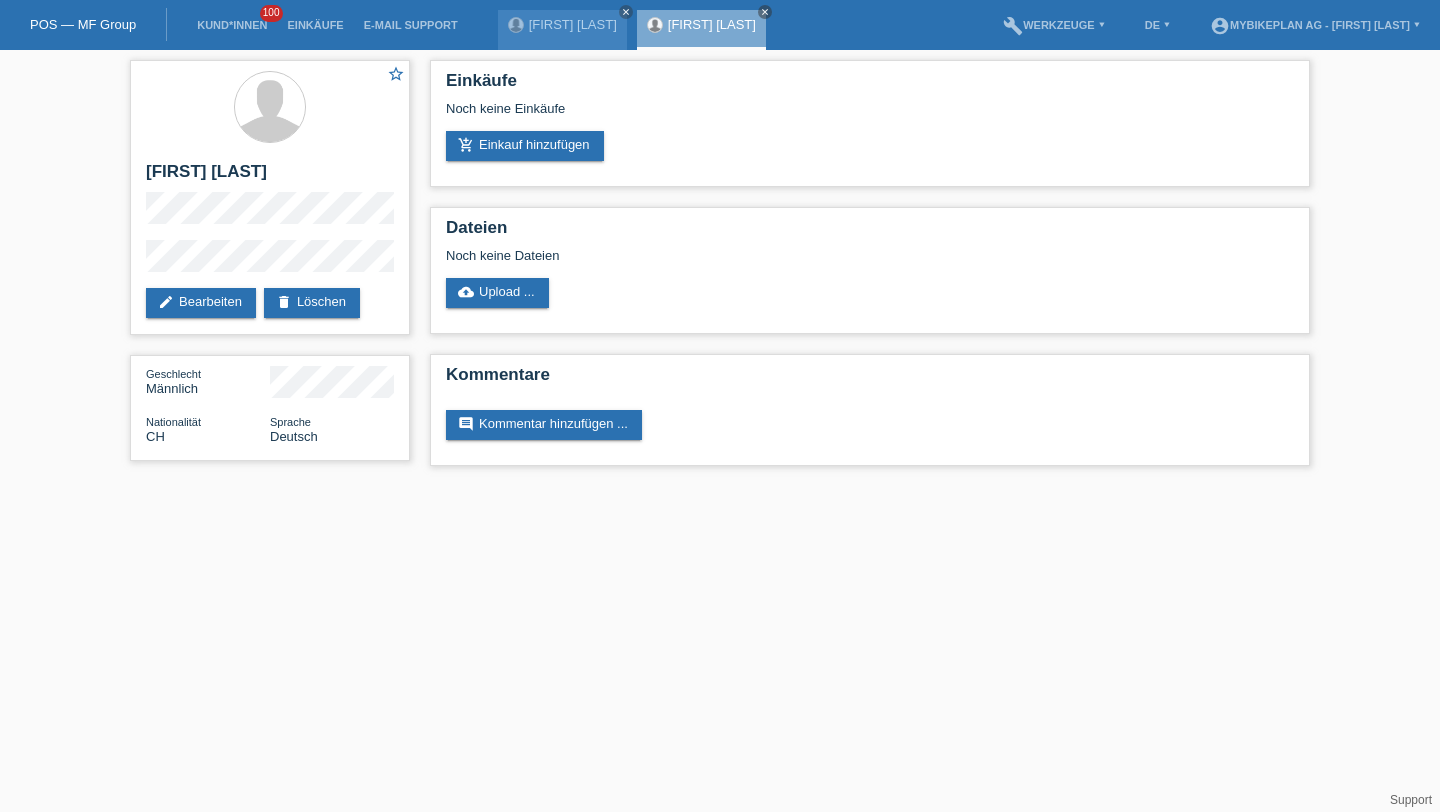 scroll, scrollTop: 0, scrollLeft: 0, axis: both 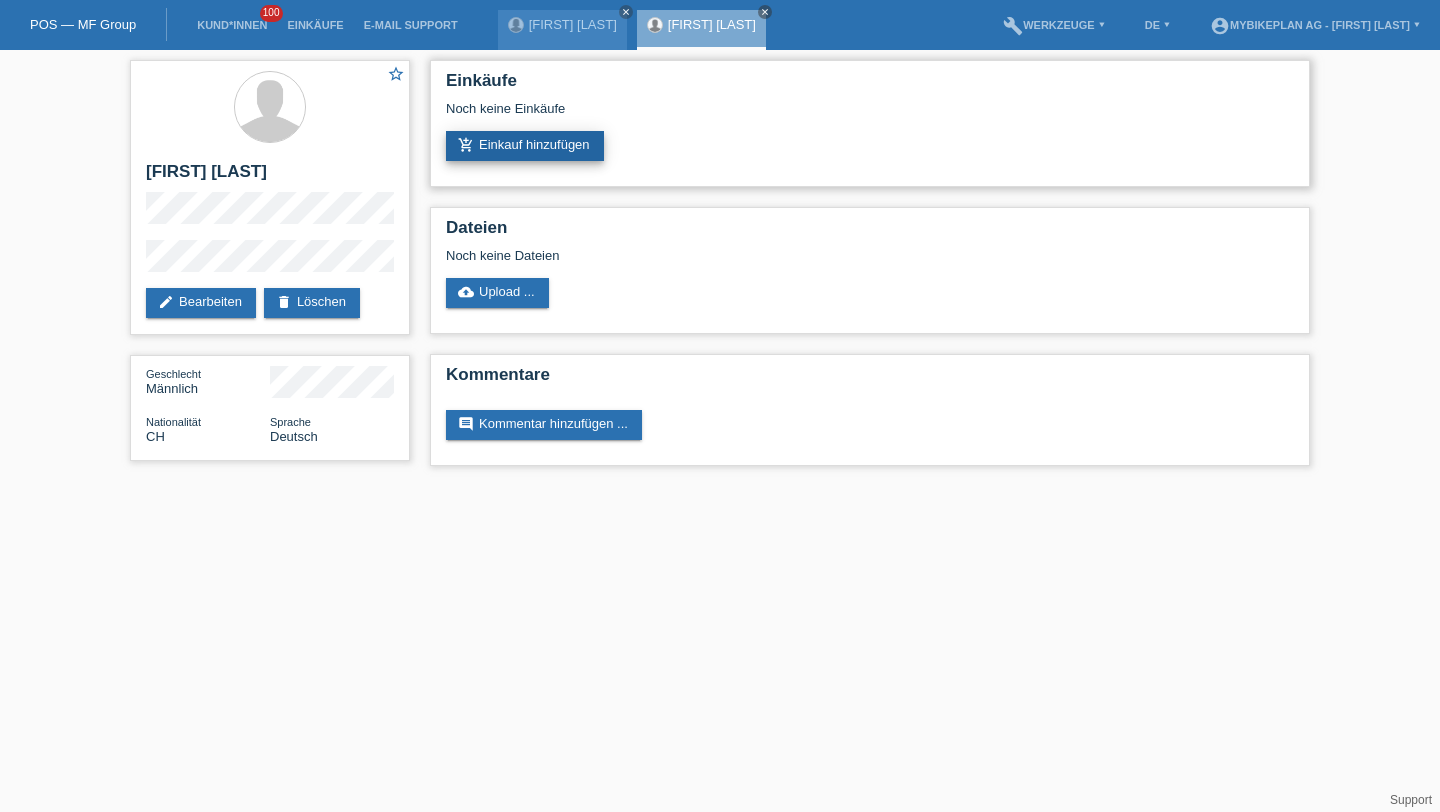 click on "add_shopping_cart  Einkauf hinzufügen" at bounding box center (525, 146) 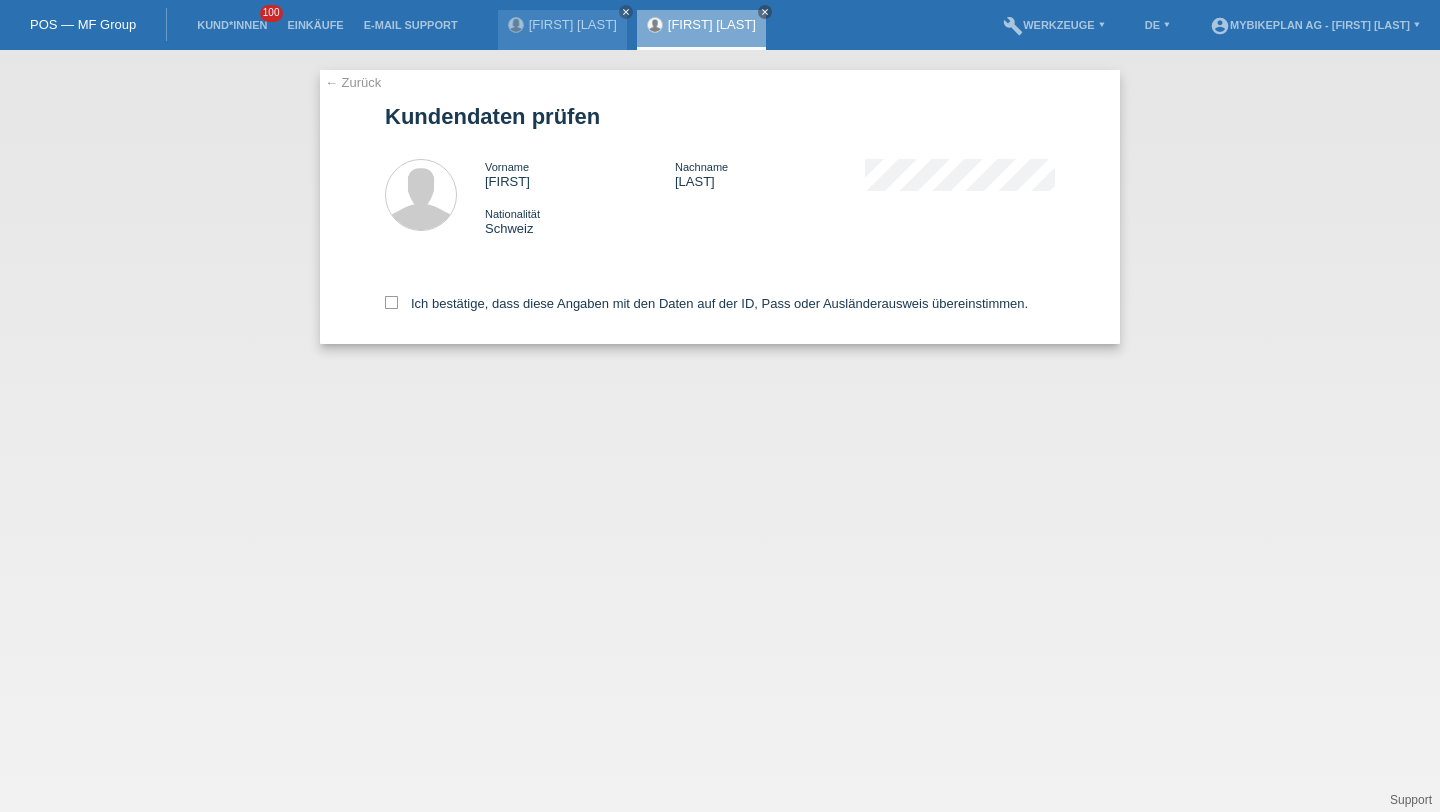 scroll, scrollTop: 0, scrollLeft: 0, axis: both 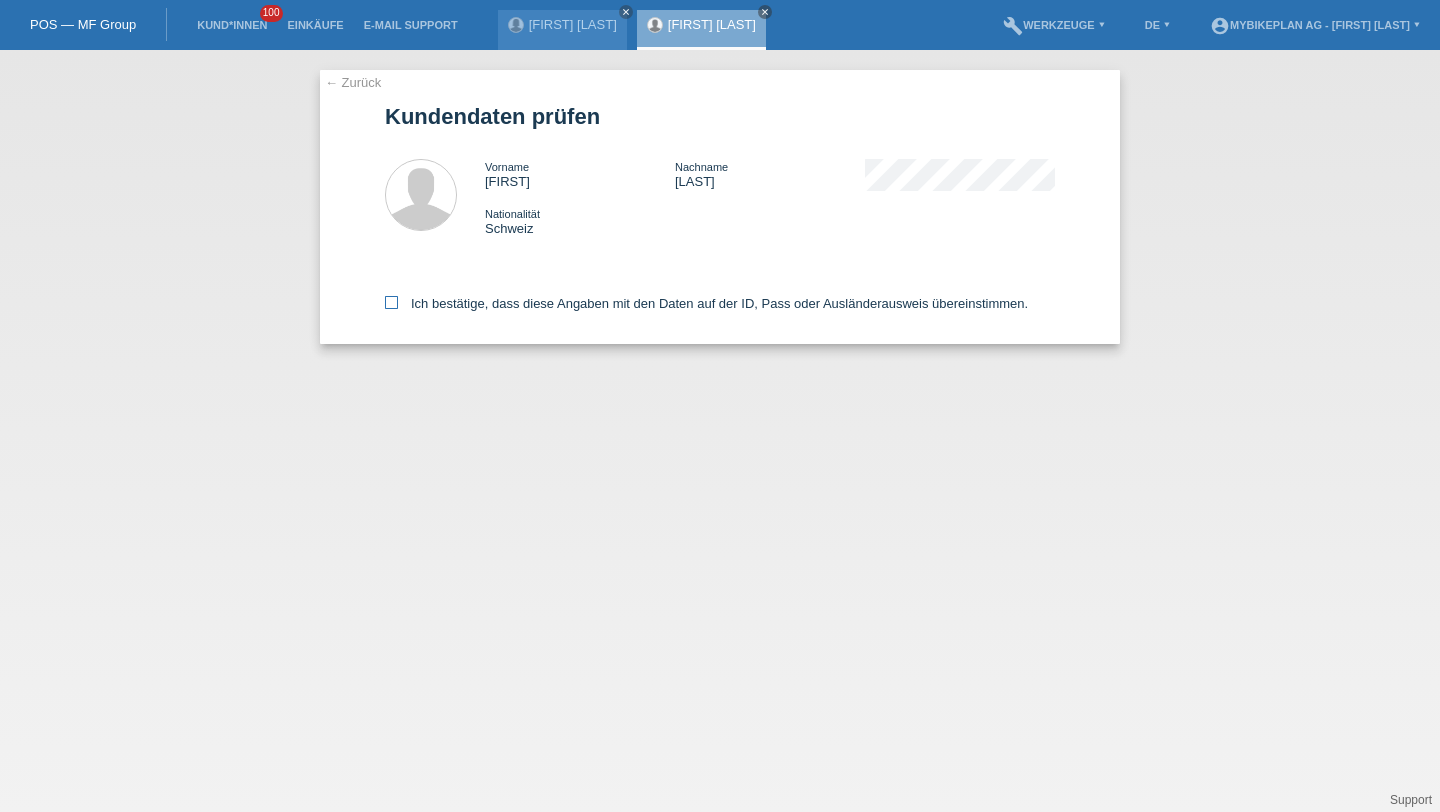click on "Ich bestätige, dass diese Angaben mit den Daten auf der ID, Pass oder Ausländerausweis übereinstimmen." at bounding box center (706, 303) 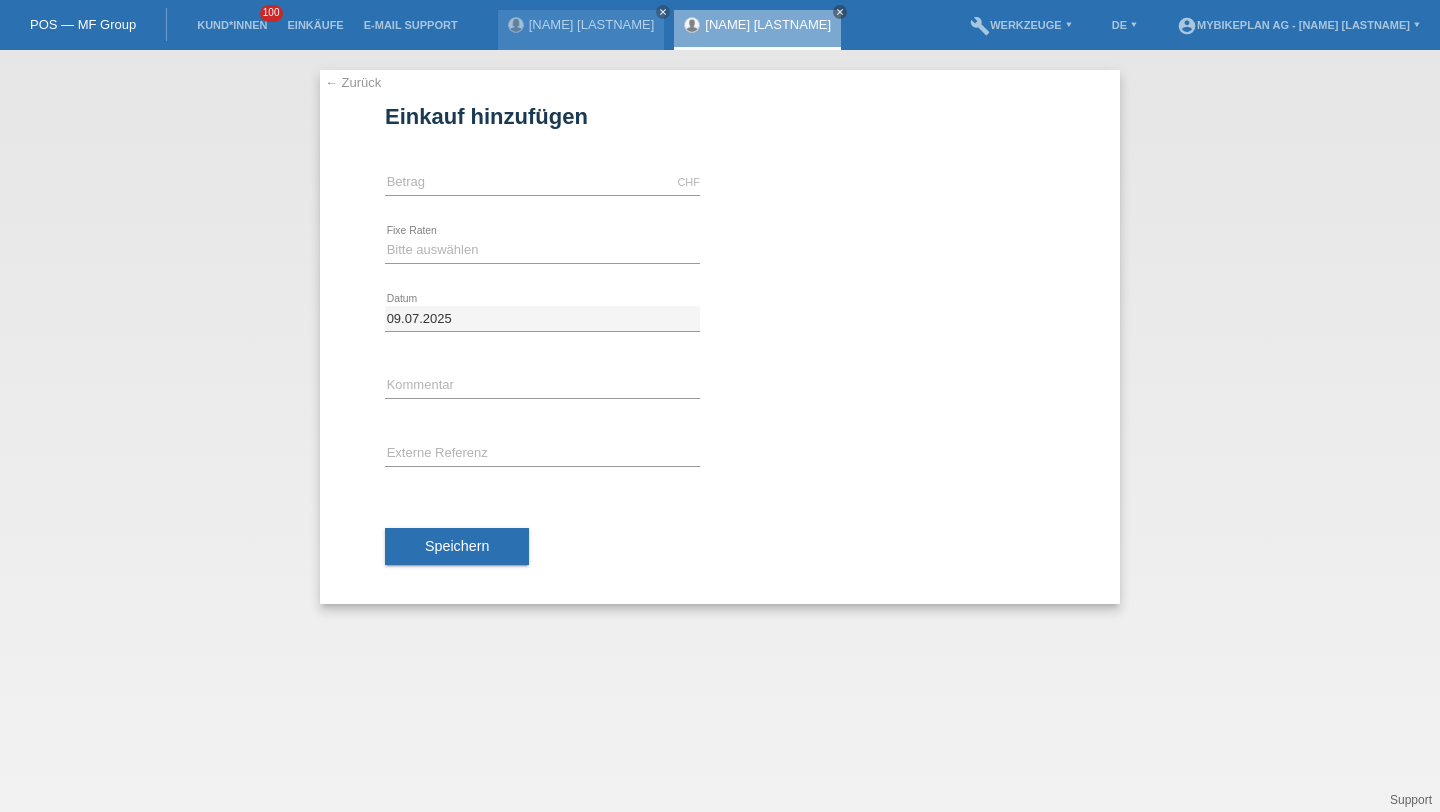 scroll, scrollTop: 0, scrollLeft: 0, axis: both 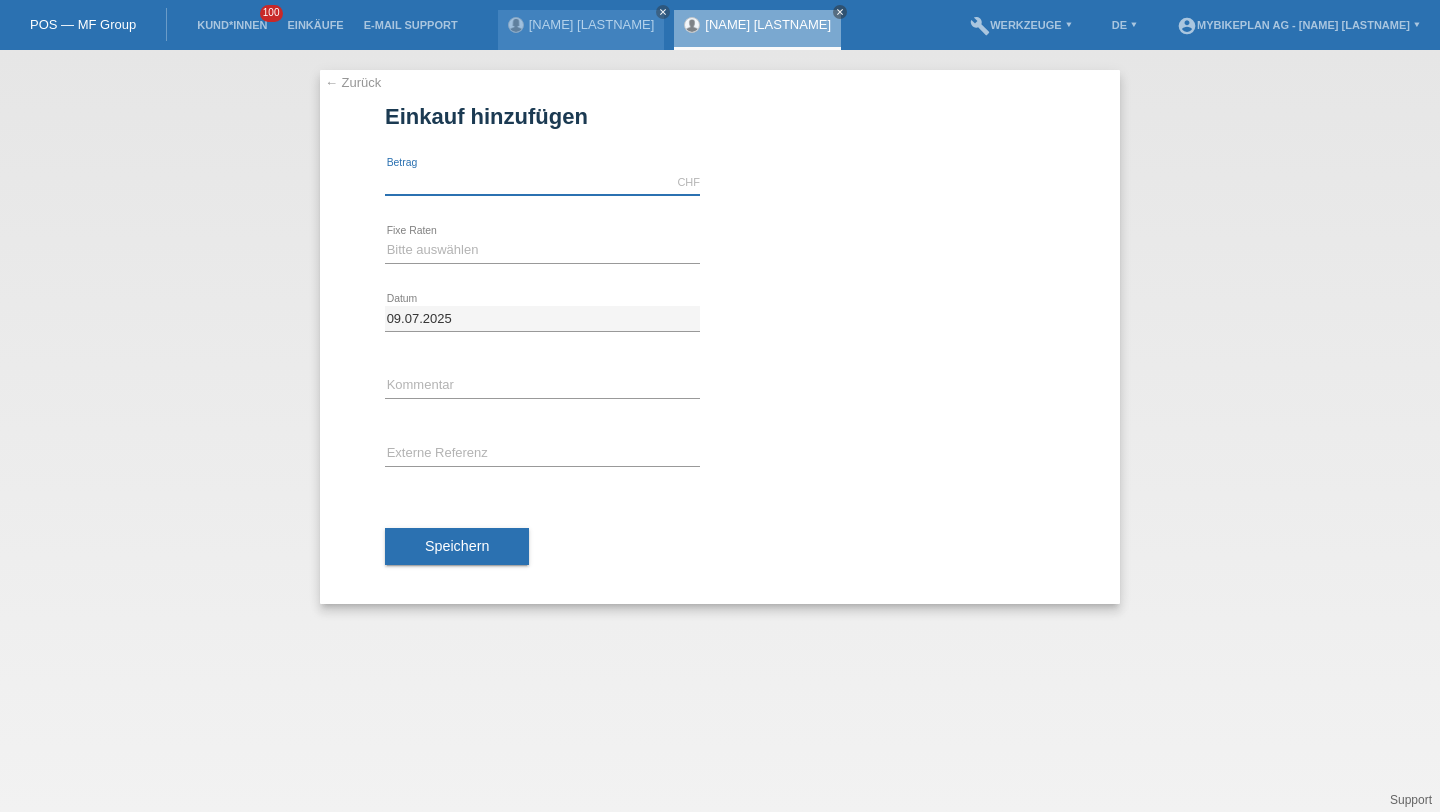 click at bounding box center [542, 182] 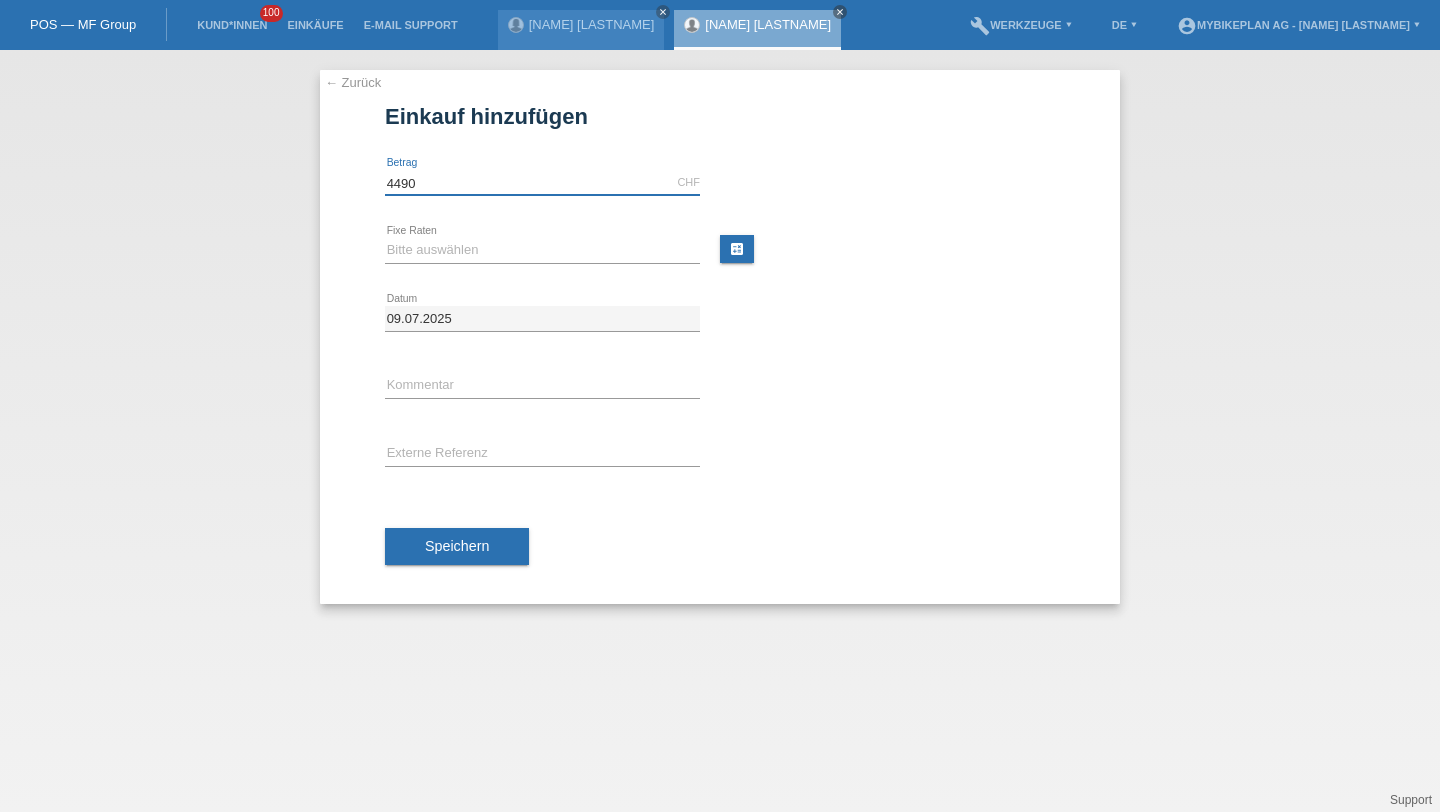 type on "4490" 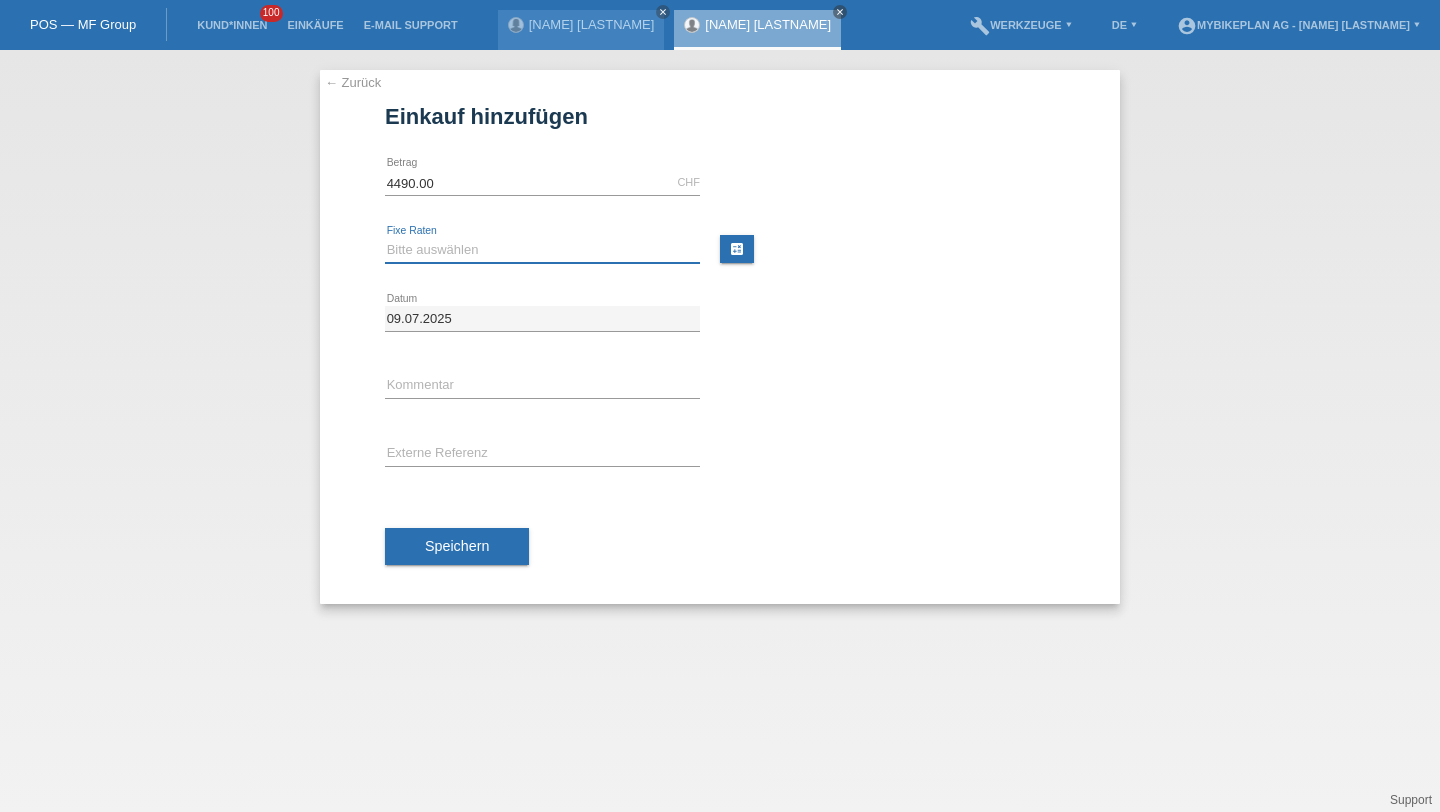 click on "Bitte auswählen
6 Raten
12 Raten
18 Raten
24 Raten
36 Raten
48 Raten" at bounding box center (542, 250) 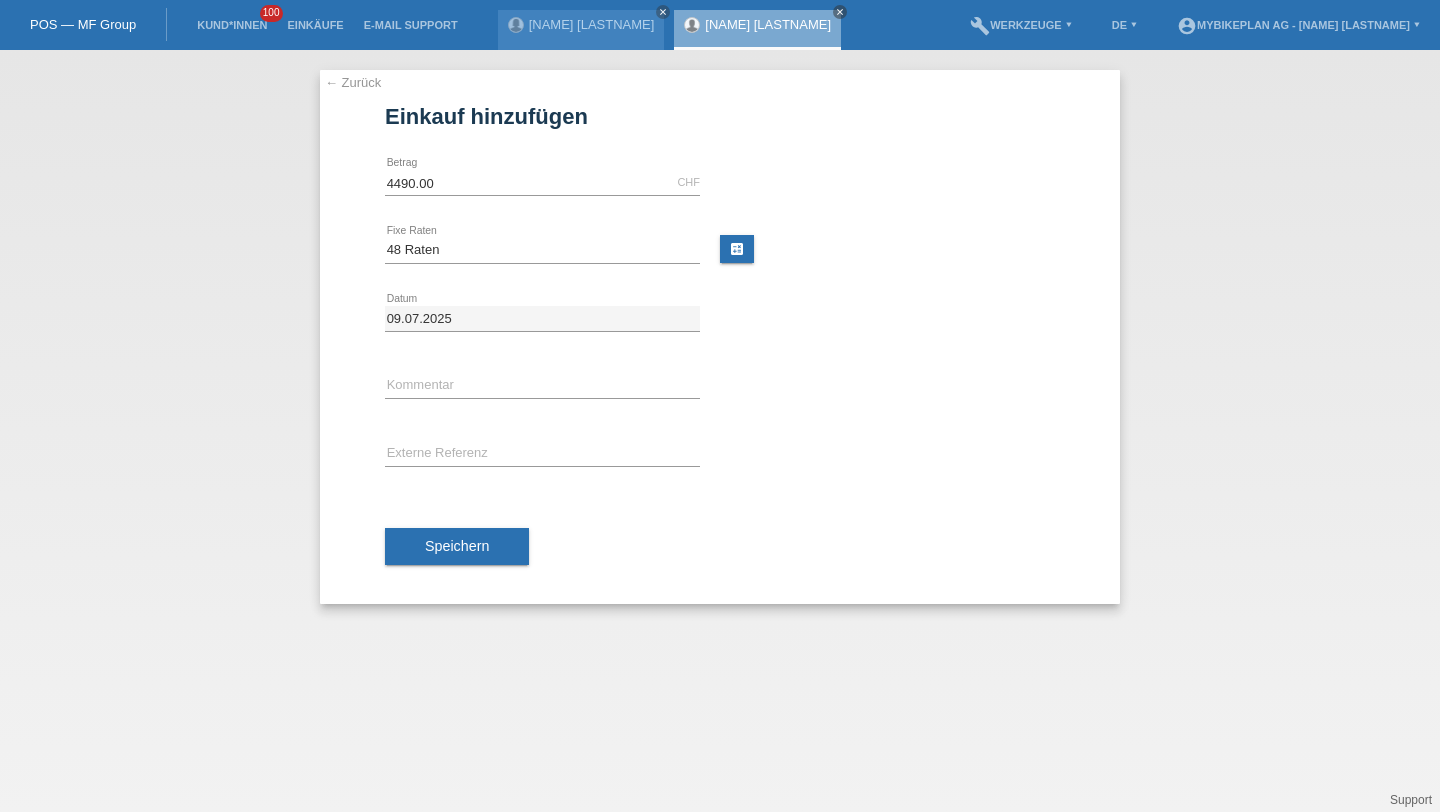 click on "error
Externe Referenz" at bounding box center [542, 183] 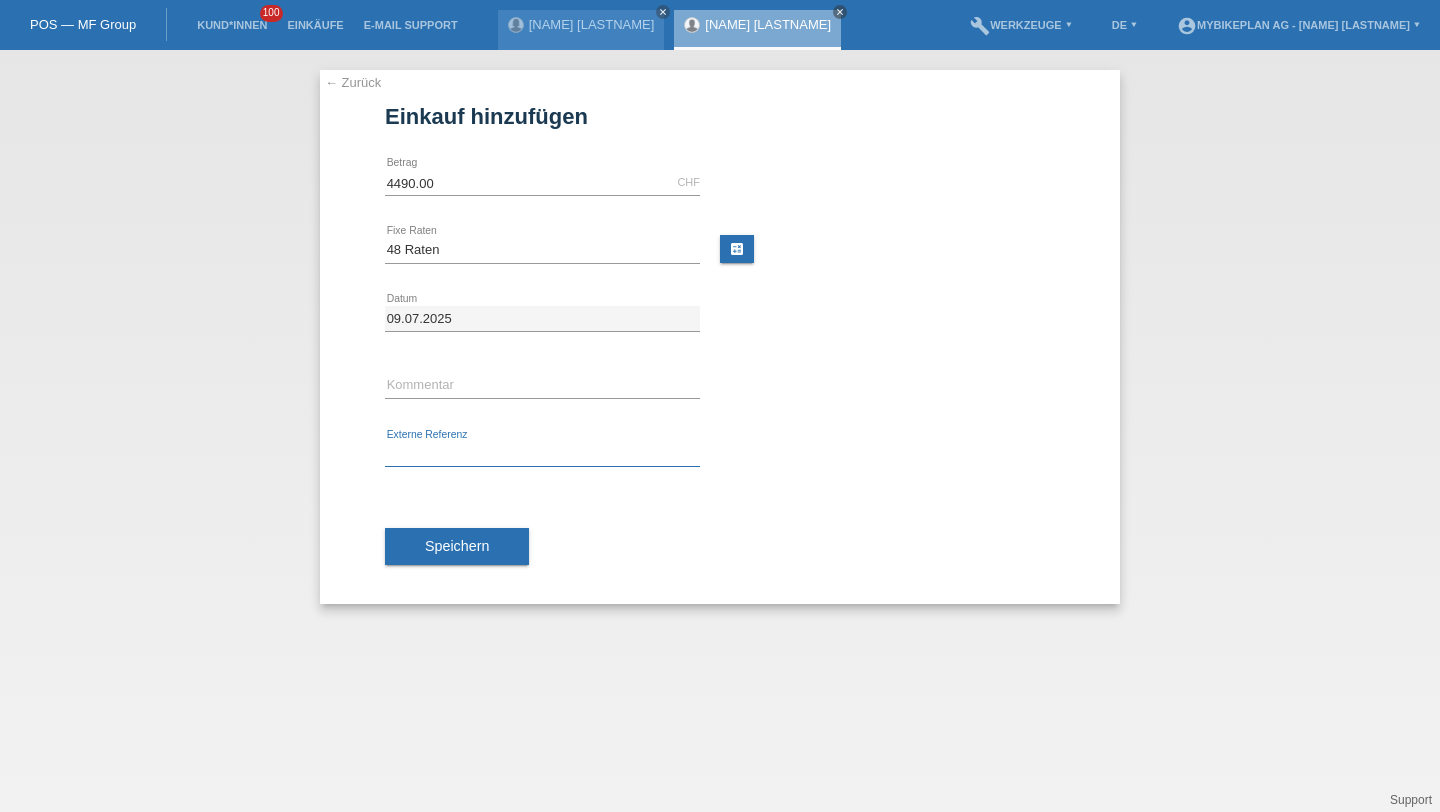 click at bounding box center (542, 454) 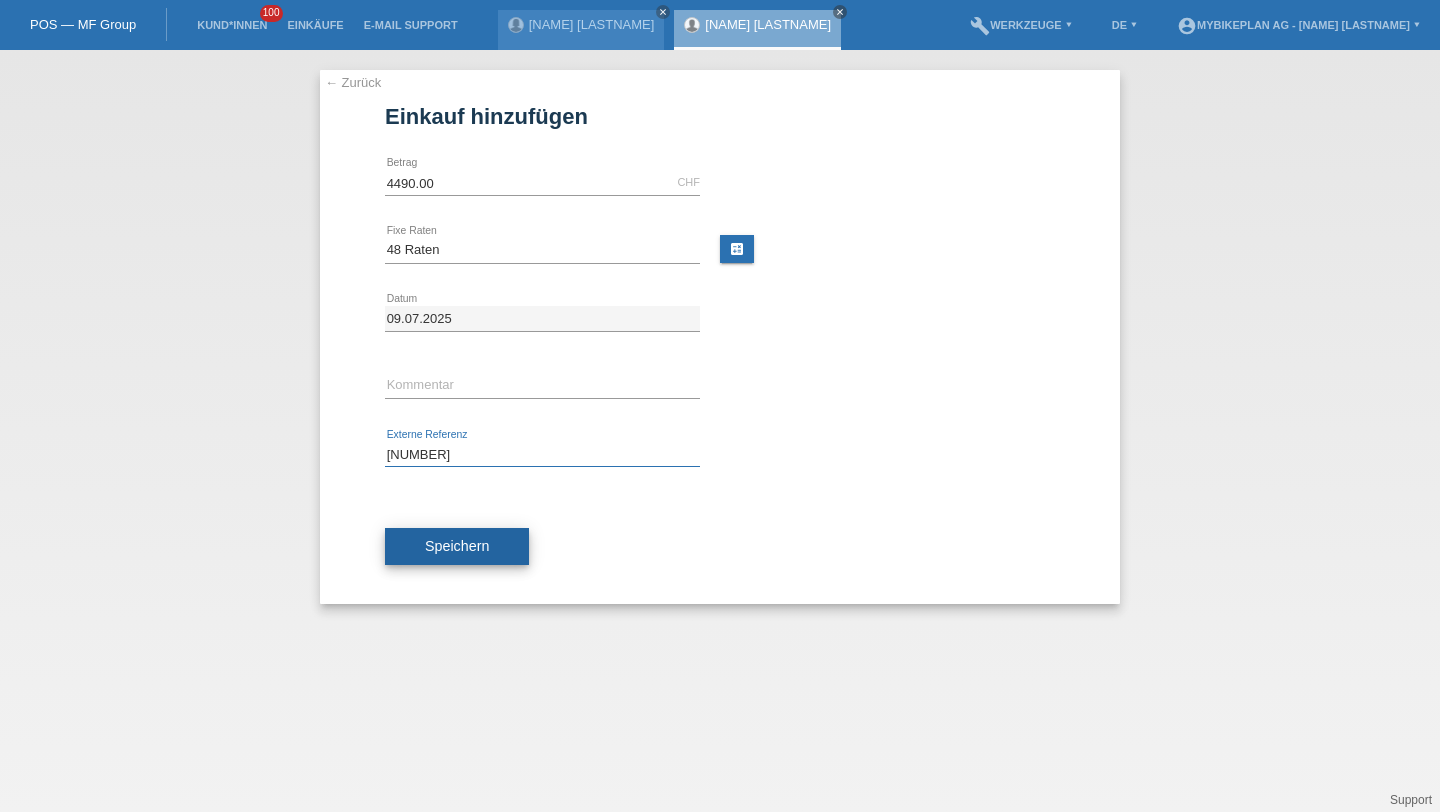 type on "[NUMBER]" 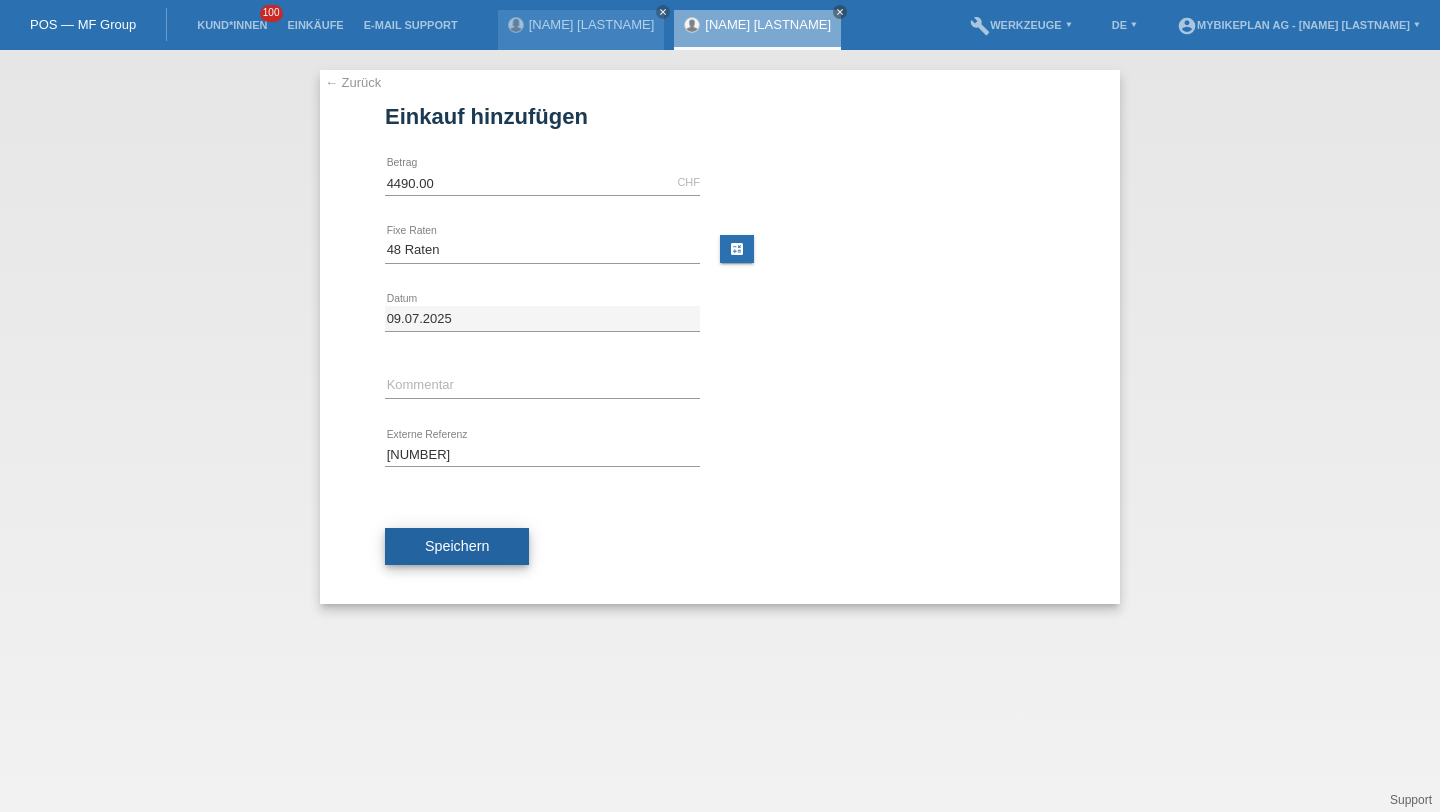 click on "Speichern" at bounding box center [457, 546] 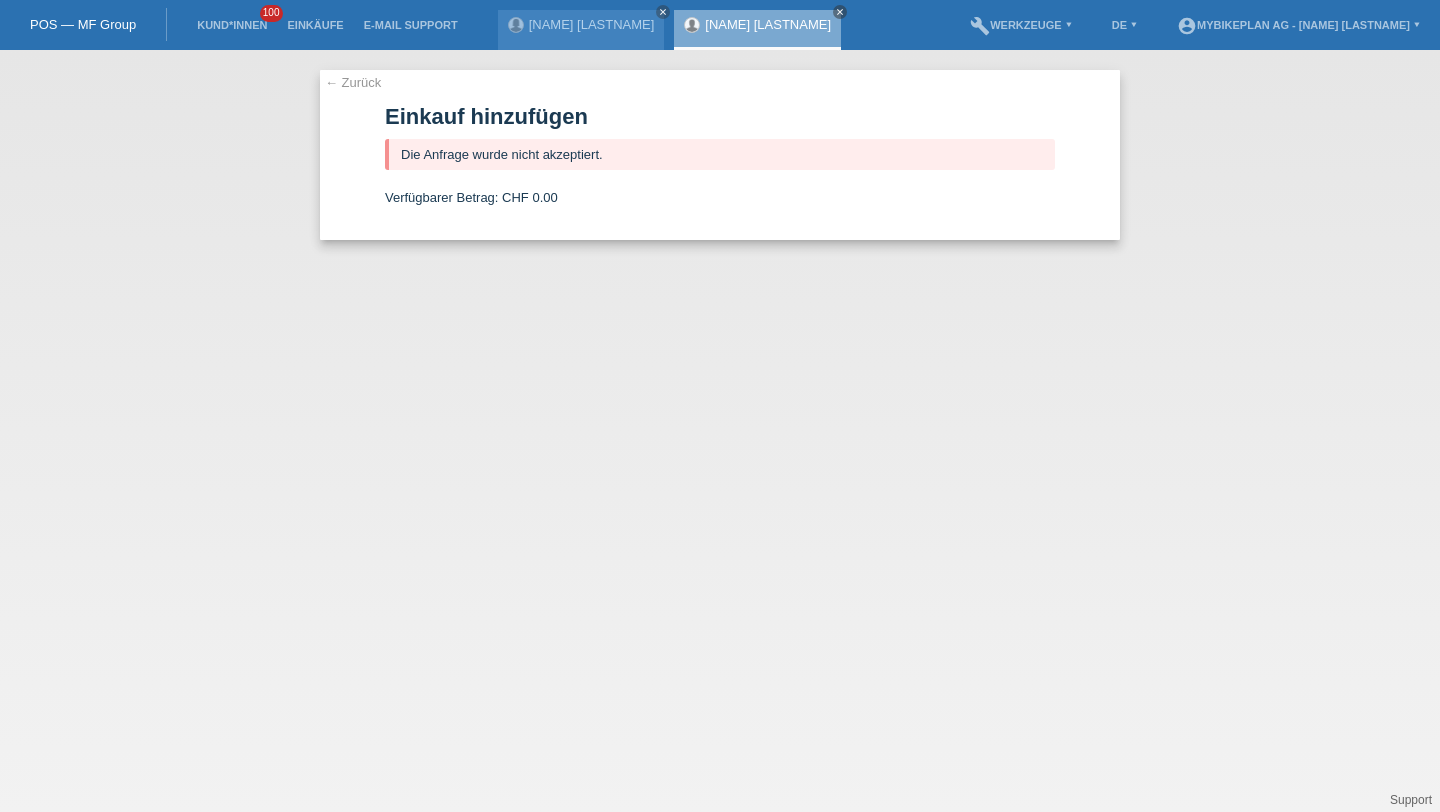 click on "Kund*innen
100" at bounding box center (232, 25) 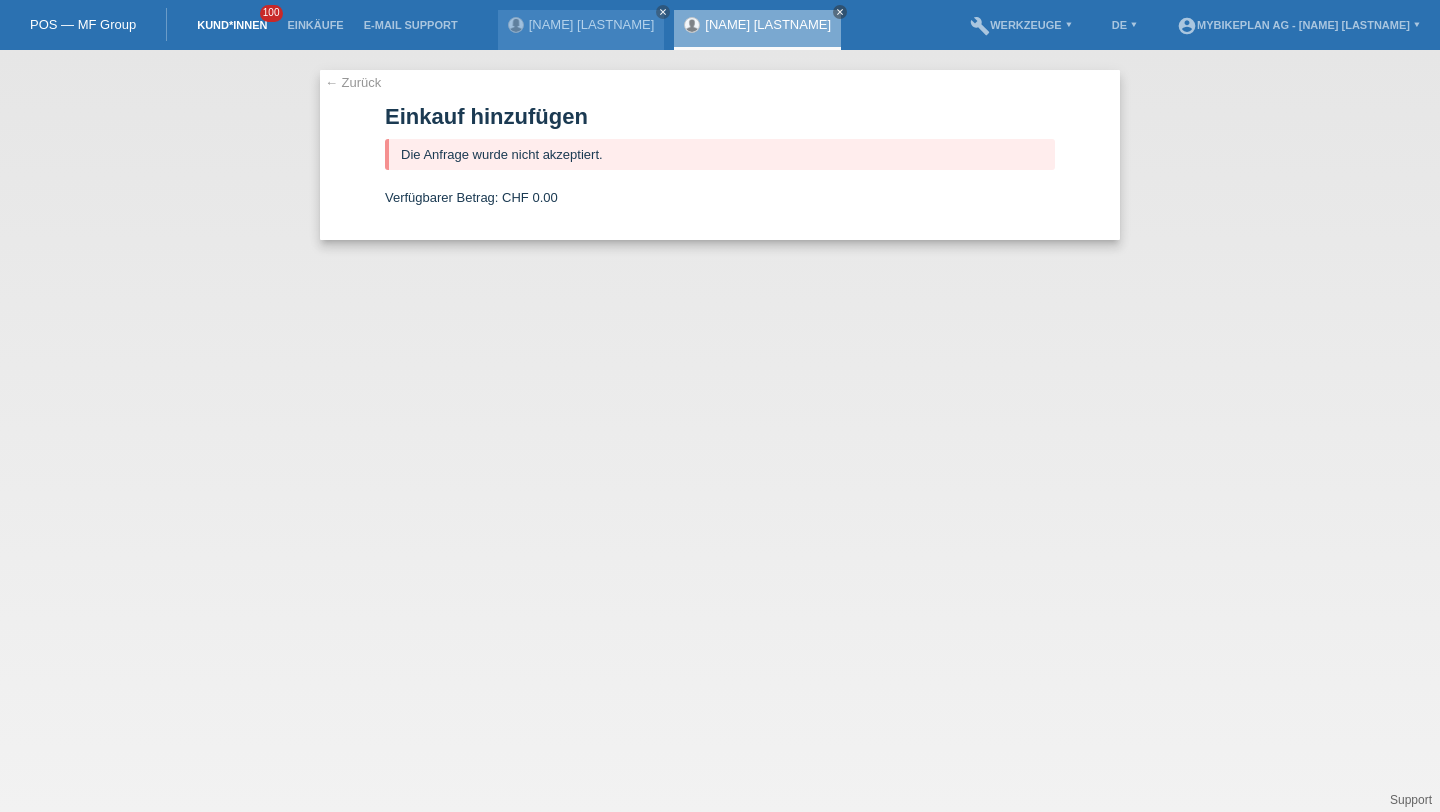 click on "Kund*innen" at bounding box center [232, 25] 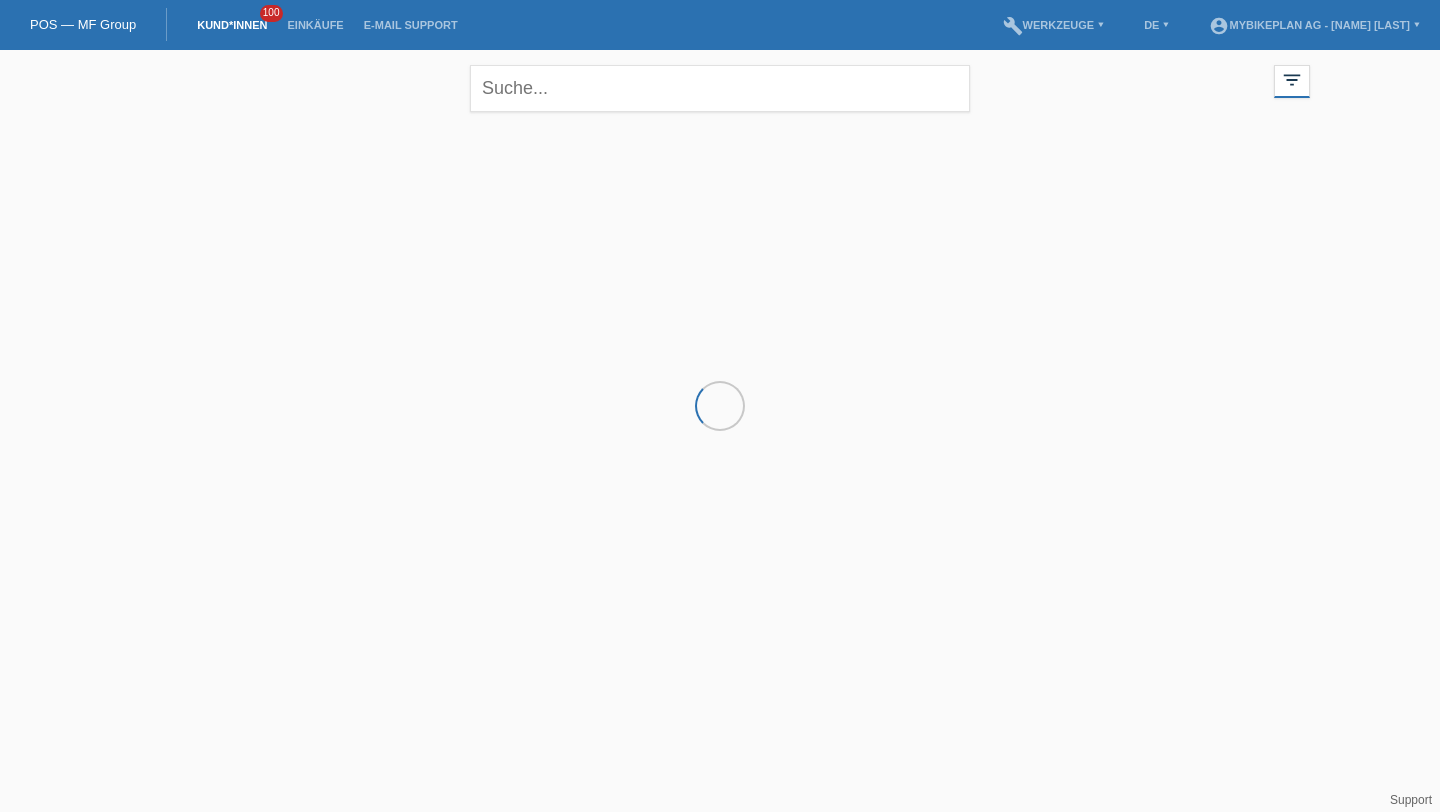 scroll, scrollTop: 0, scrollLeft: 0, axis: both 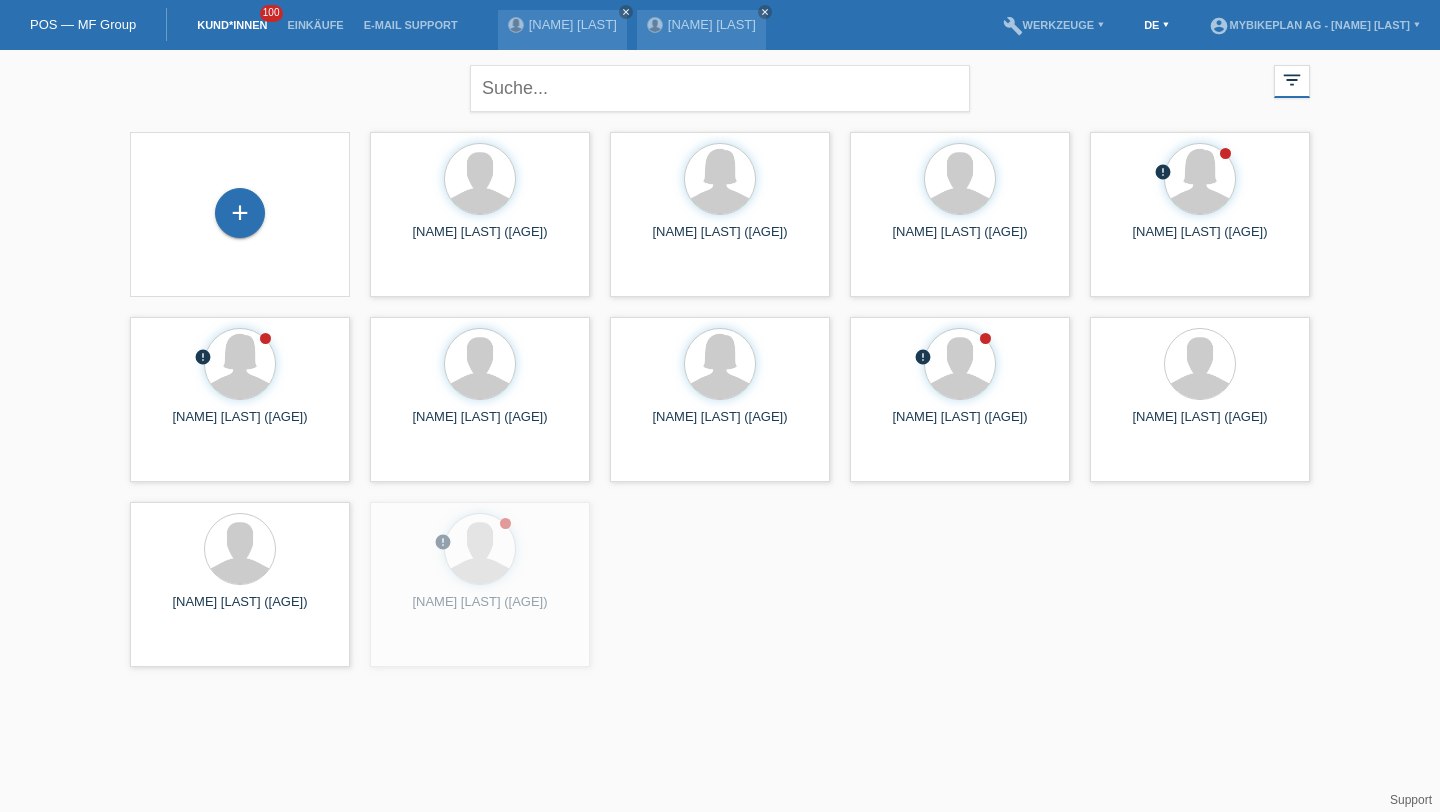 click on "DE ▾" at bounding box center [1314, 25] 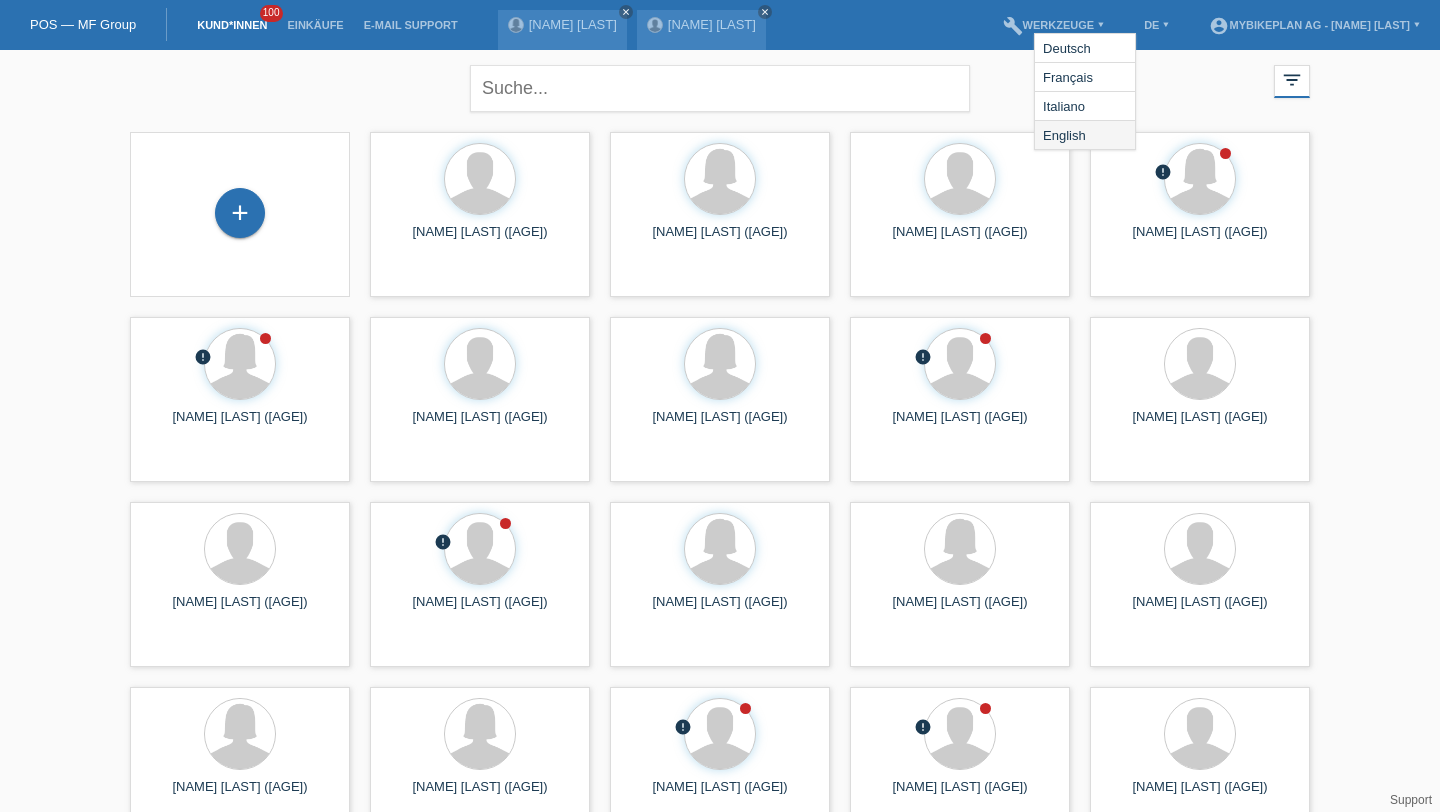 click on "English" at bounding box center [1067, 48] 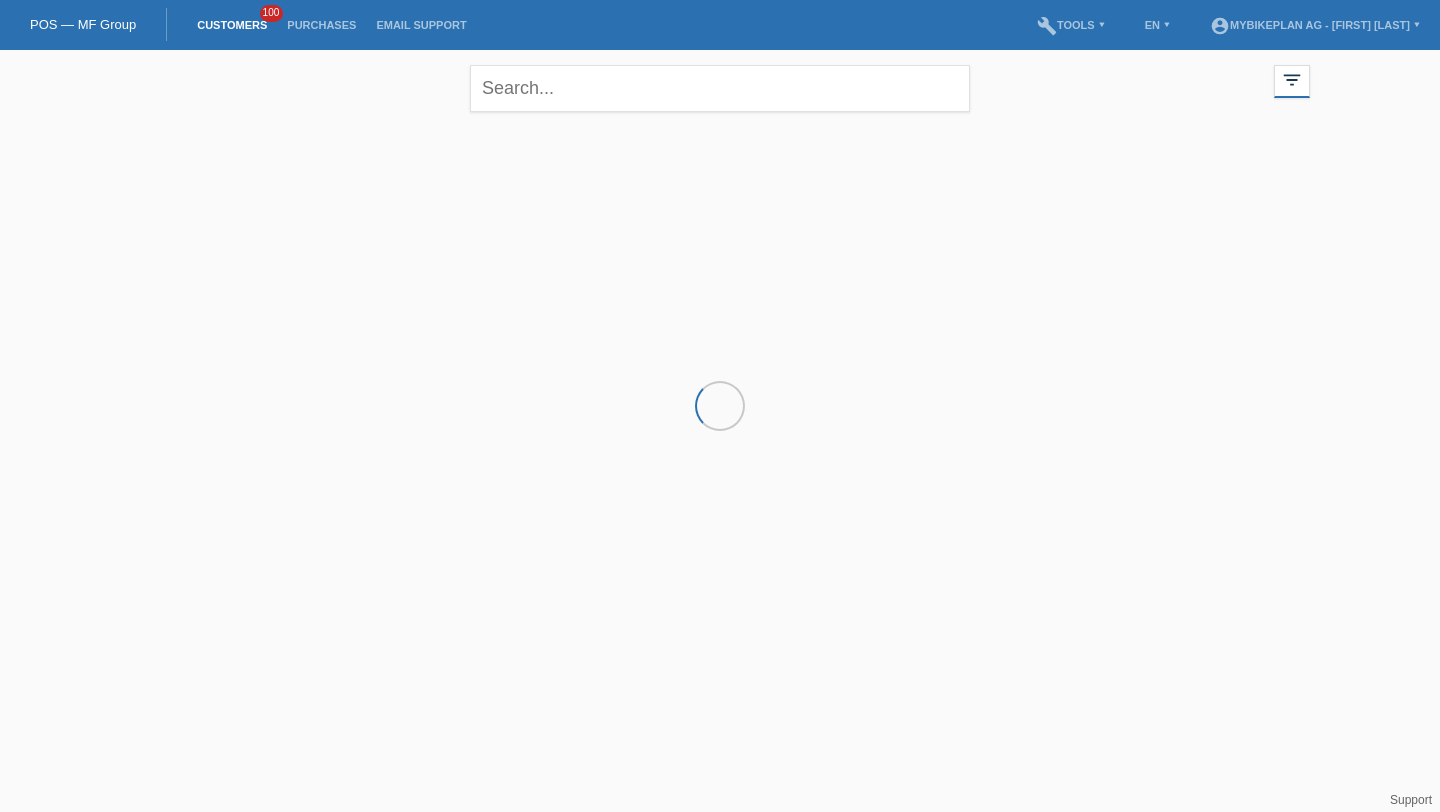 scroll, scrollTop: 0, scrollLeft: 0, axis: both 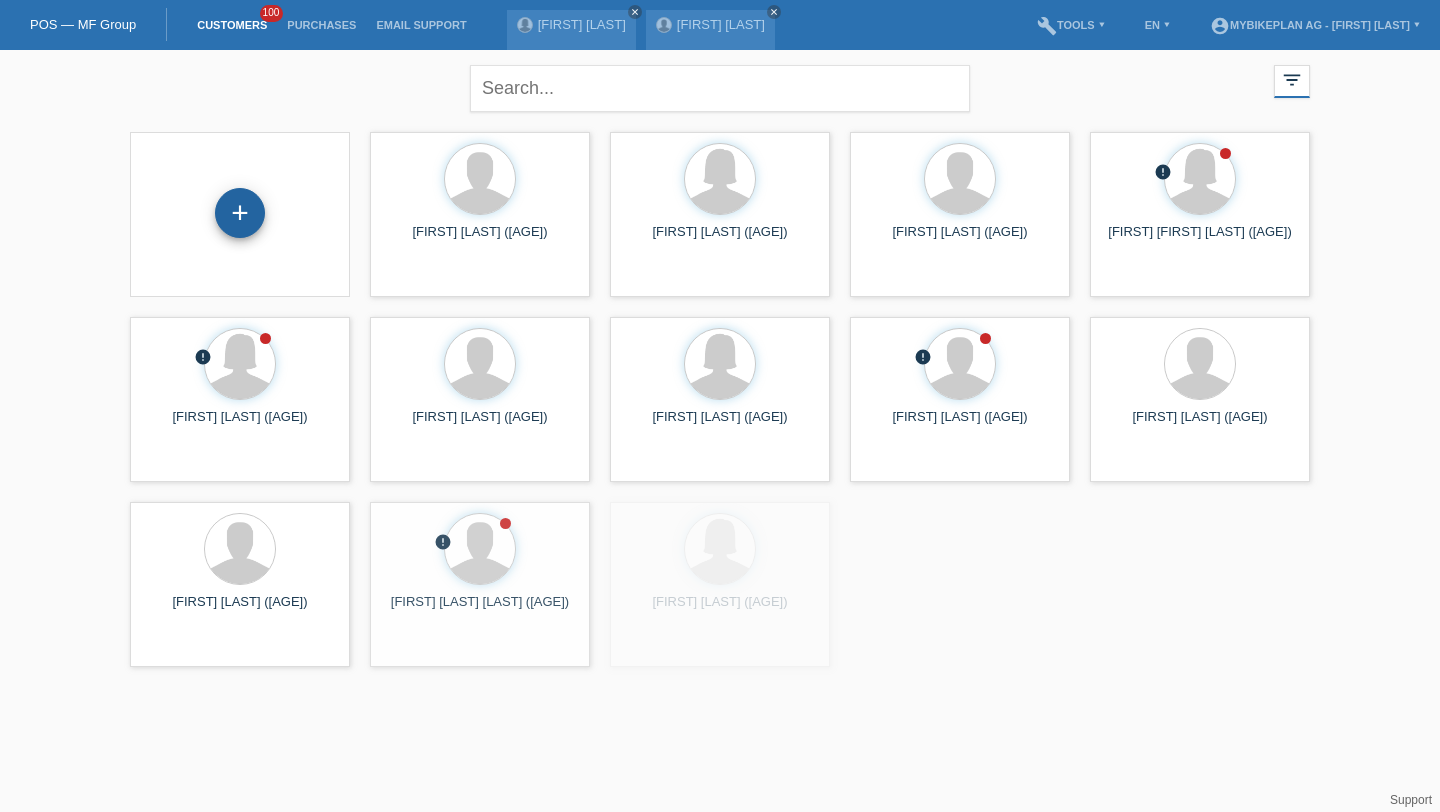 click on "+" at bounding box center [240, 213] 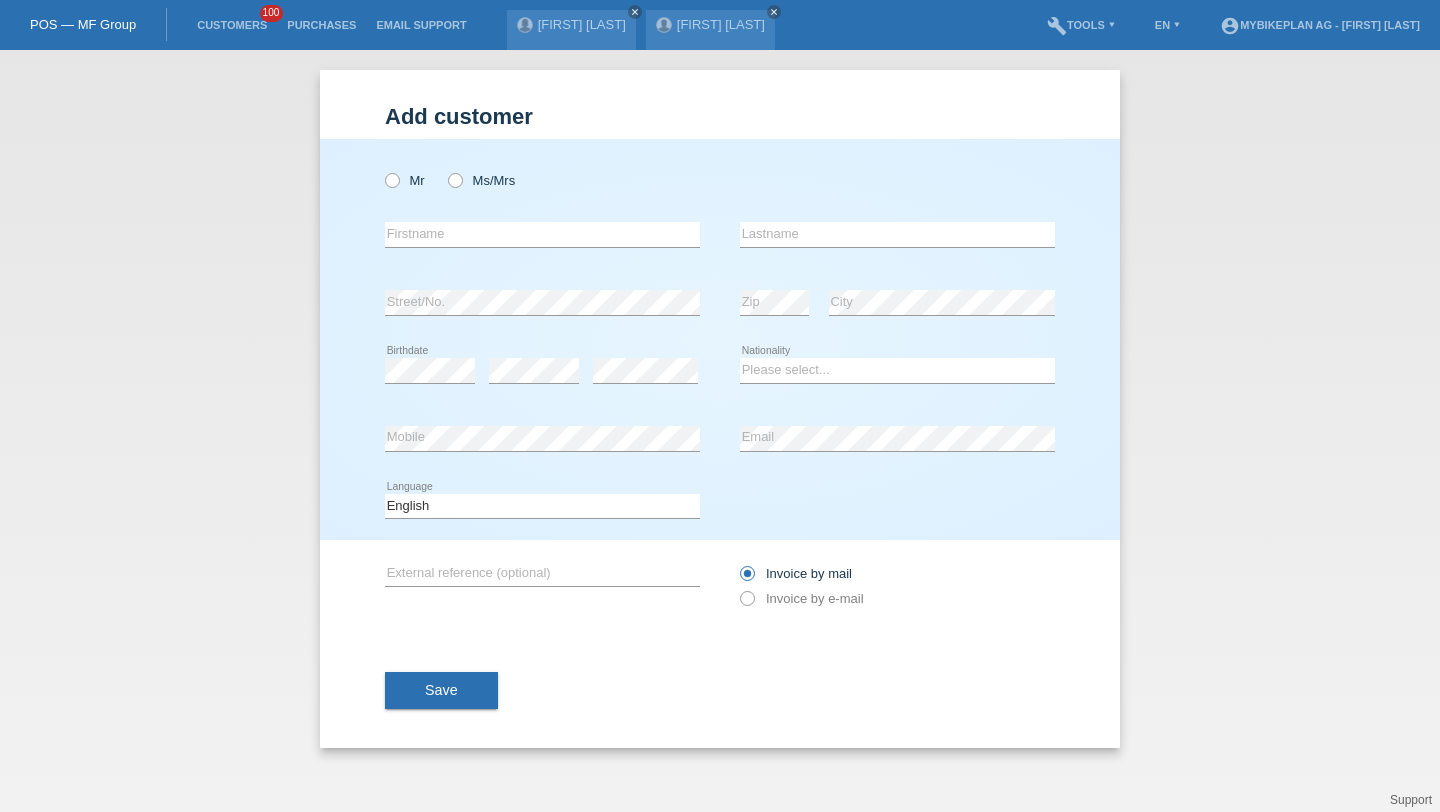 scroll, scrollTop: 0, scrollLeft: 0, axis: both 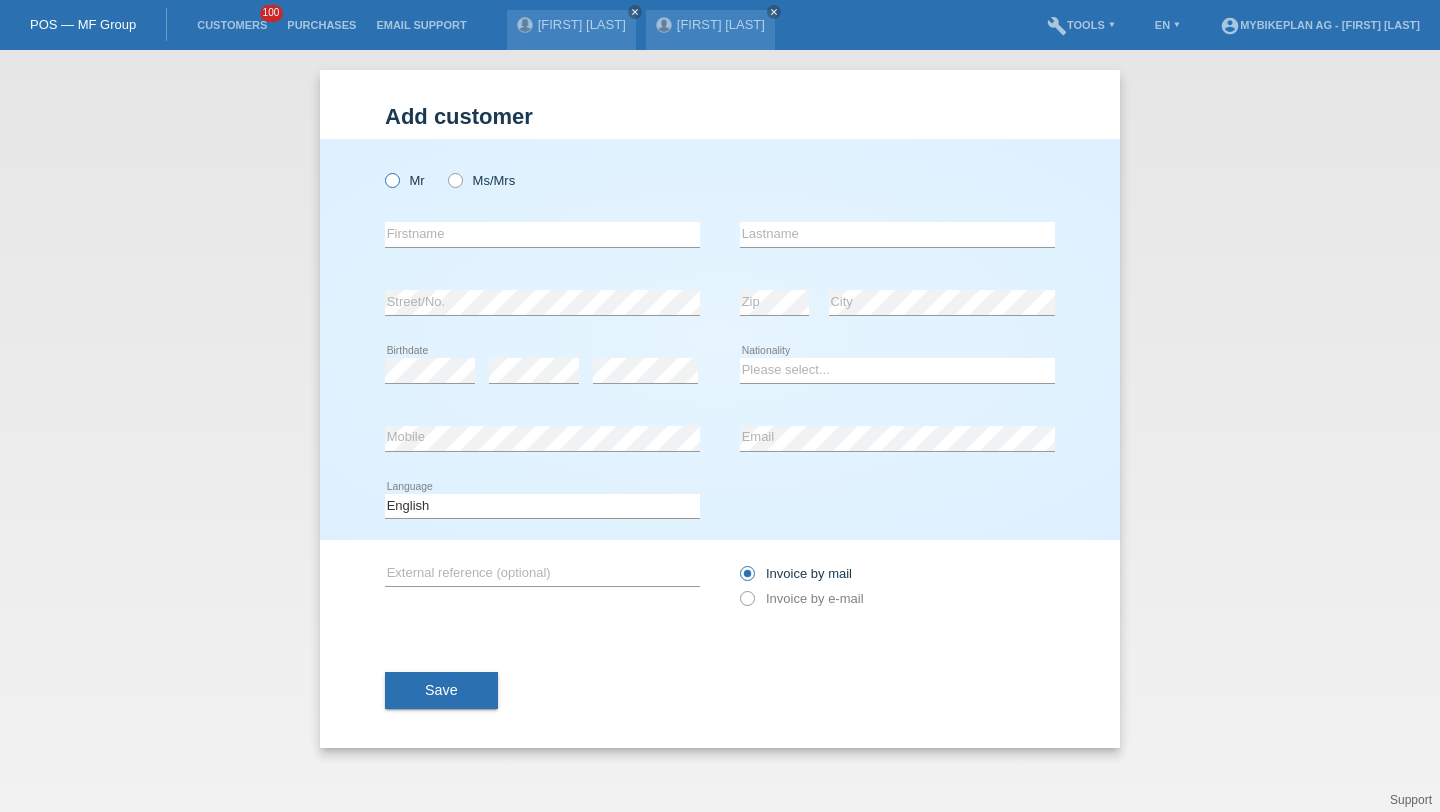 click at bounding box center (382, 170) 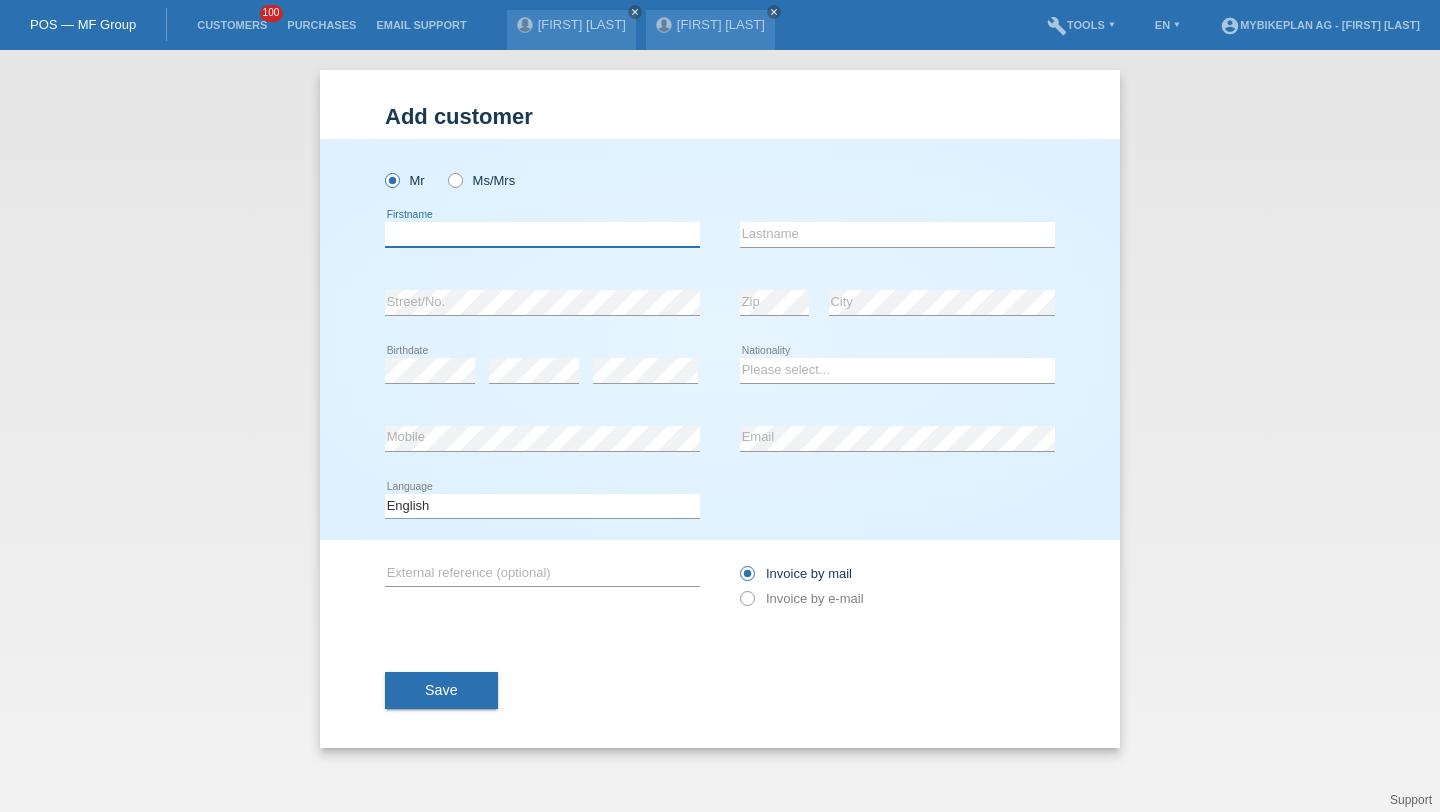 click at bounding box center (542, 234) 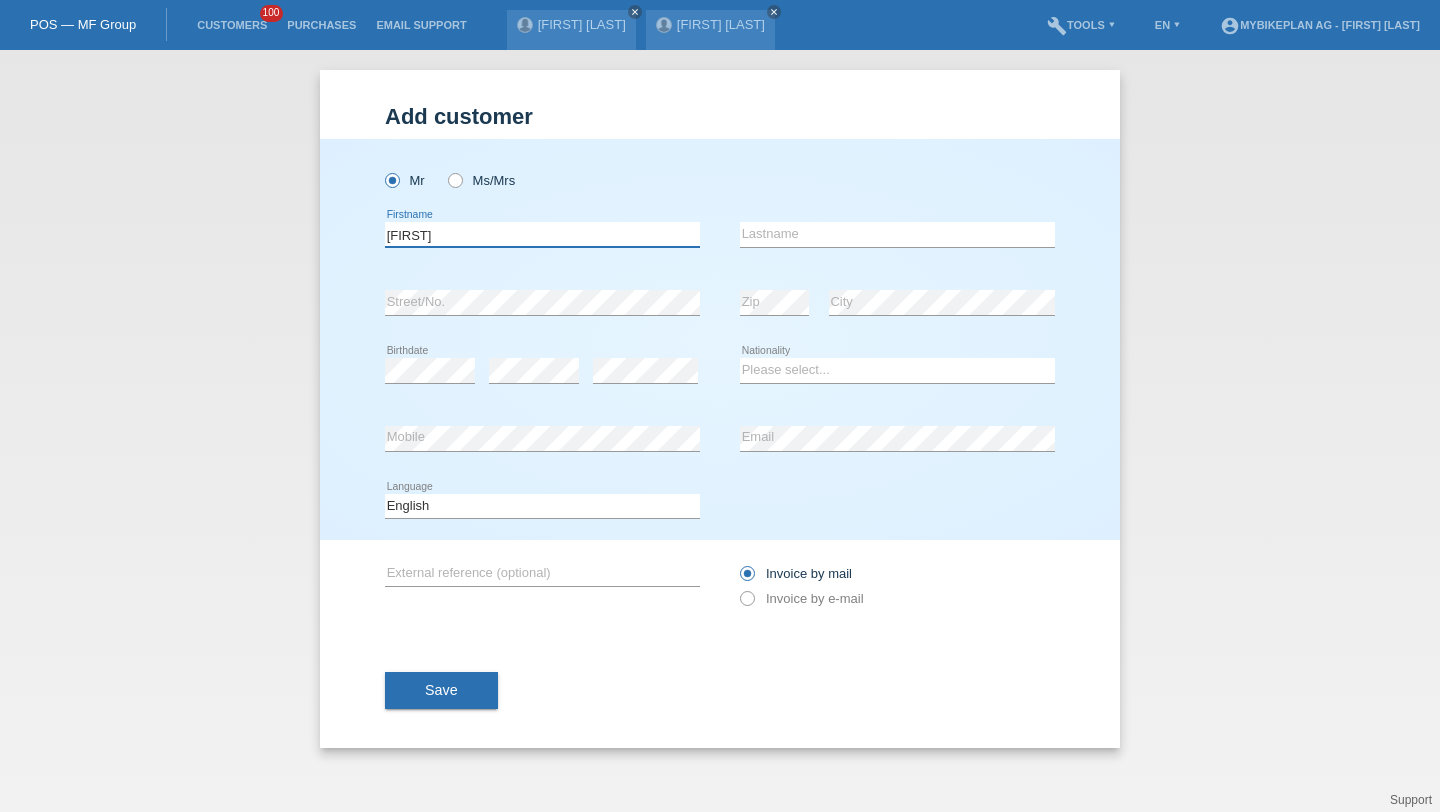 type on "[FIRST]" 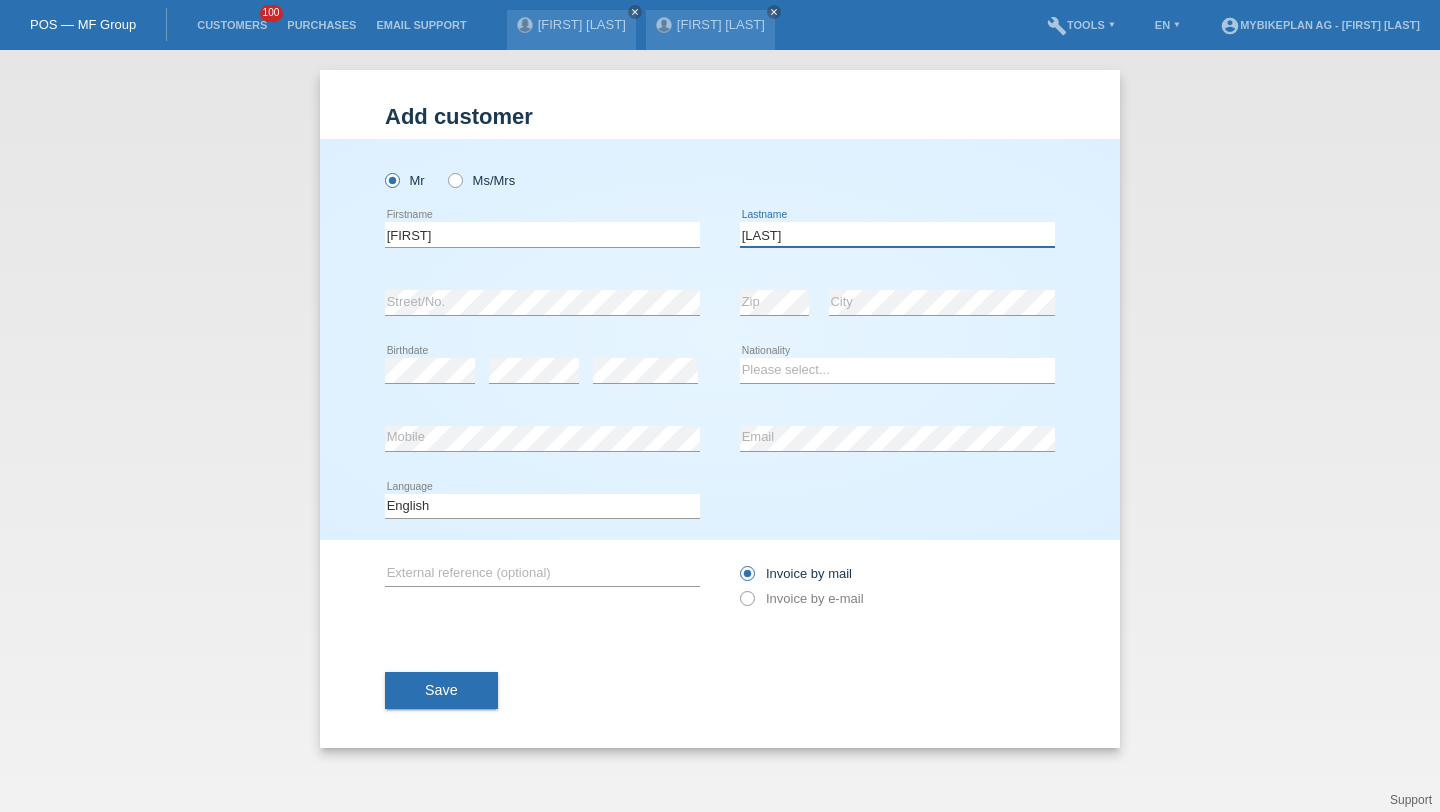 type on "Gödke" 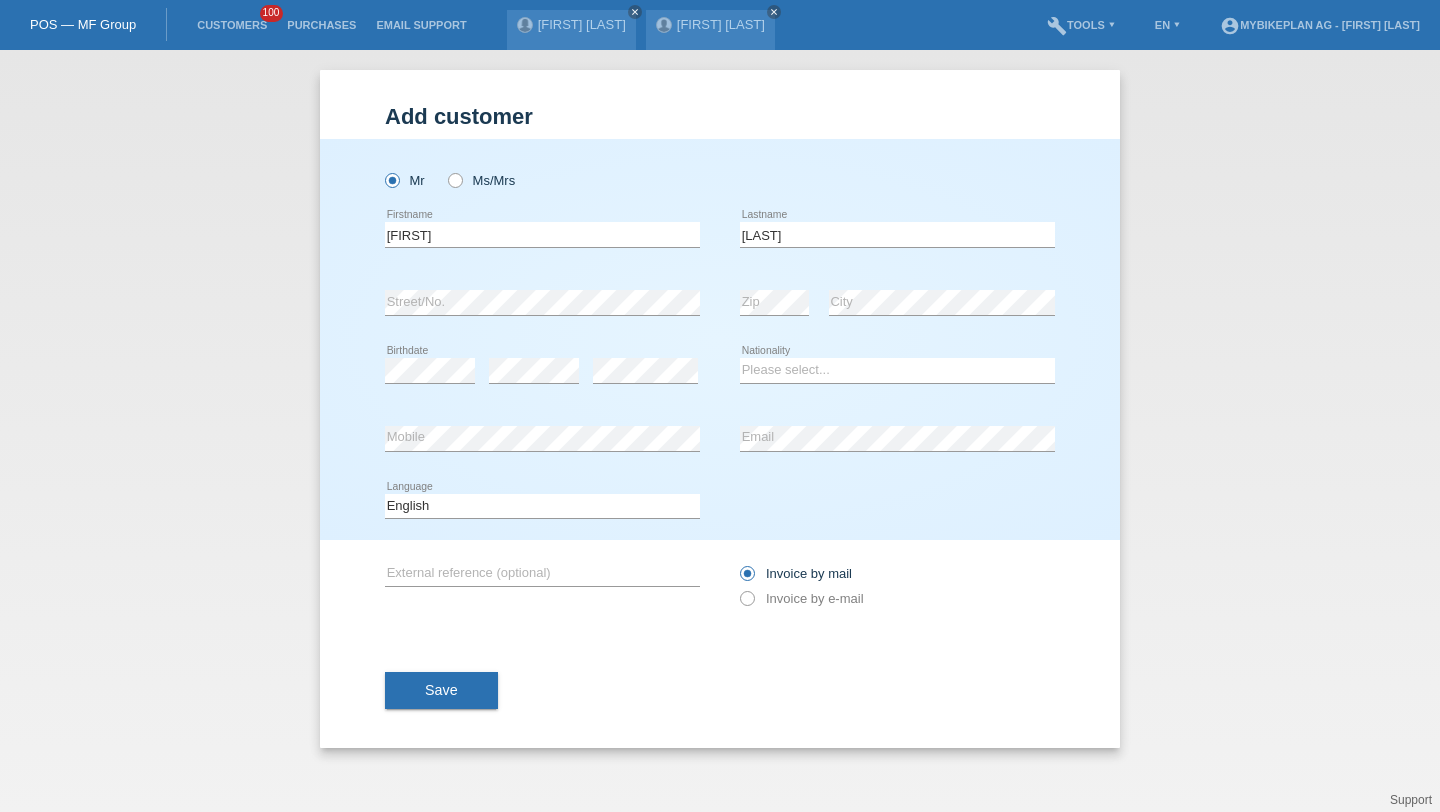 click on "error
Birthdate
error
error Please select... Aruba" at bounding box center [720, 371] 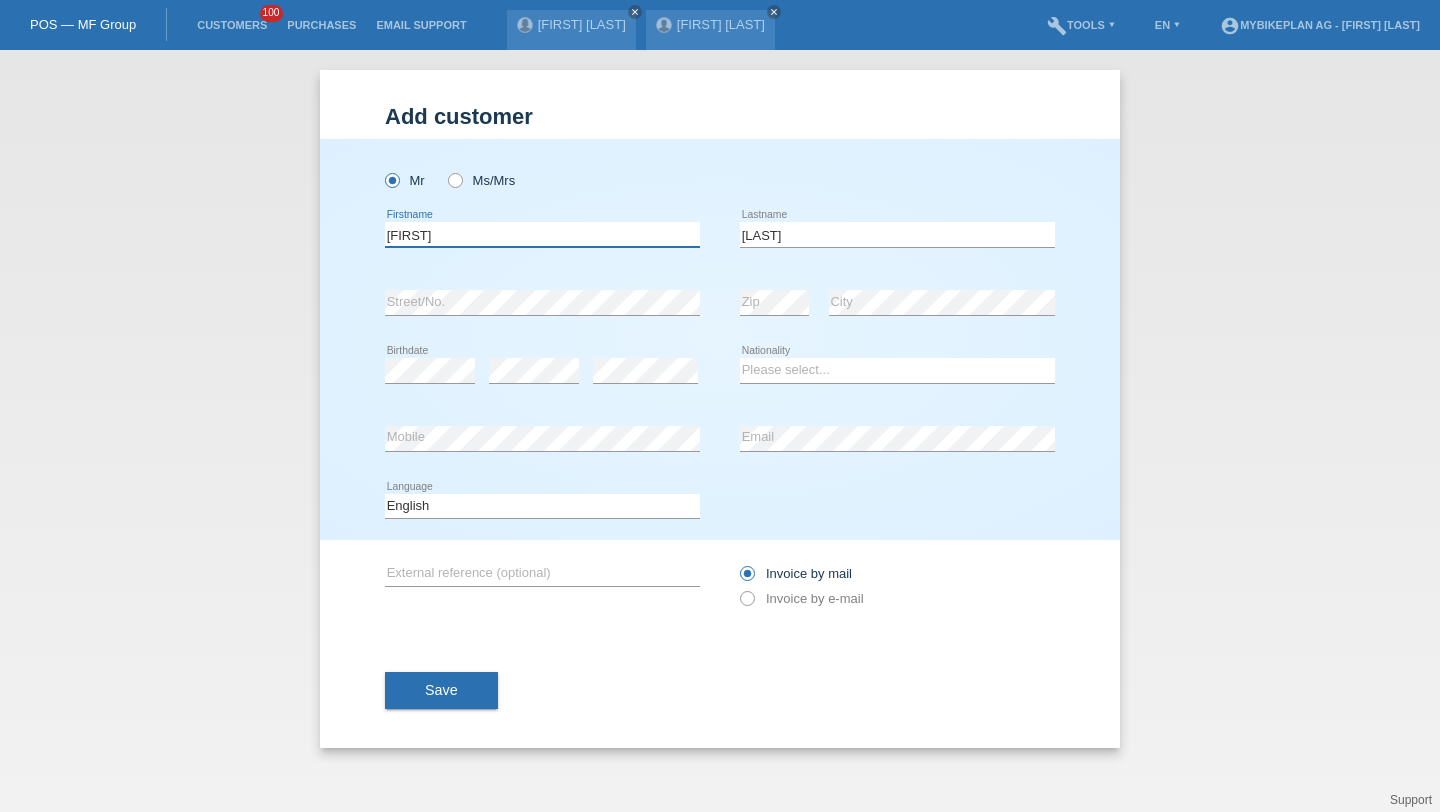 click on "Danny" at bounding box center [542, 234] 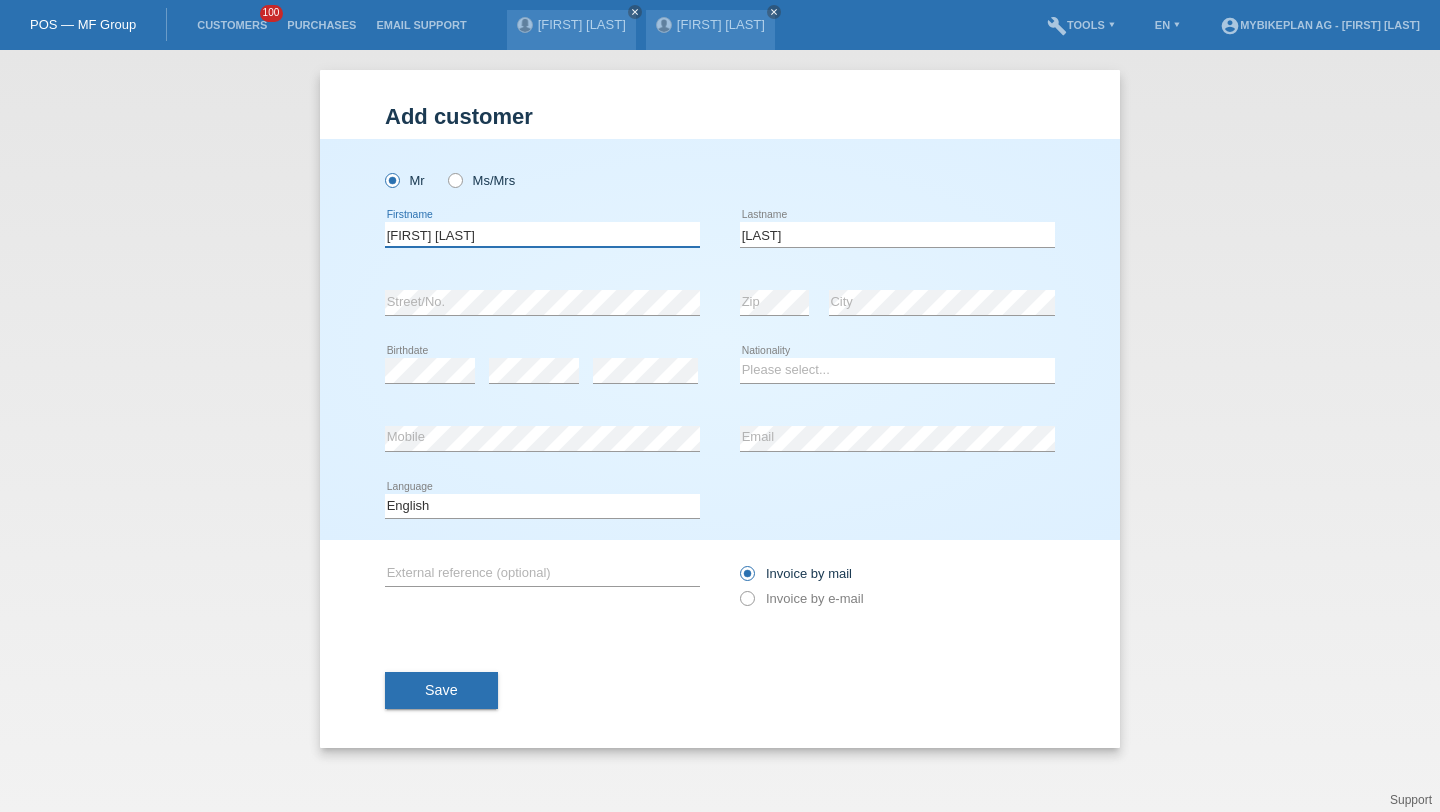click on "[FIRST] [LAST]" at bounding box center [542, 234] 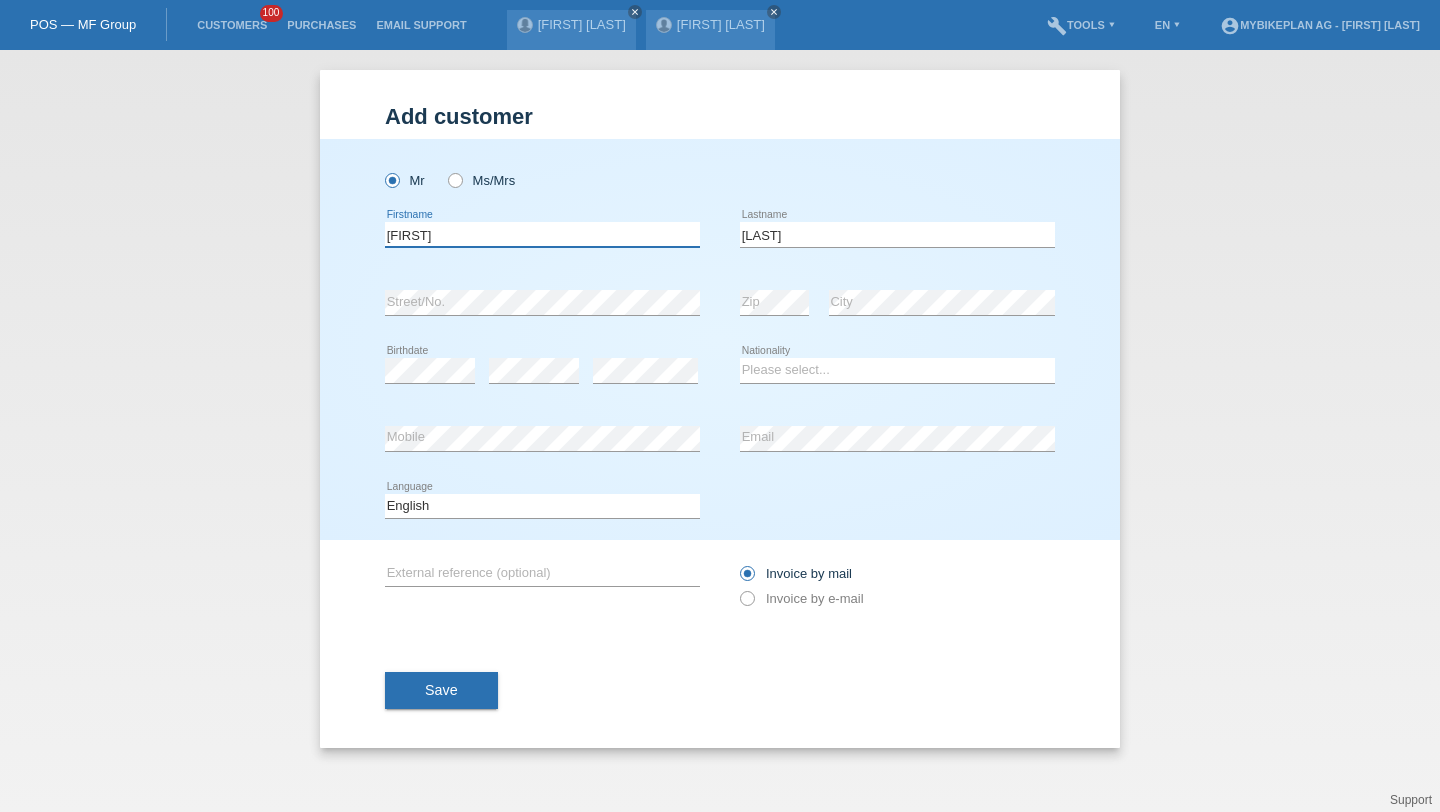 type on "Roger" 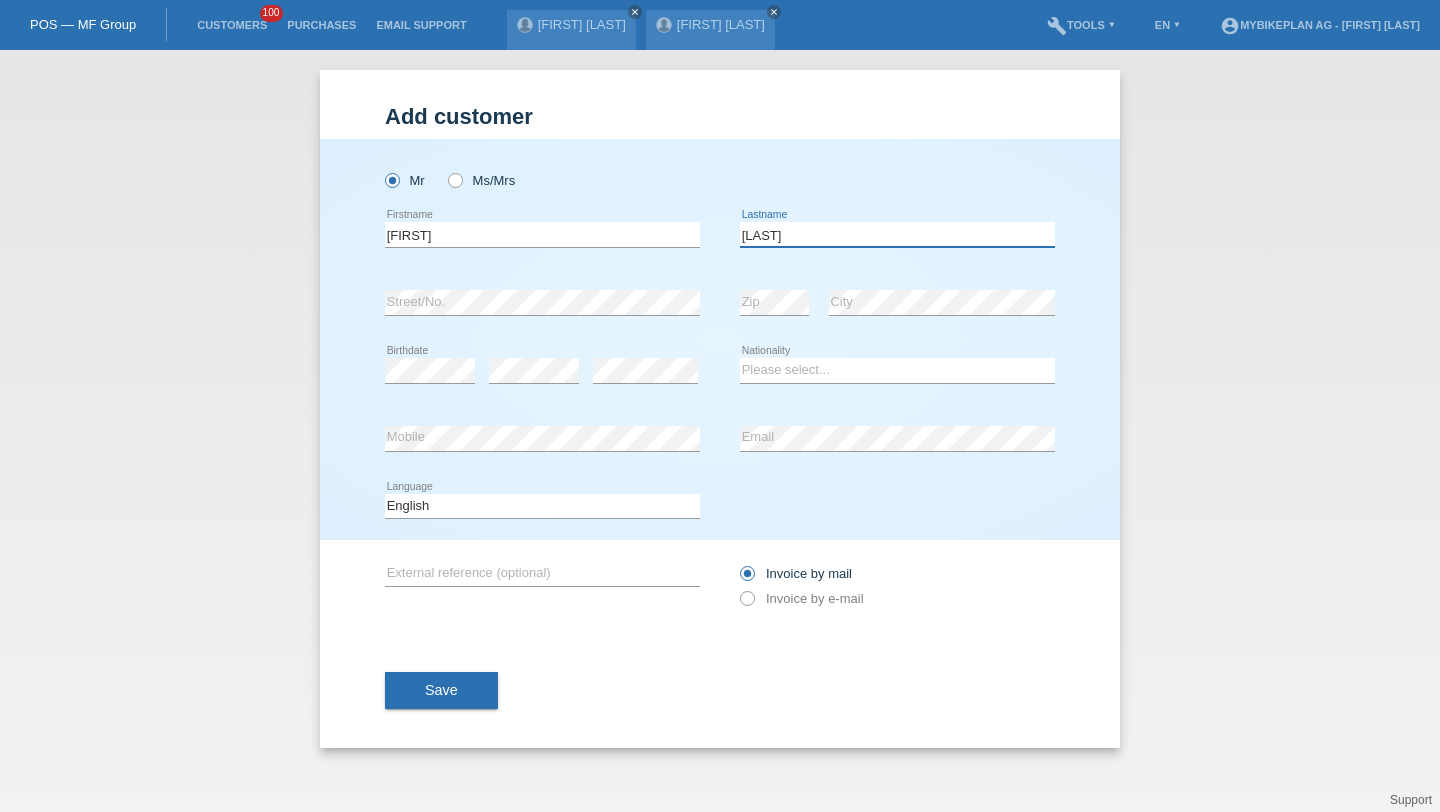 click on "Gödke" at bounding box center [897, 234] 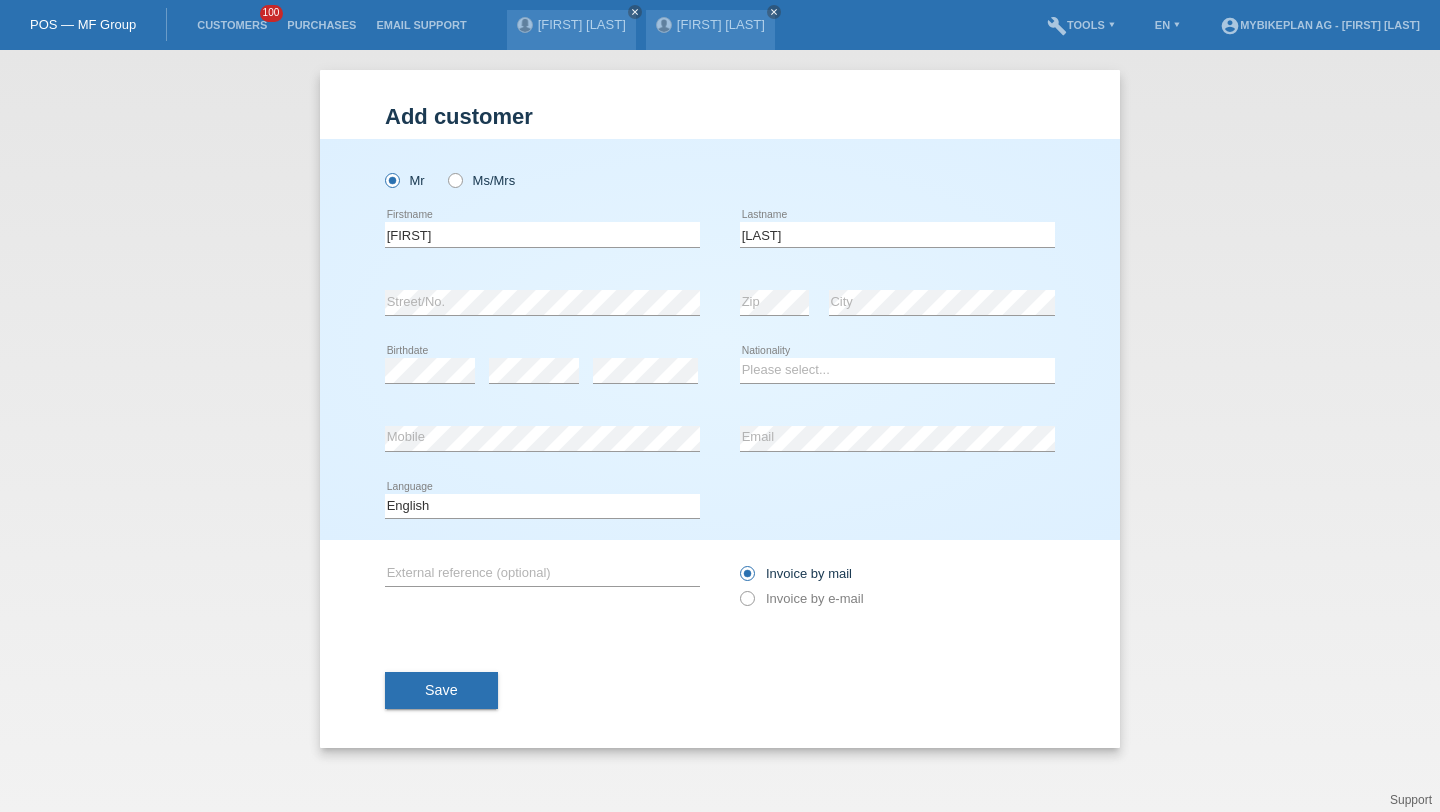 click on "error
Birthdate" at bounding box center [430, 371] 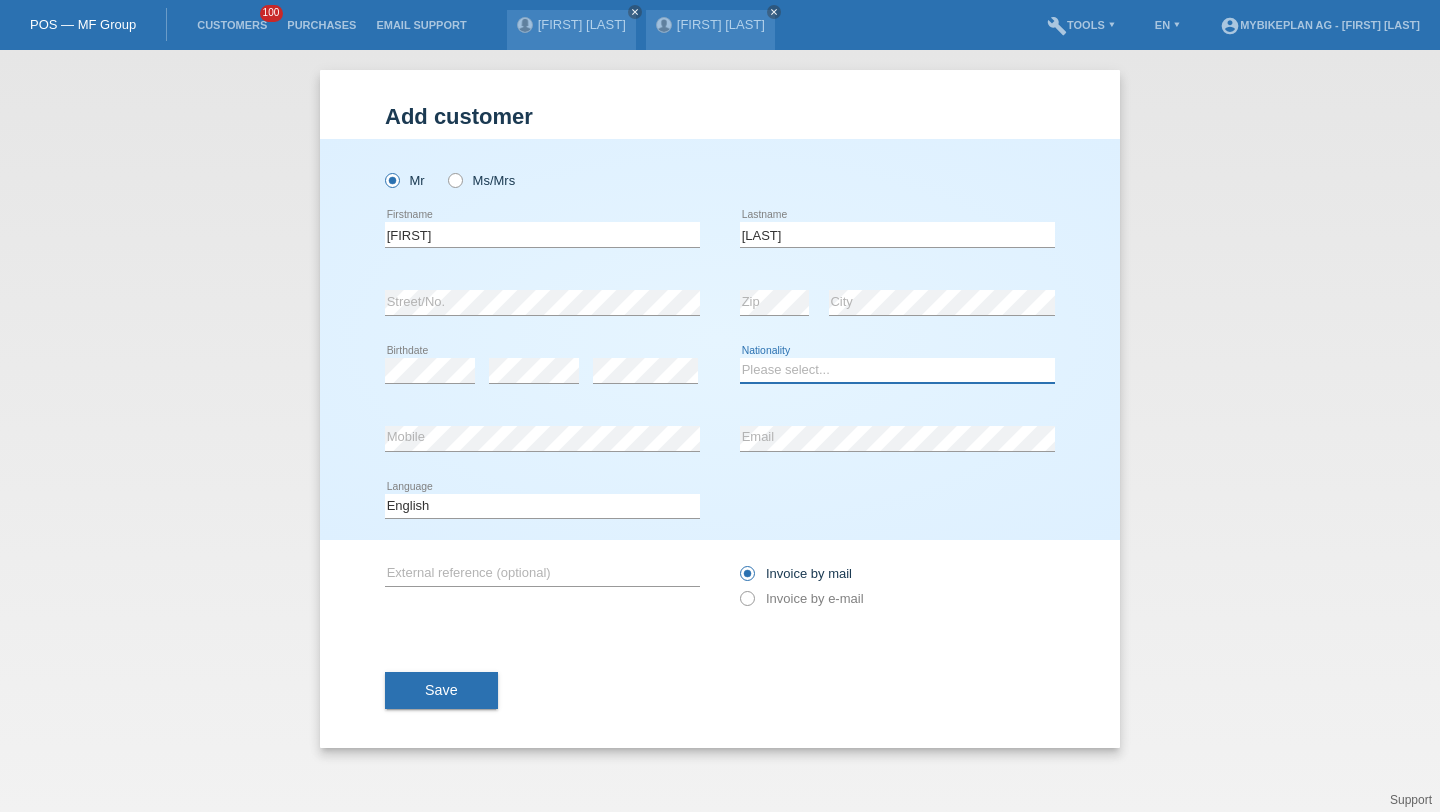 click on "Please select...
Switzerland
Austria
Germany
Liechtenstein
------------
Afghanistan
Åland Islands
Albania
Algeria
American Samoa Andorra Angola Anguilla Antarctica Antigua and Barbuda Argentina Armenia" at bounding box center [897, 370] 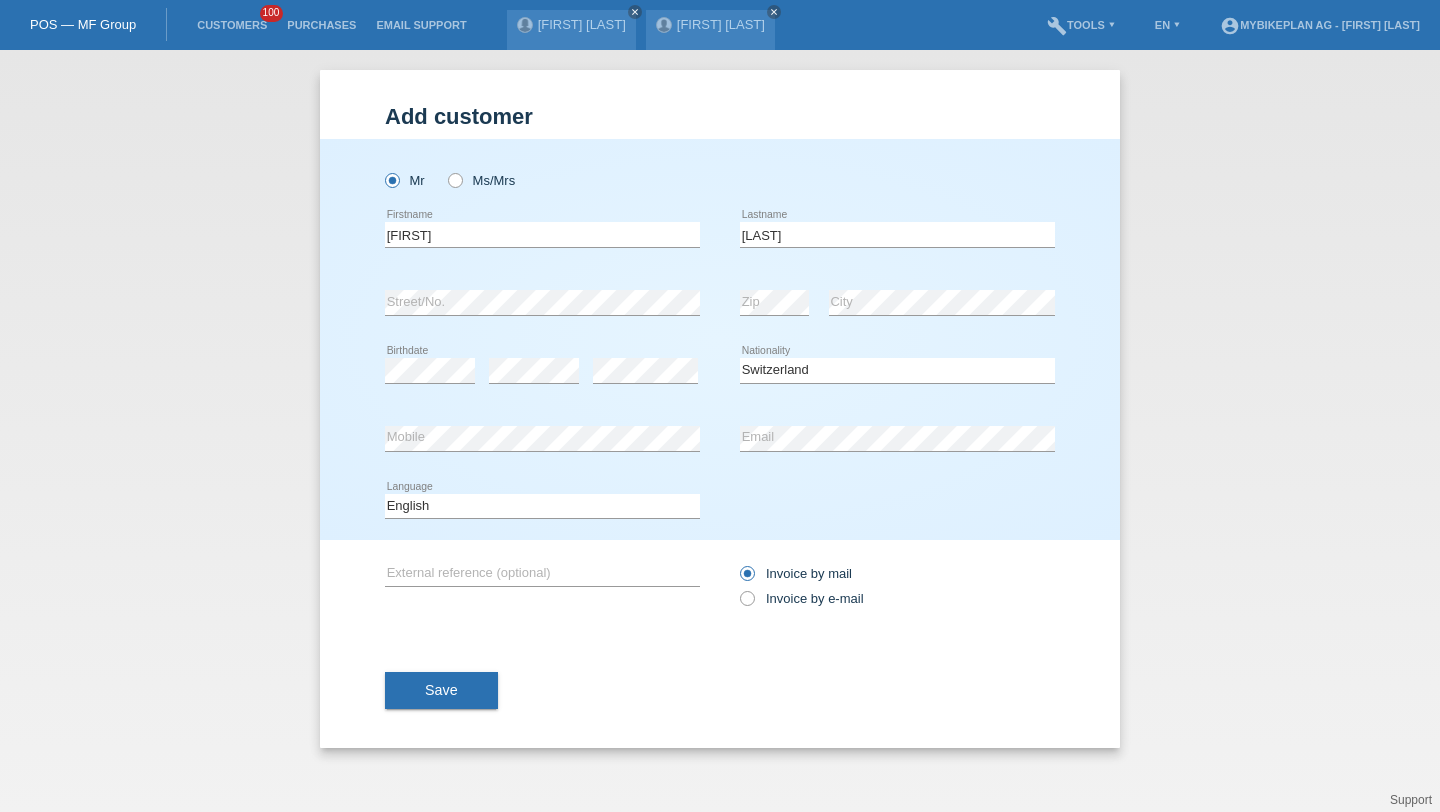 click on "Deutsch
Français
Italiano
English
error
Language" at bounding box center [542, 170] 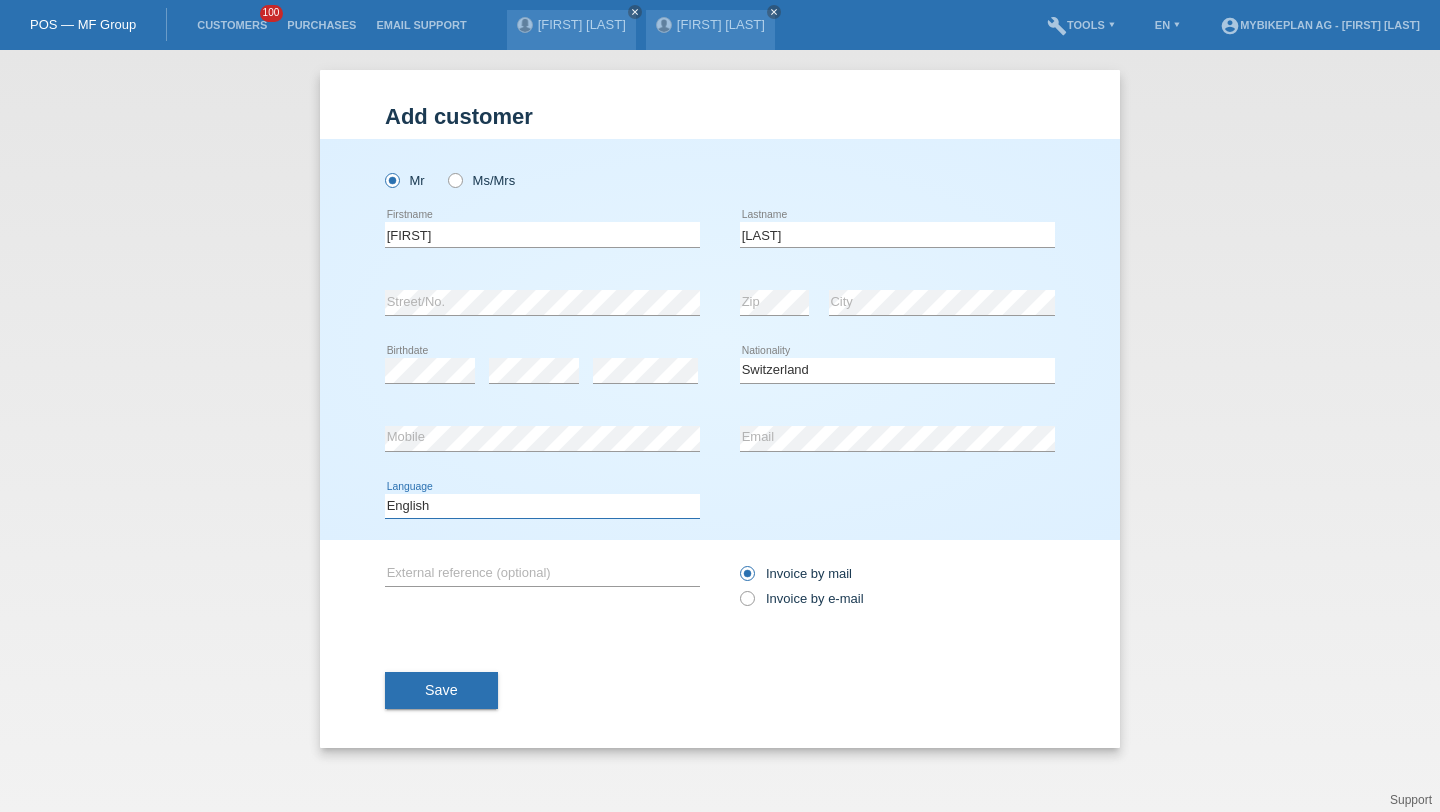 click on "Deutsch
Français
Italiano
English" at bounding box center [542, 506] 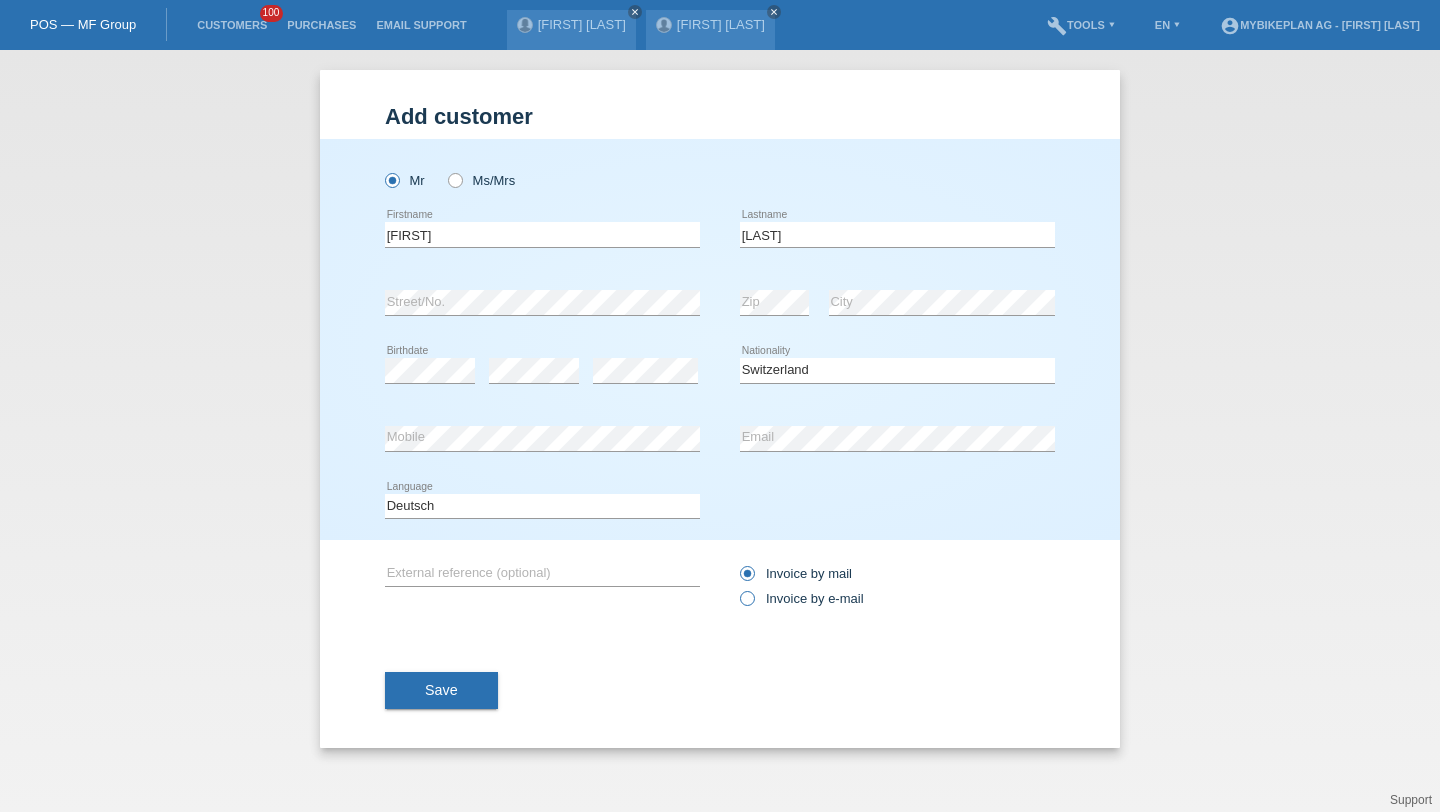 click on "Invoice by e-mail" at bounding box center [796, 573] 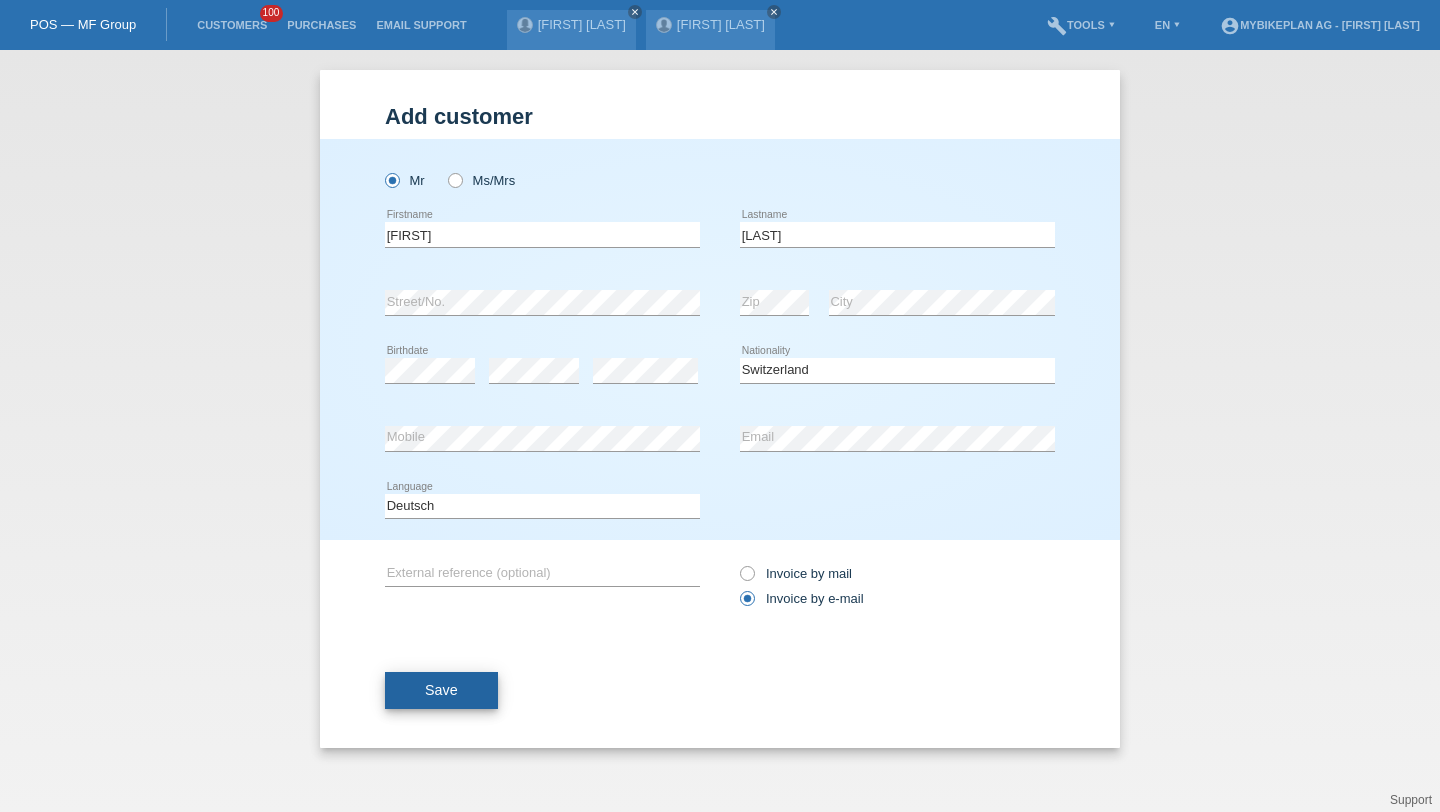 click on "Save" at bounding box center (441, 691) 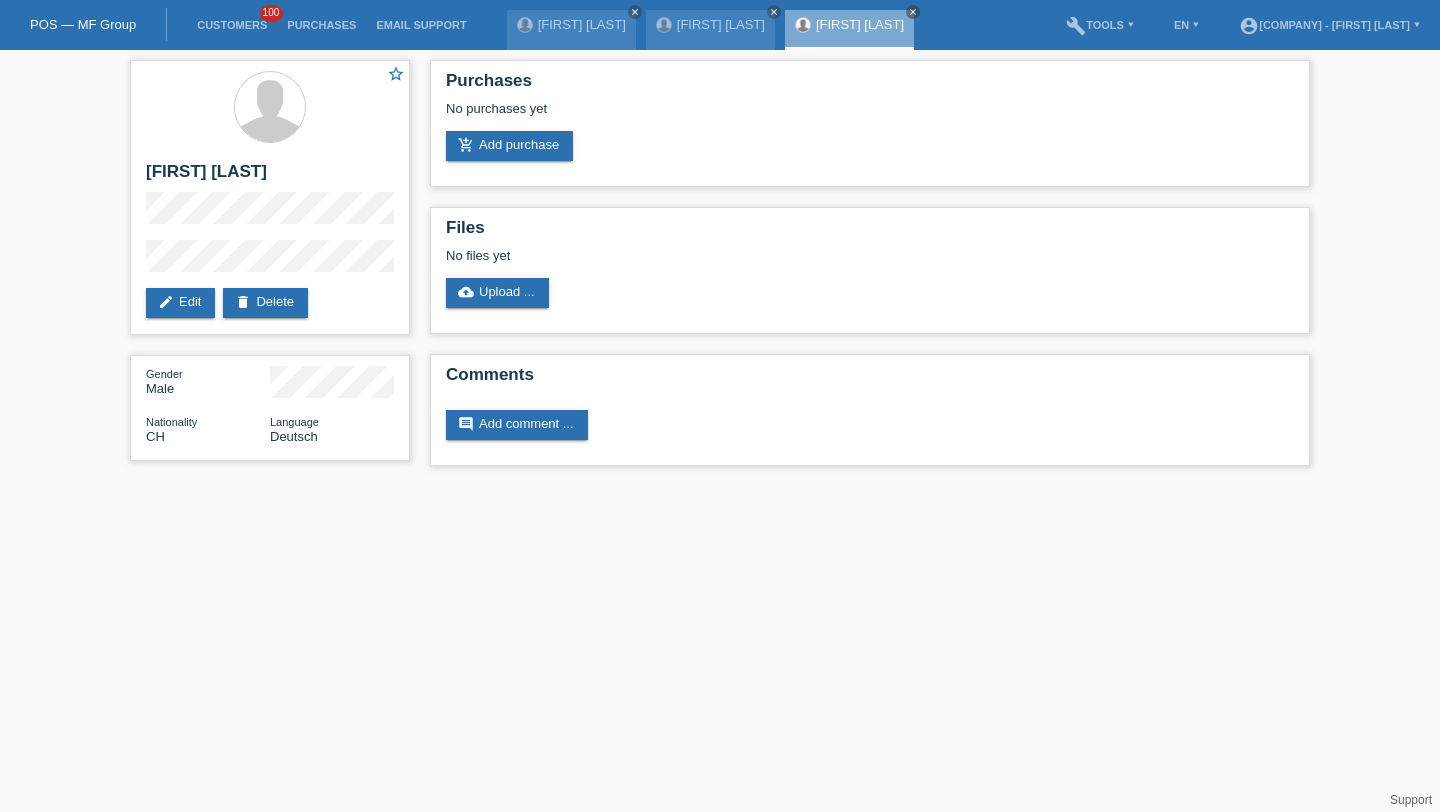 scroll, scrollTop: 0, scrollLeft: 0, axis: both 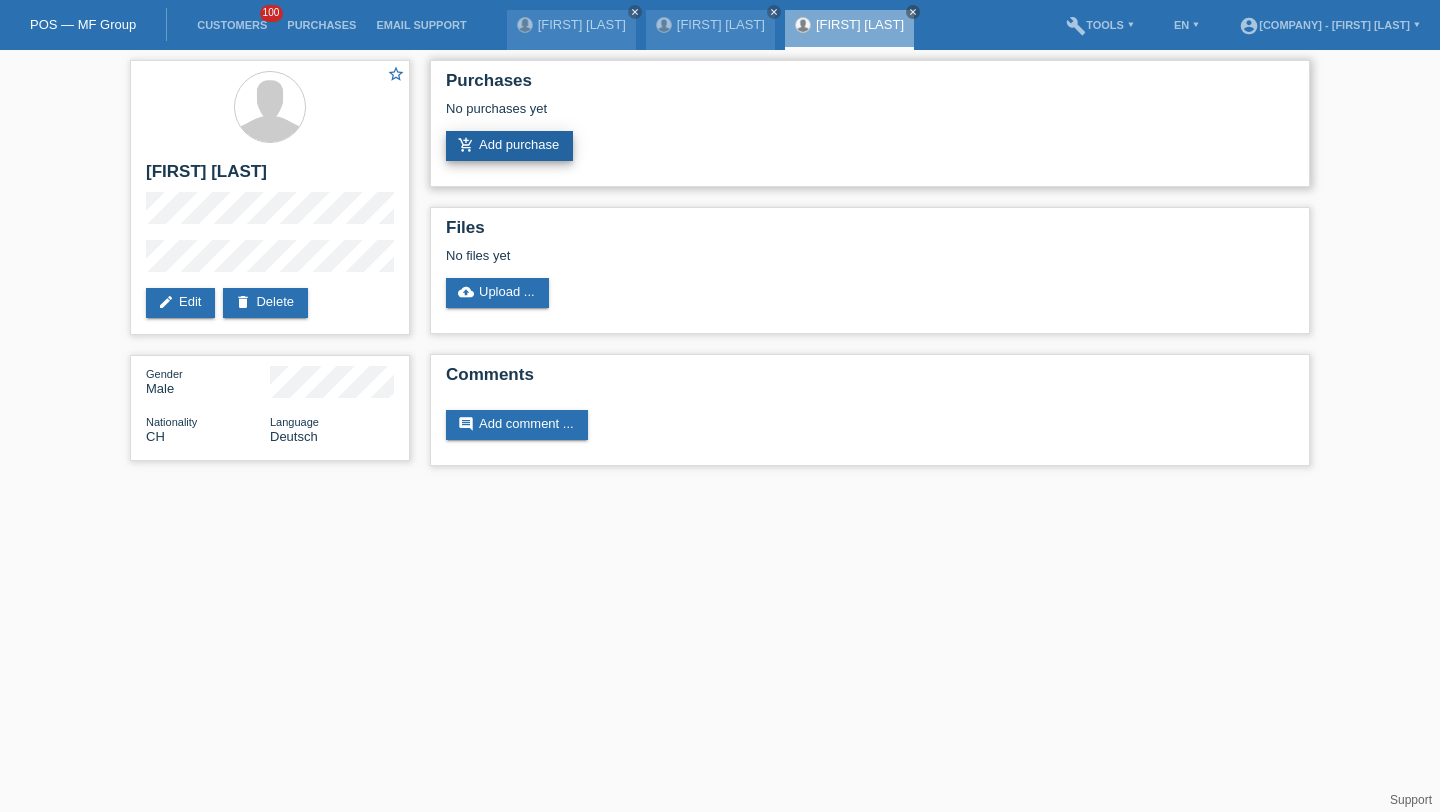 click on "add_shopping_cart  Add purchase" at bounding box center (509, 146) 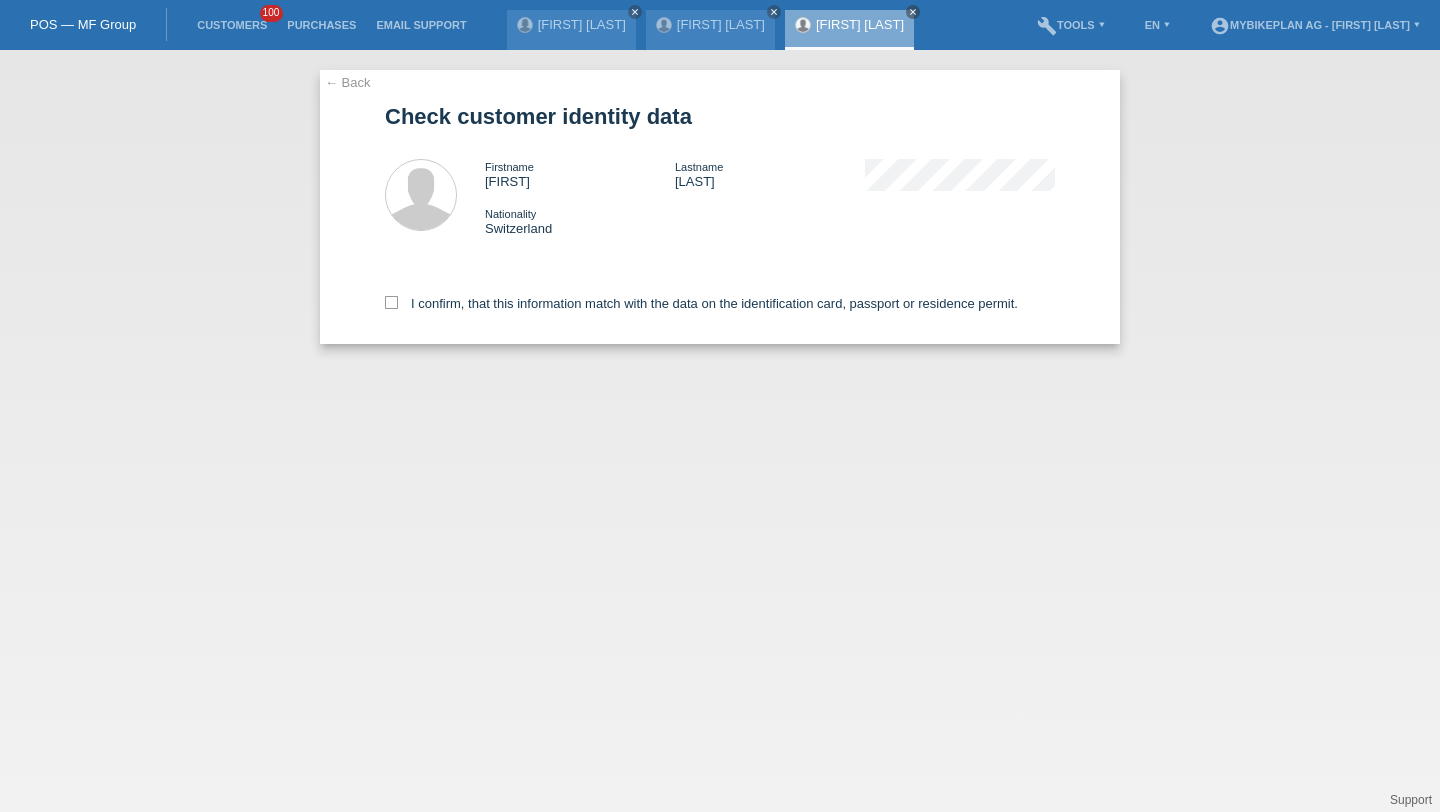 scroll, scrollTop: 0, scrollLeft: 0, axis: both 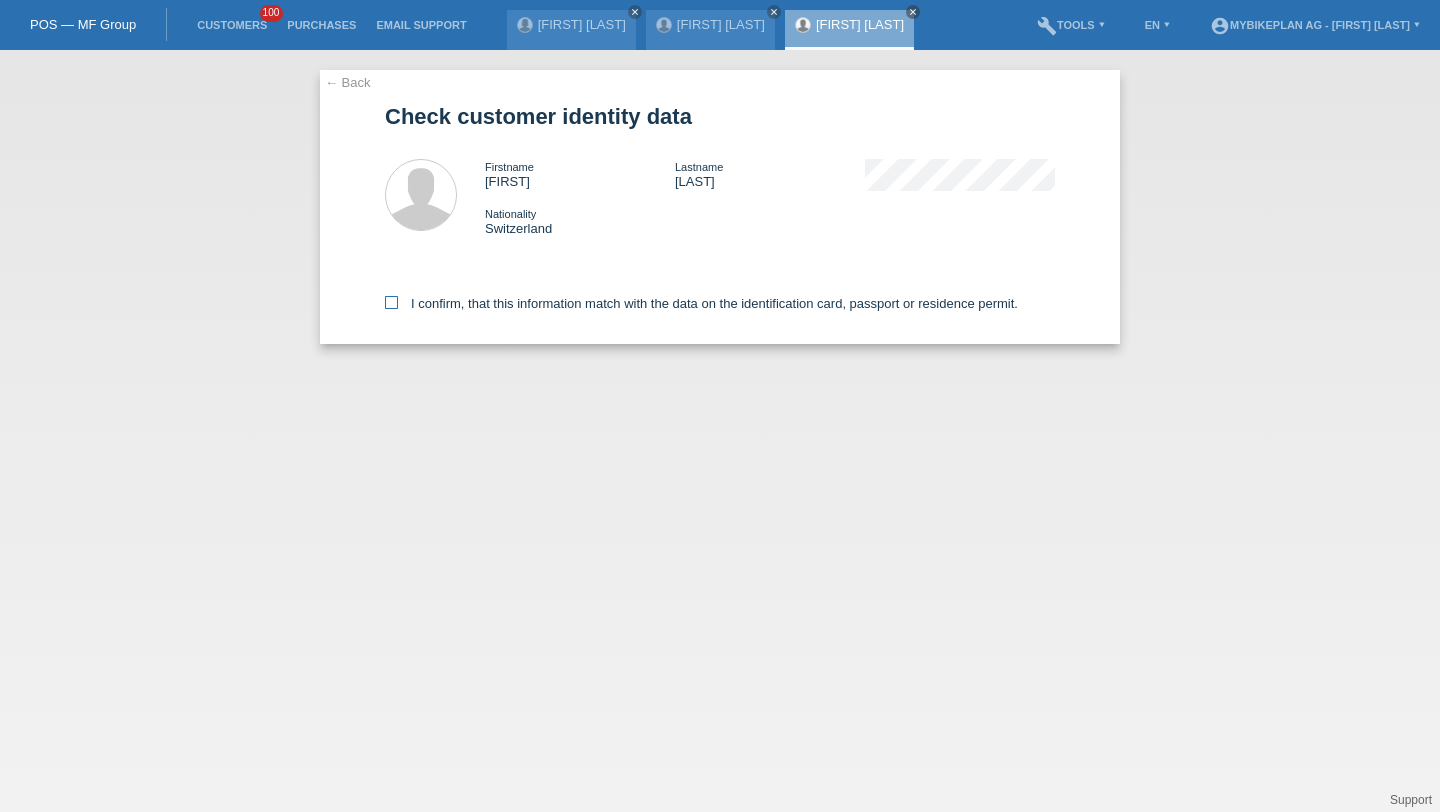 click on "I confirm, that this information match with the data on the identification card, passport or residence permit." at bounding box center [701, 303] 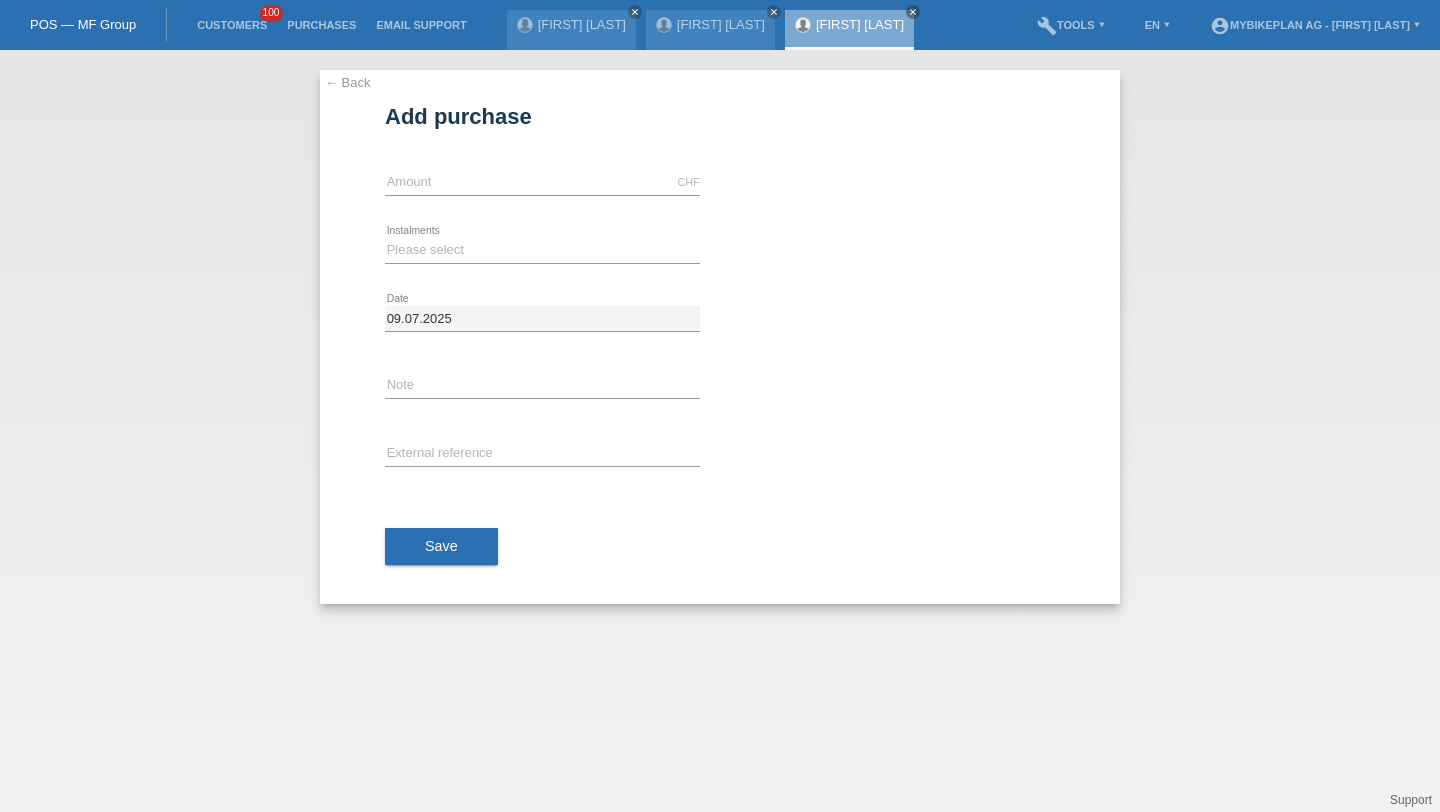 scroll, scrollTop: 0, scrollLeft: 0, axis: both 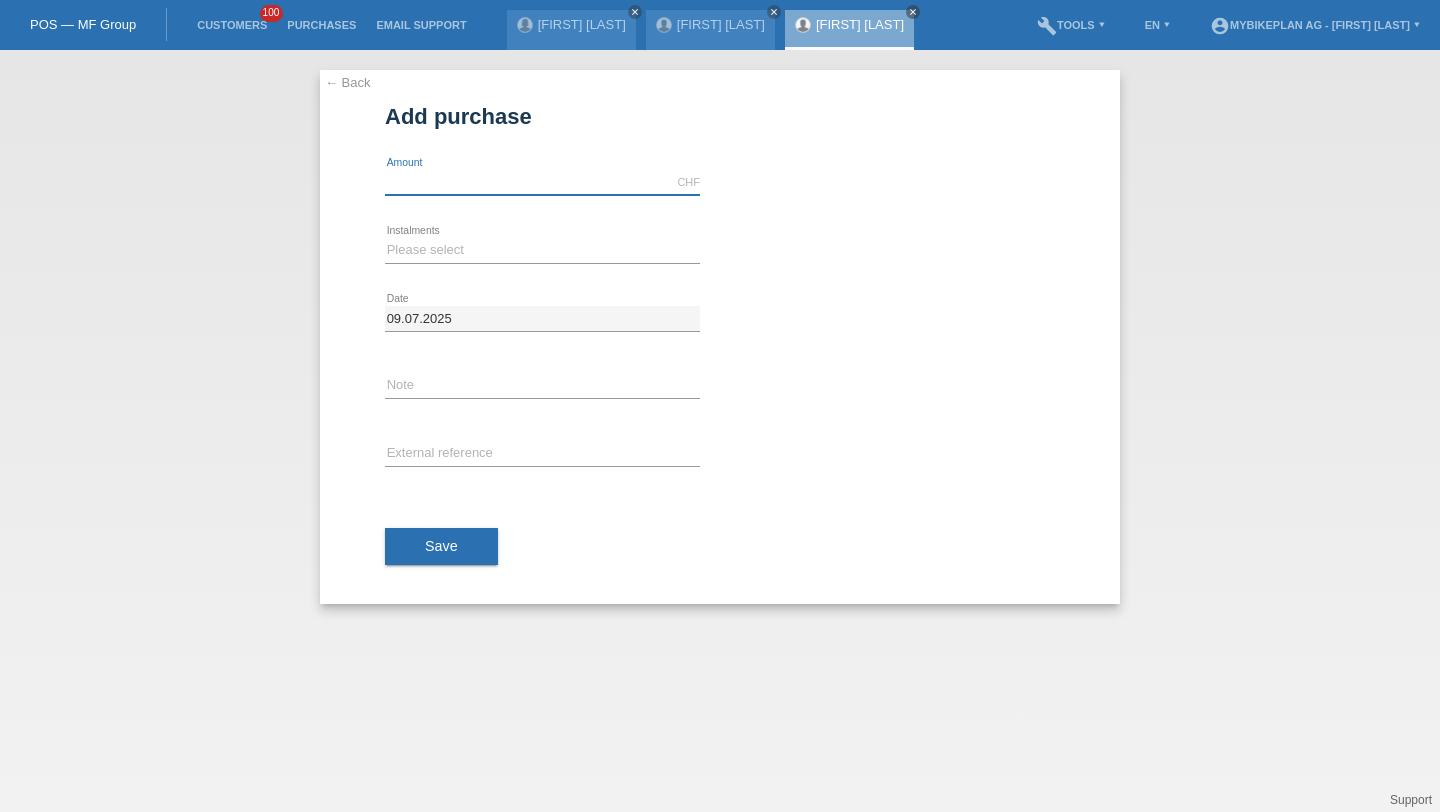 click at bounding box center (542, 182) 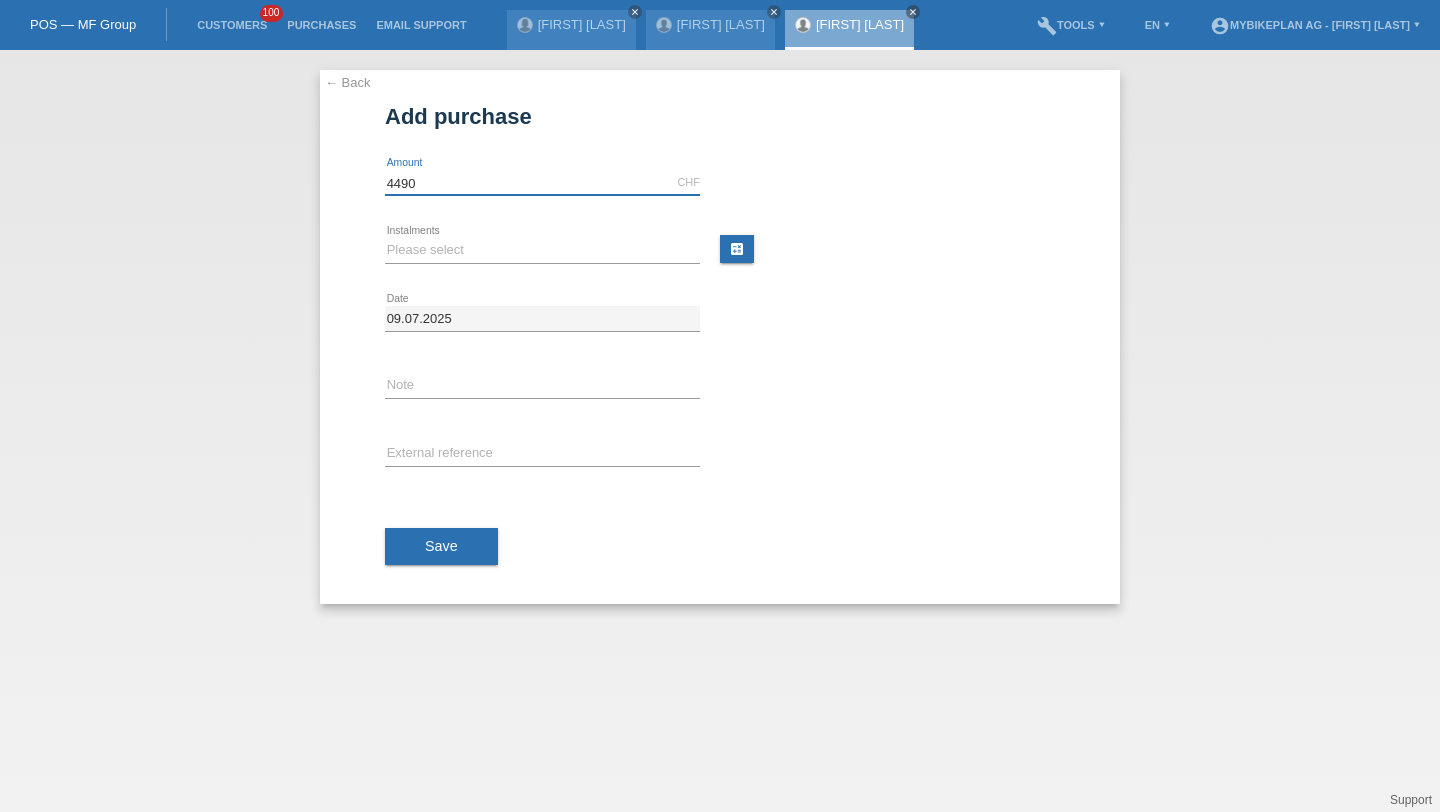 type on "4490" 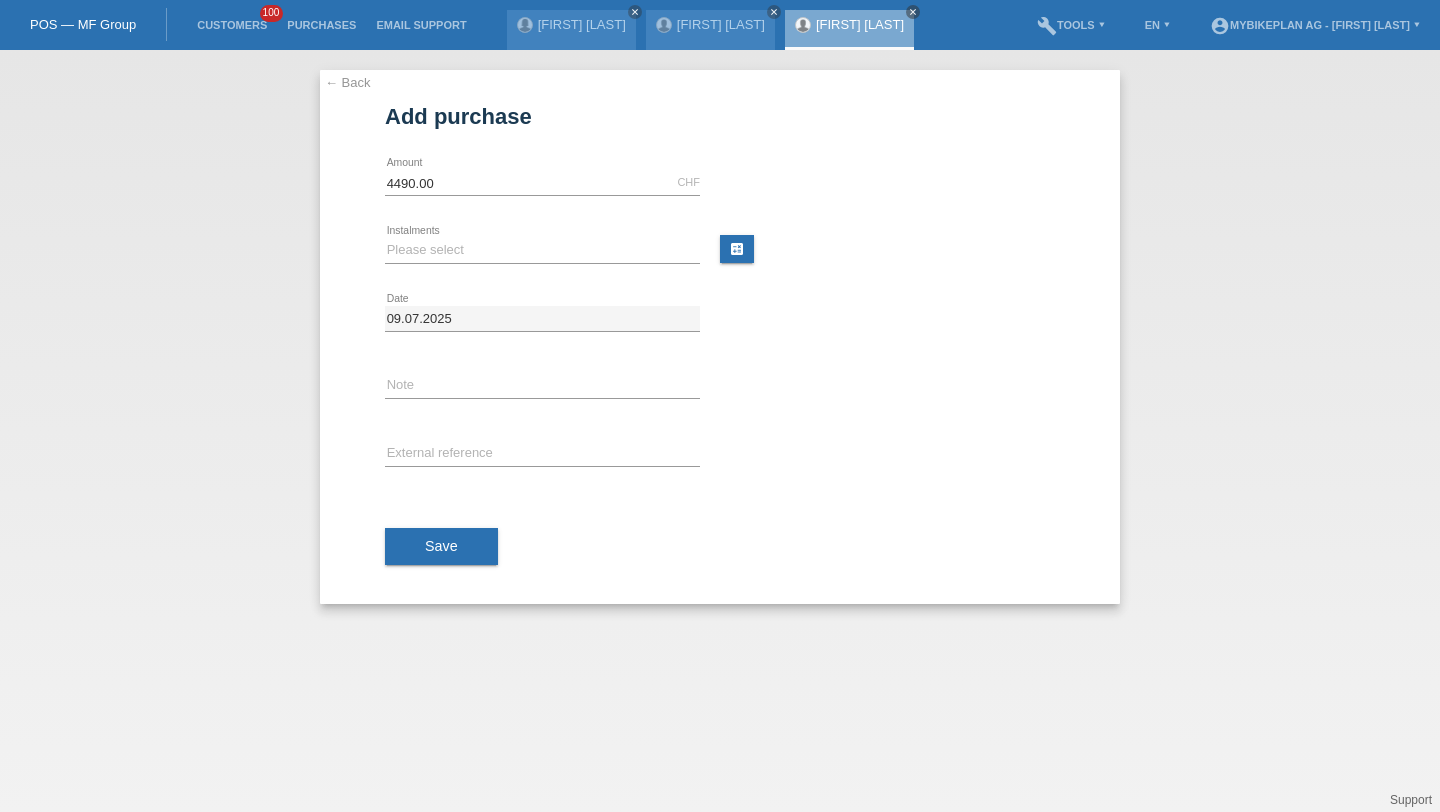 click on "Please select
6 instalments
12 instalments
18 instalments
24 instalments
36 instalments
48 instalments
error
Instalments" at bounding box center [542, 183] 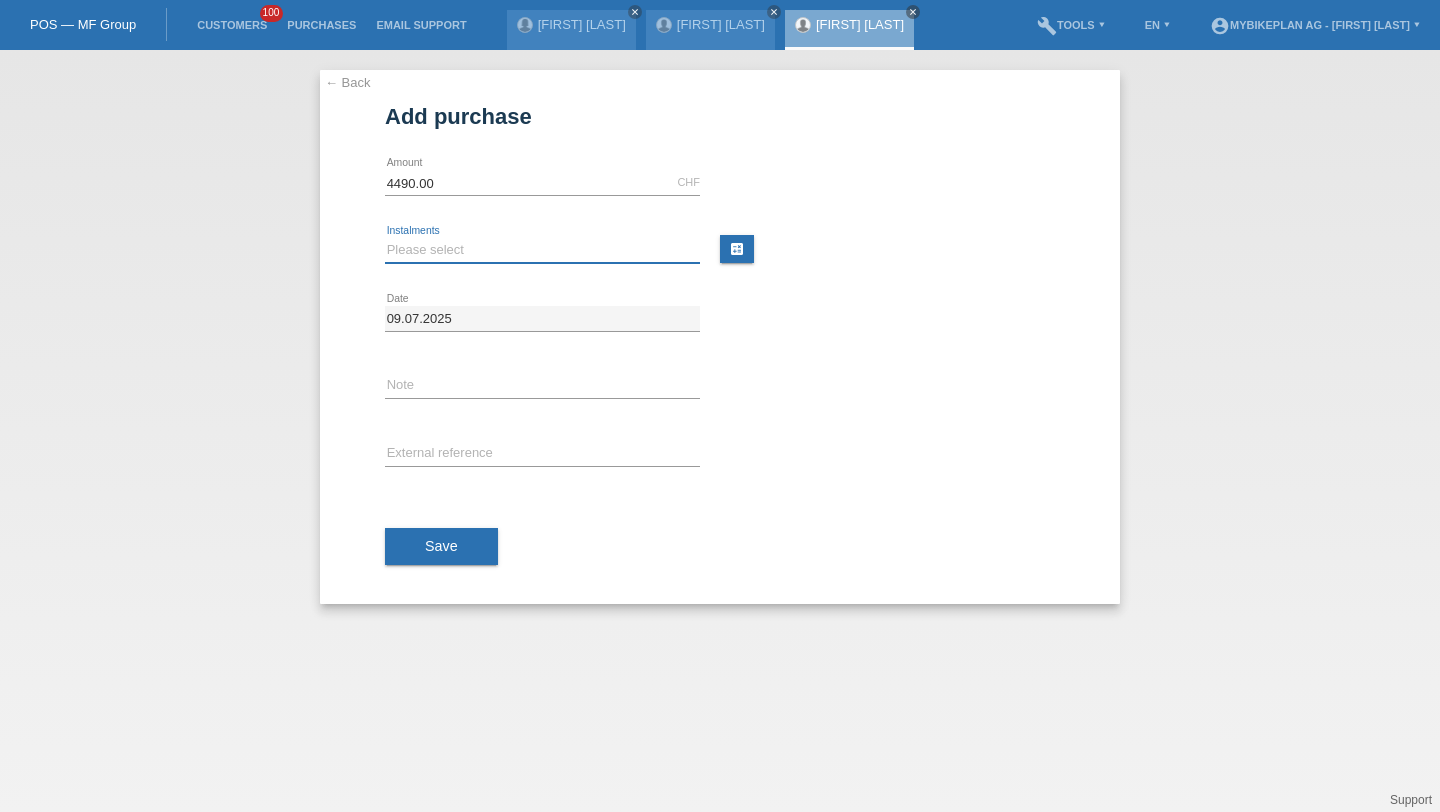 click on "Please select
6 instalments
12 instalments
18 instalments
24 instalments
36 instalments
48 instalments" at bounding box center [542, 250] 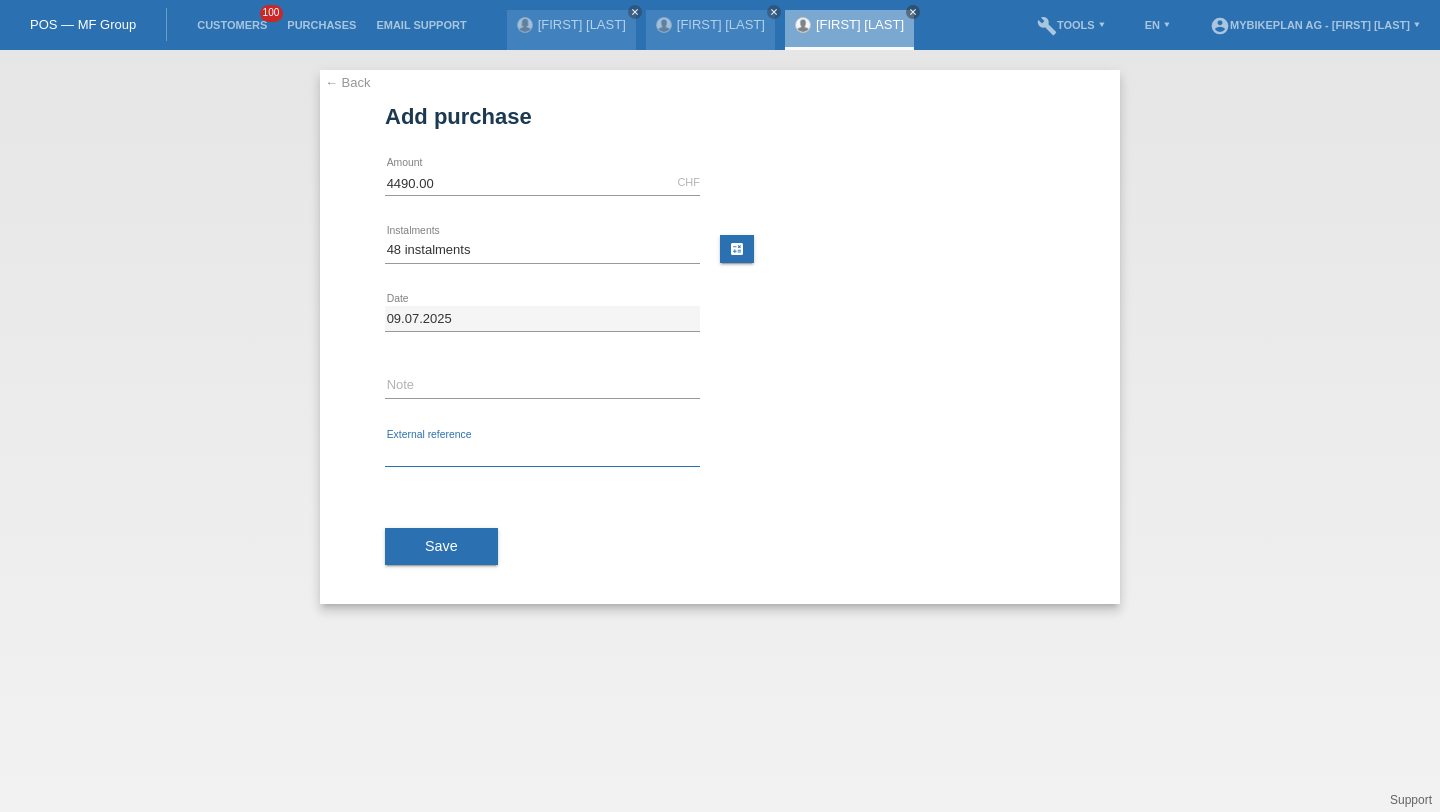 click at bounding box center (542, 454) 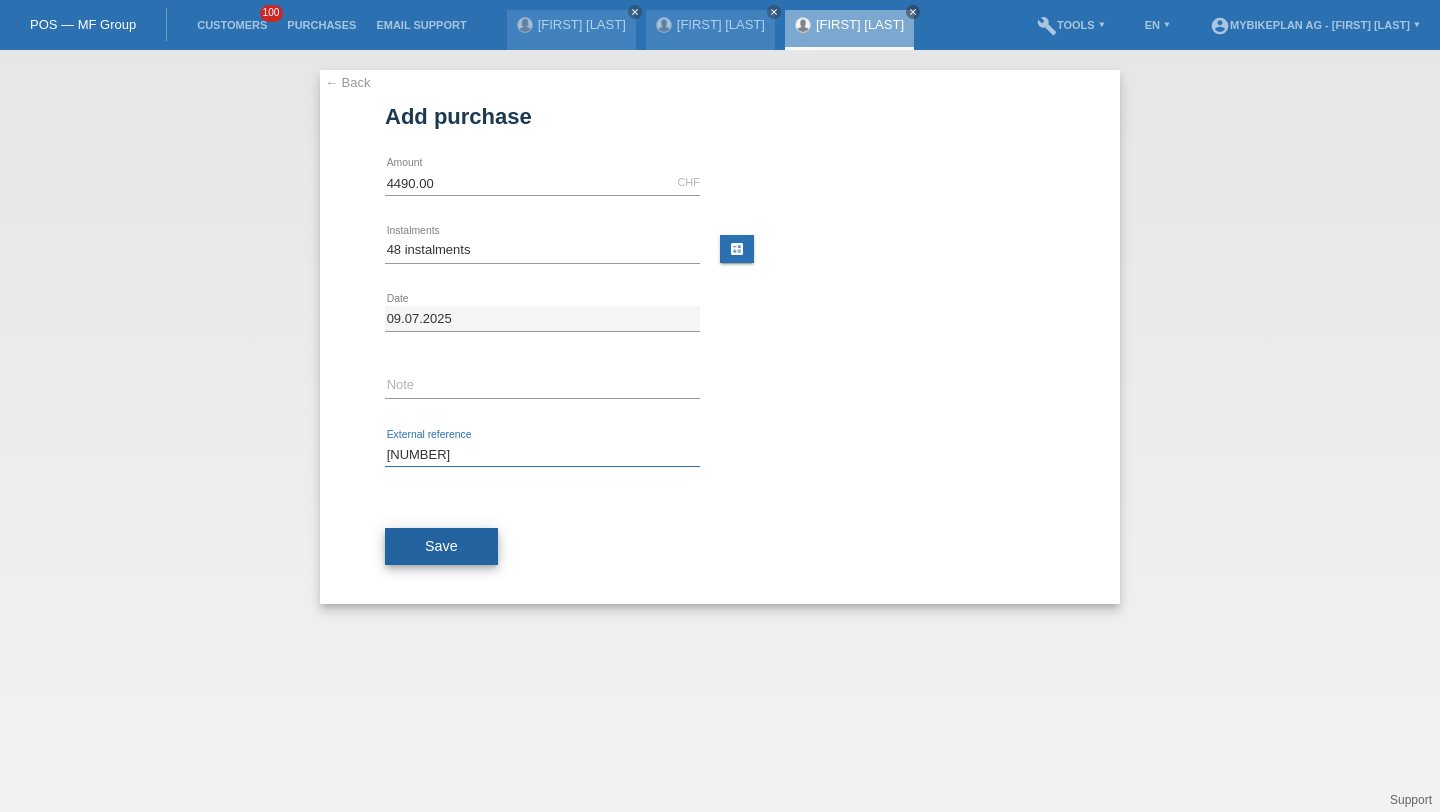 type on "39868142403" 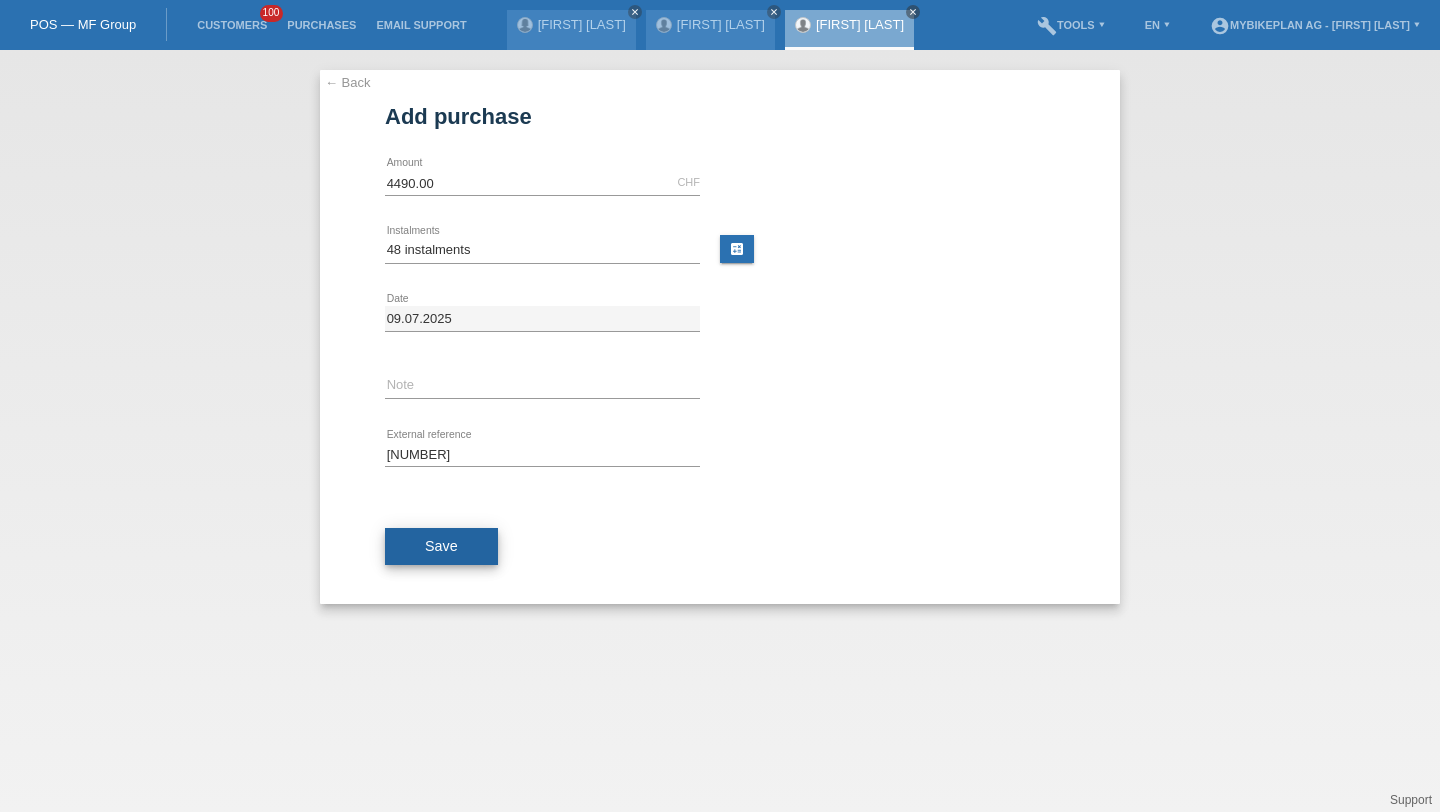 click on "Save" at bounding box center [441, 546] 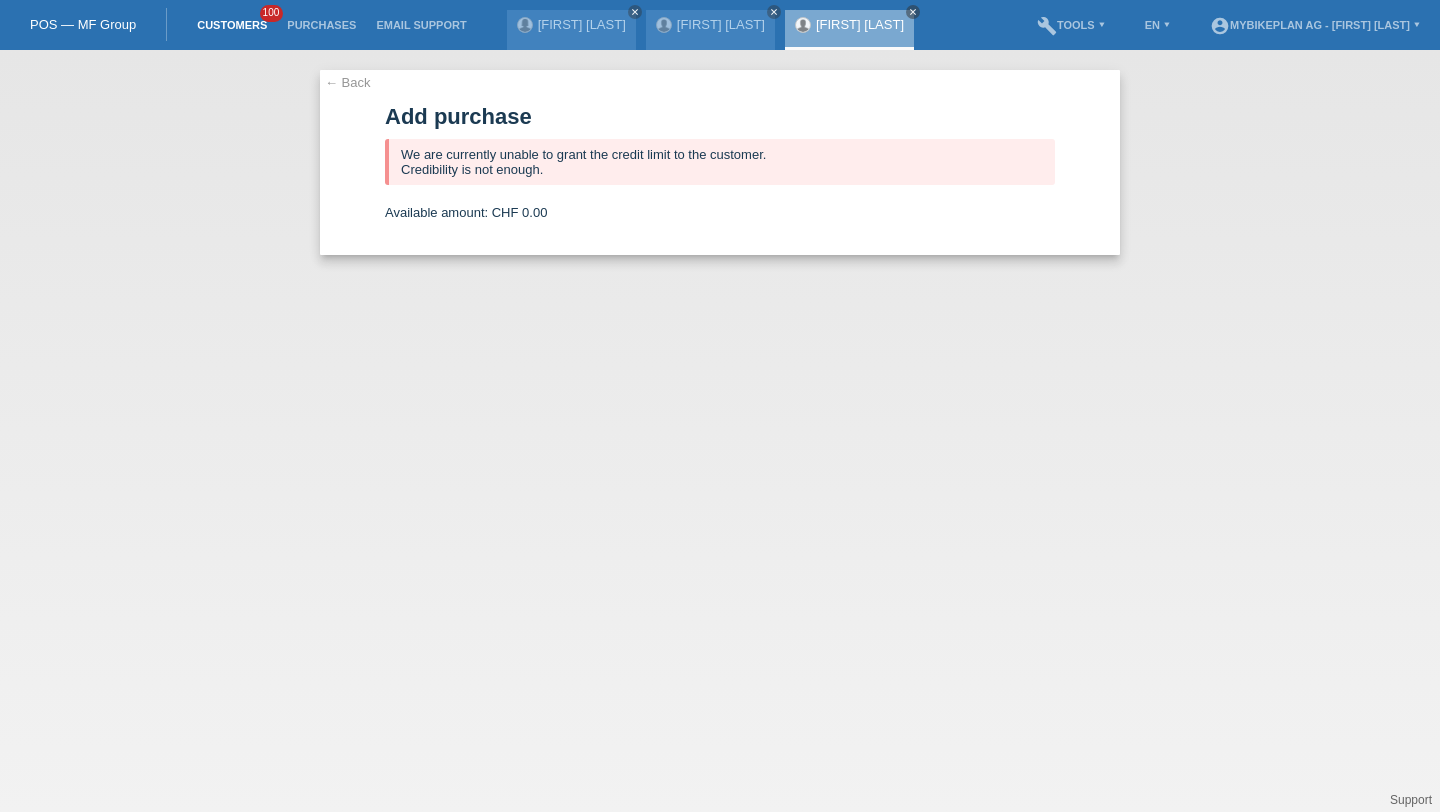 click on "Customers" at bounding box center (232, 25) 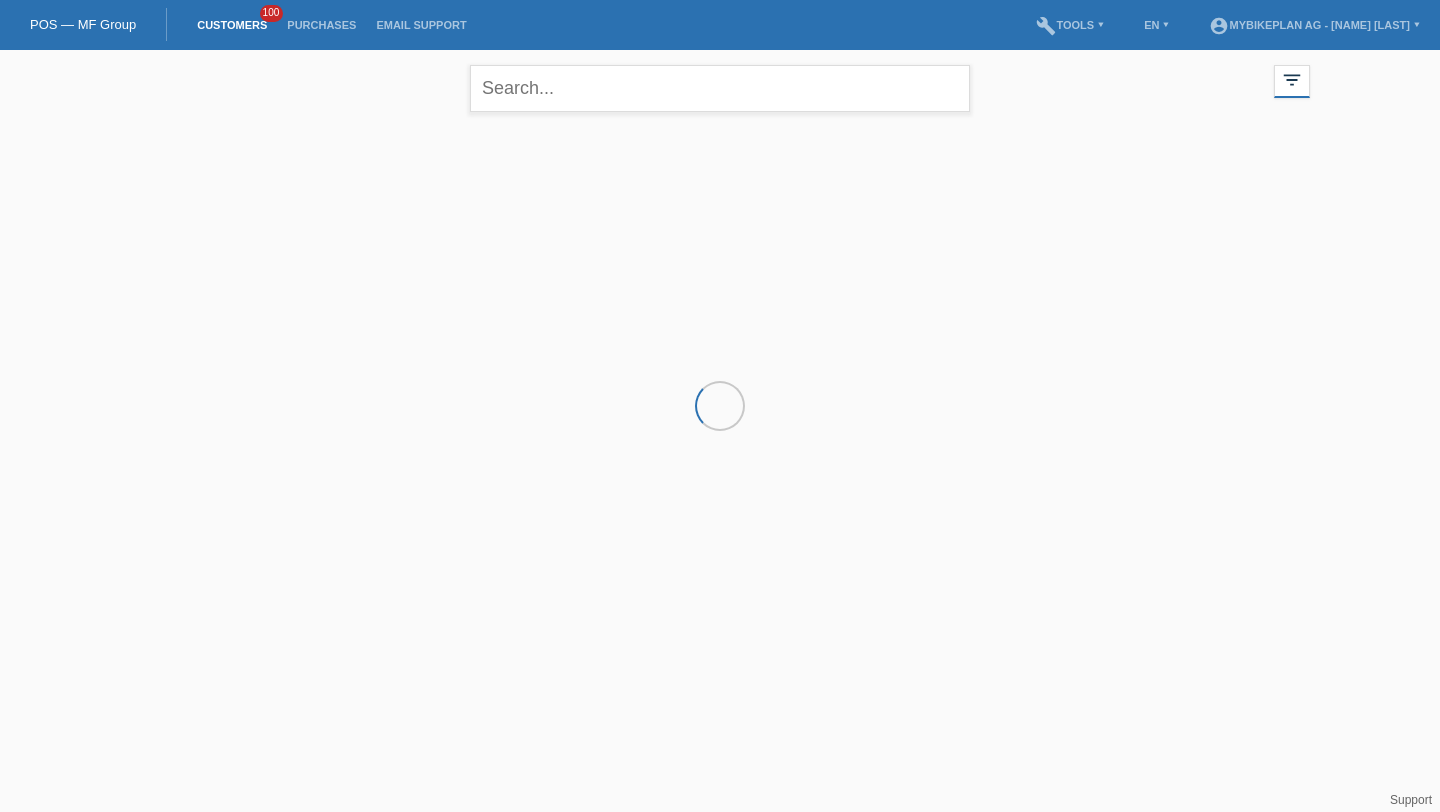 scroll, scrollTop: 0, scrollLeft: 0, axis: both 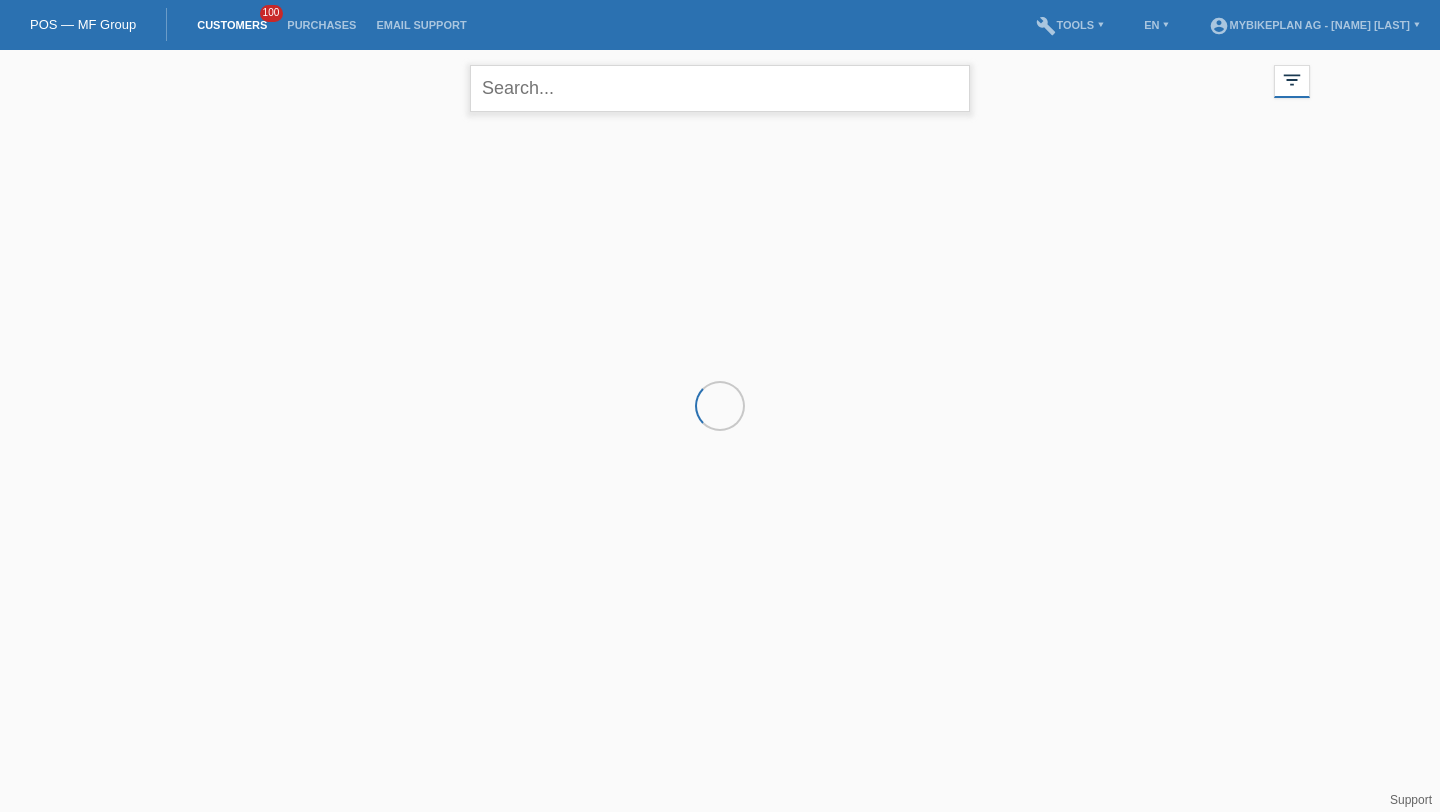 click at bounding box center [720, 88] 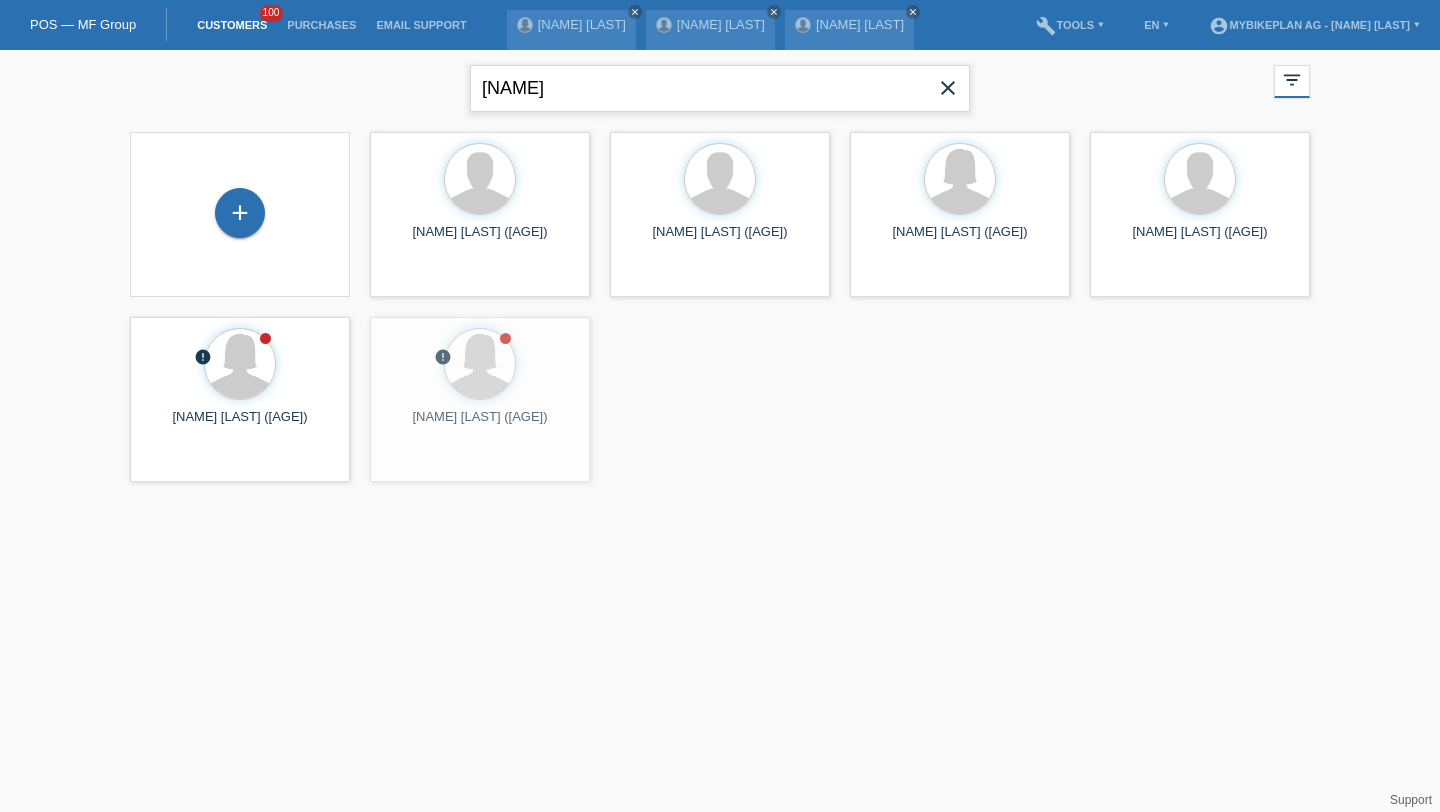 type on "[NAME]" 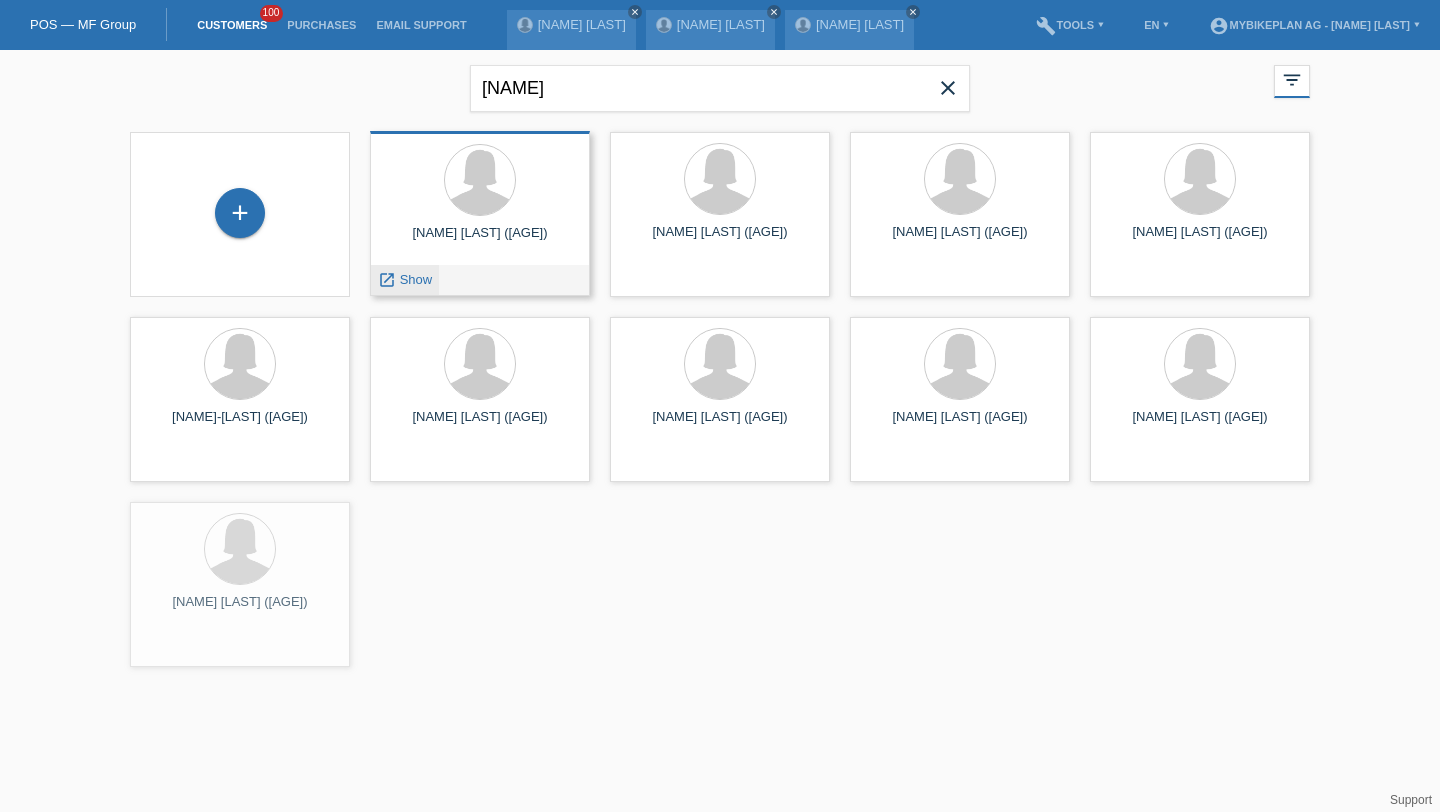 click on "Show" at bounding box center (416, 279) 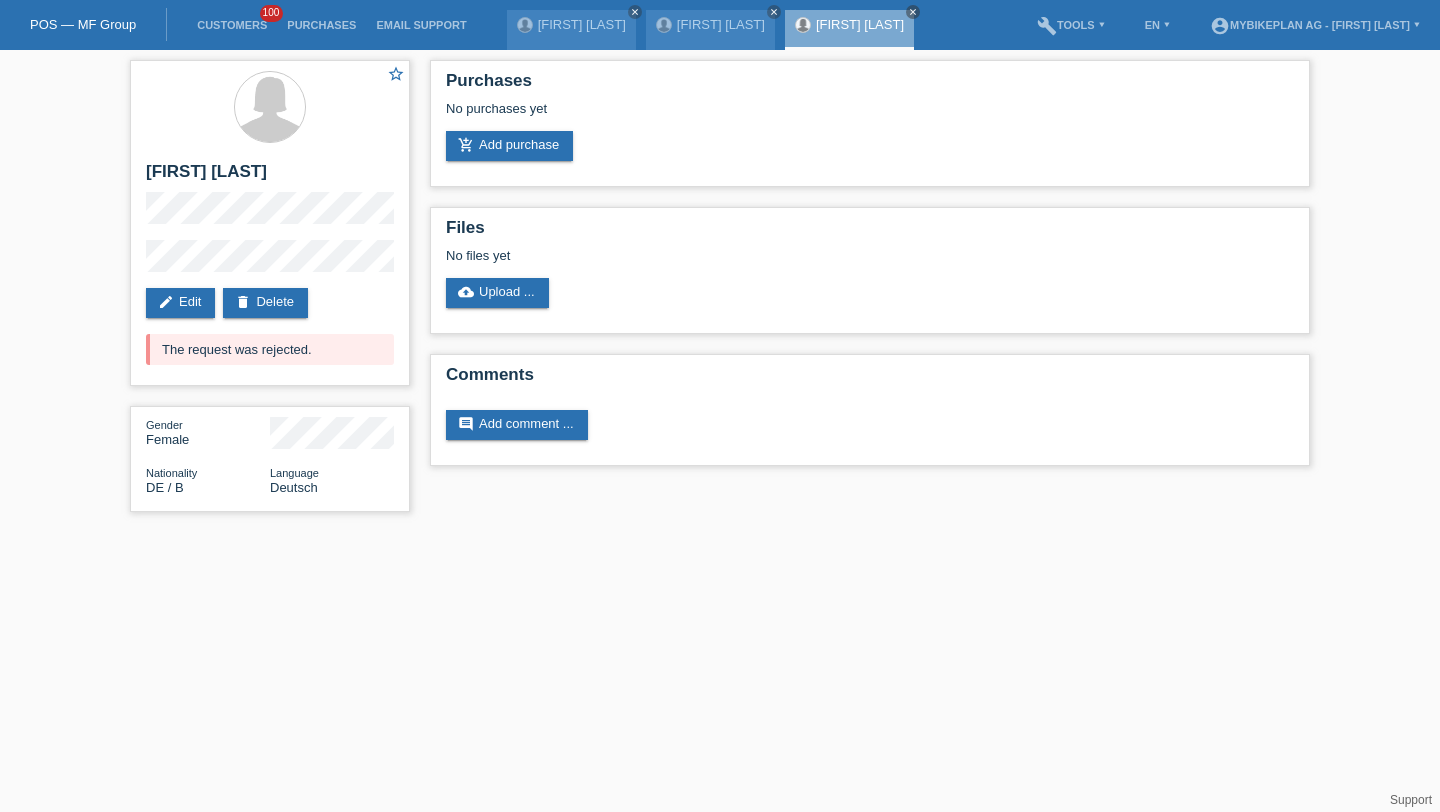 scroll, scrollTop: 0, scrollLeft: 0, axis: both 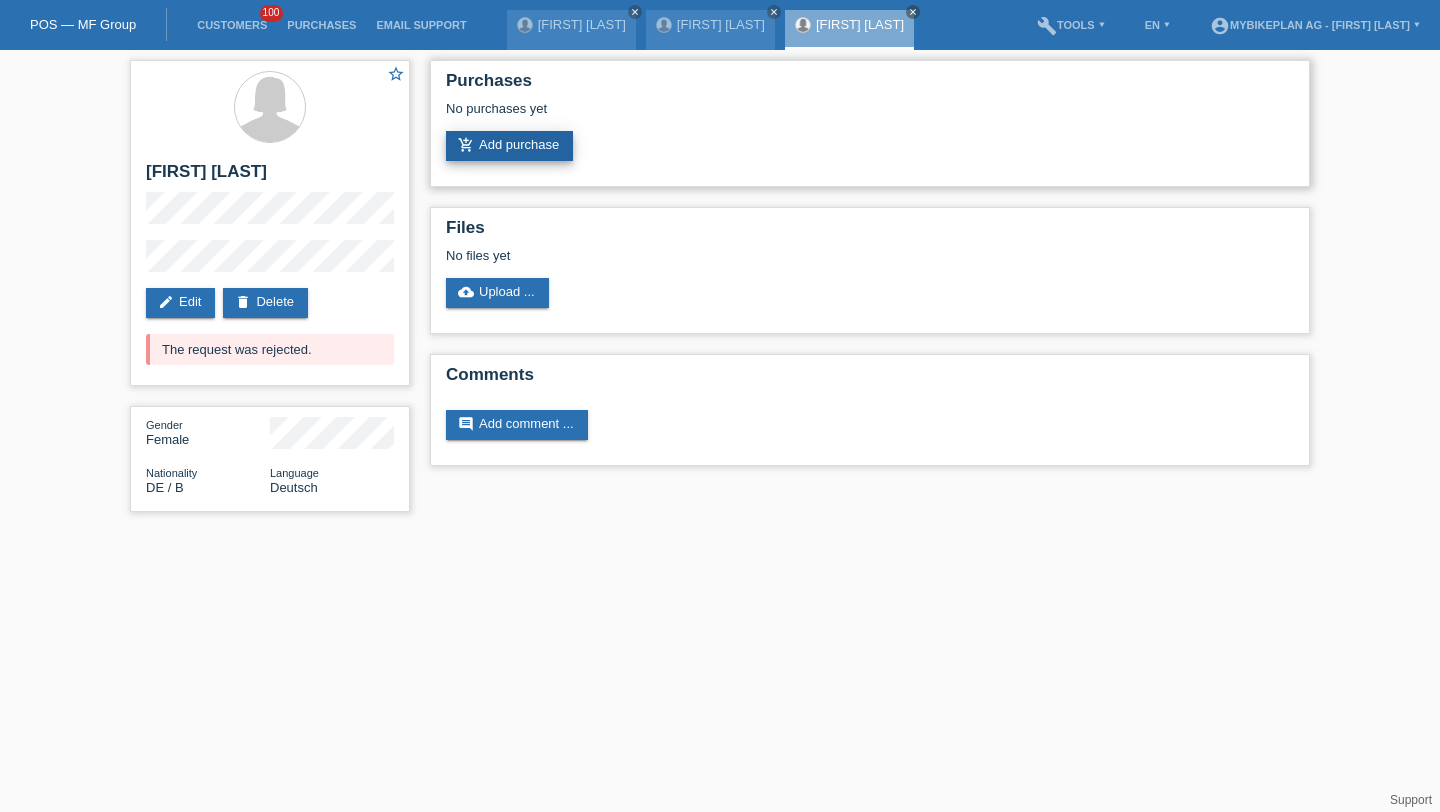 click on "add_shopping_cart  Add purchase" at bounding box center [509, 146] 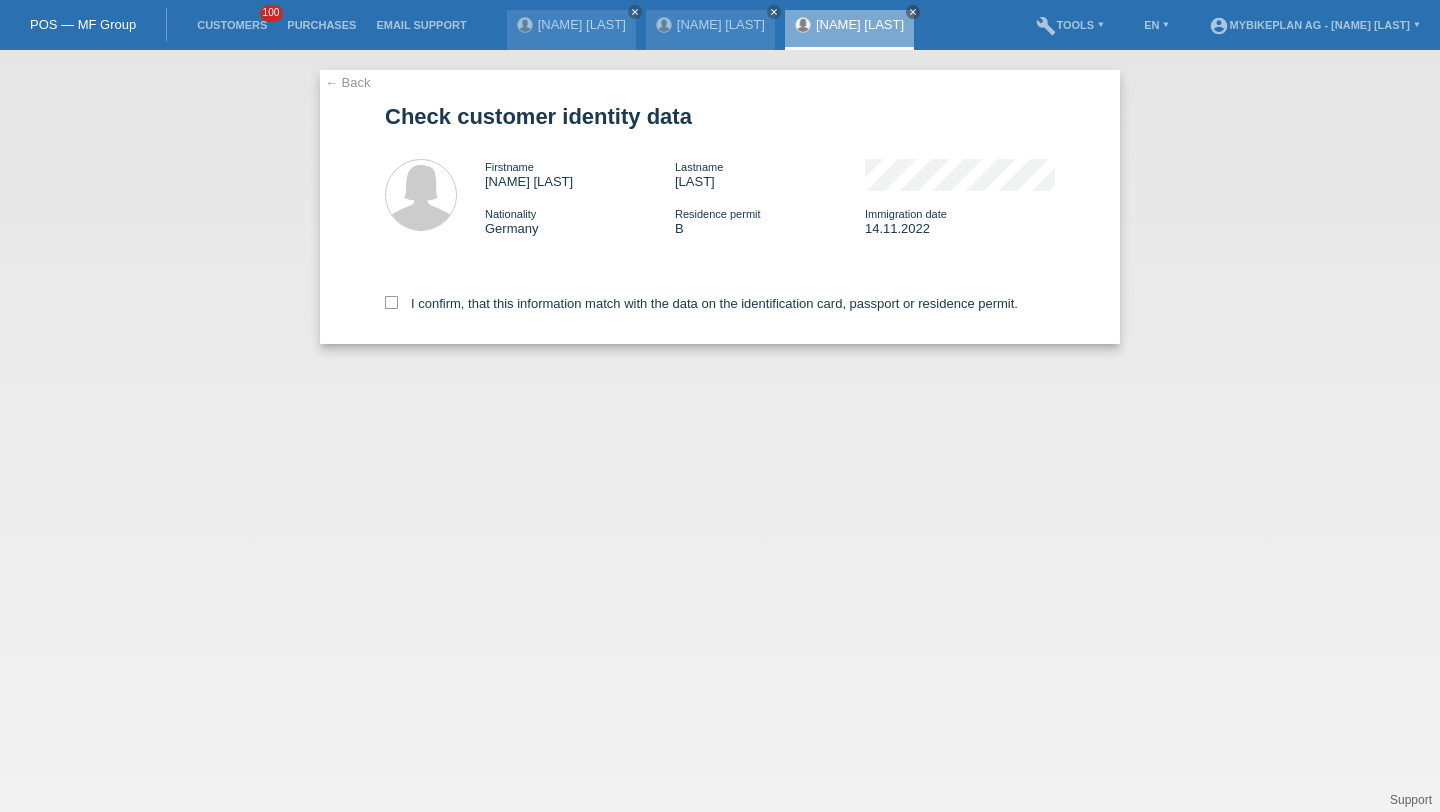 scroll, scrollTop: 0, scrollLeft: 0, axis: both 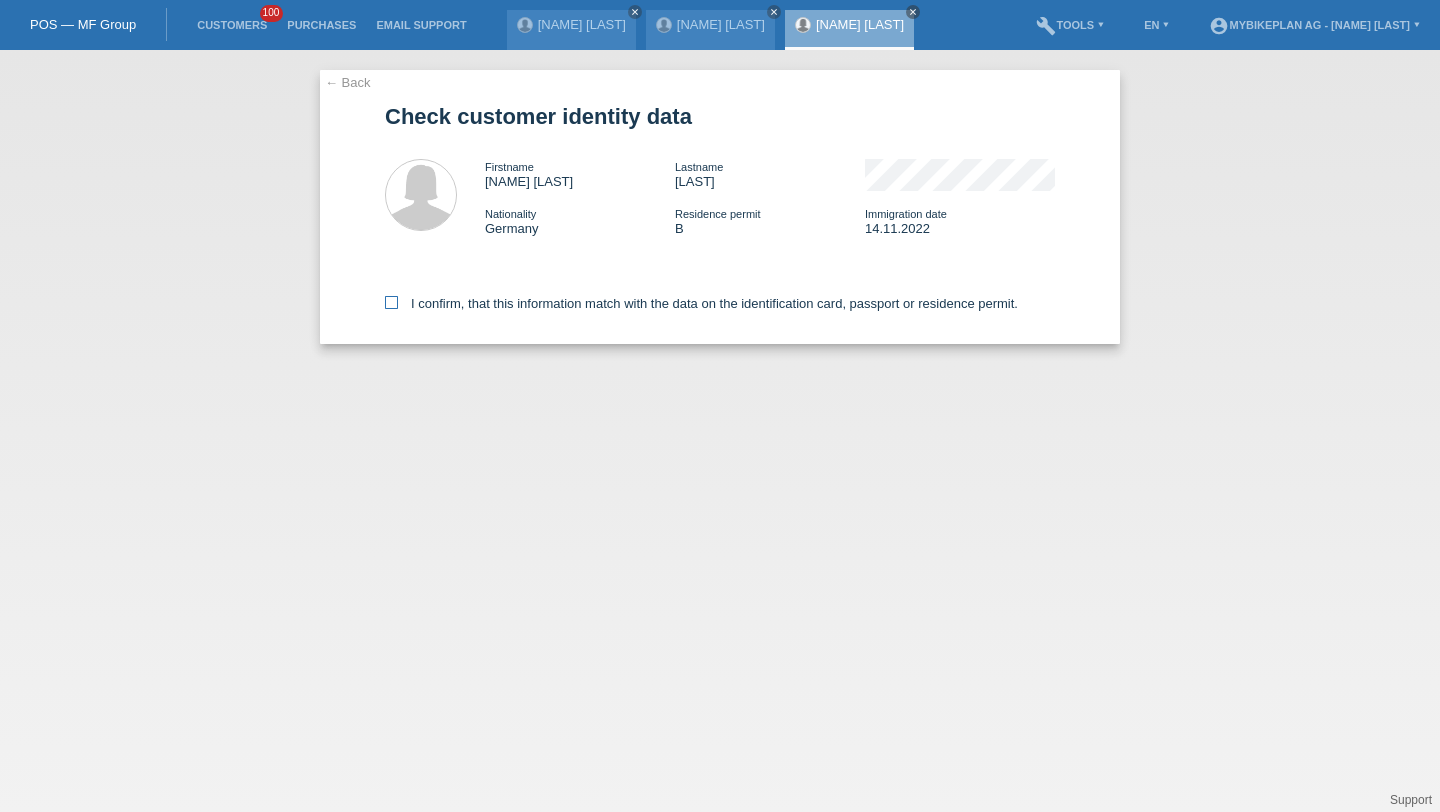 click on "I confirm, that this information match with the data on the identification card, passport or residence permit." at bounding box center (701, 303) 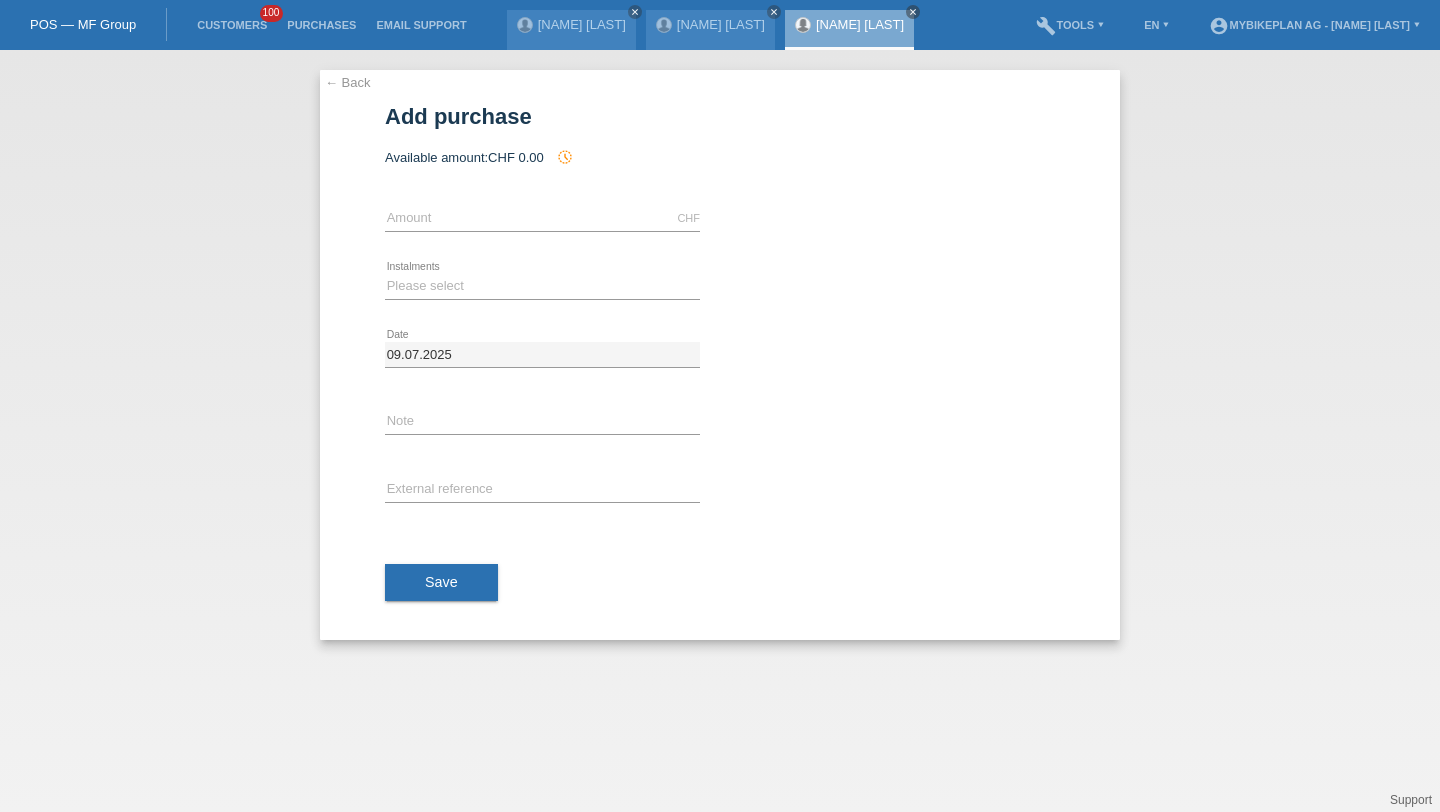 scroll, scrollTop: 0, scrollLeft: 0, axis: both 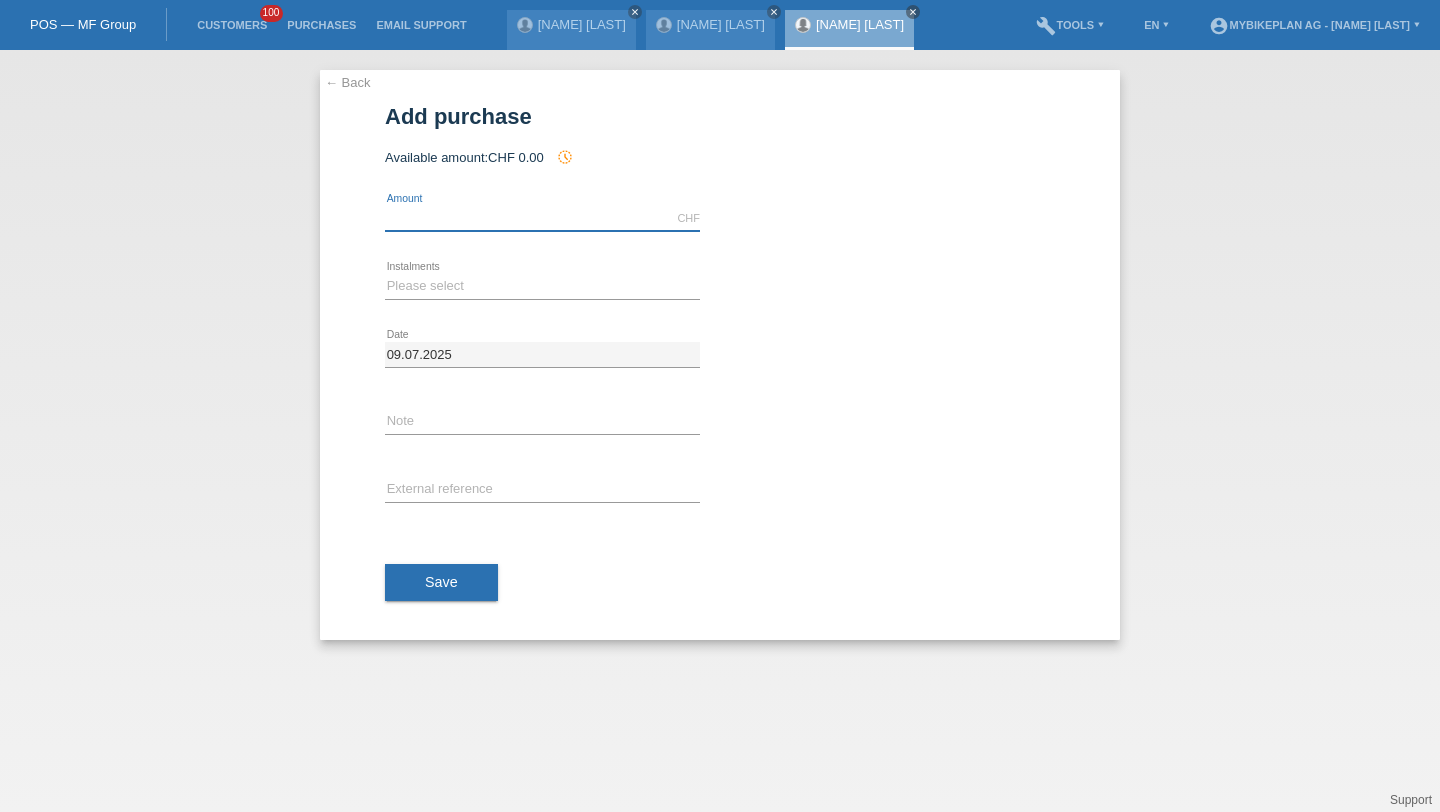click at bounding box center (542, 218) 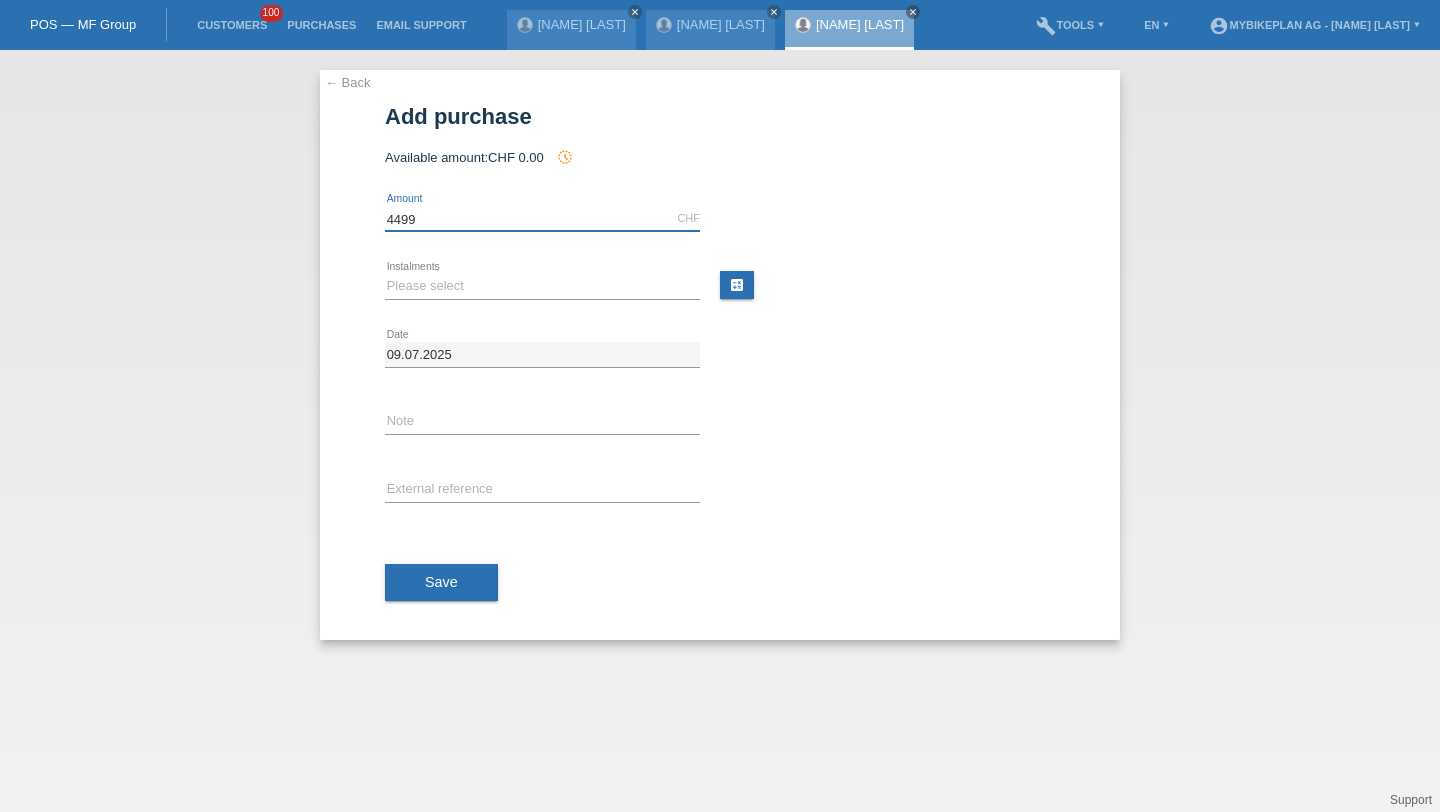 type on "4499" 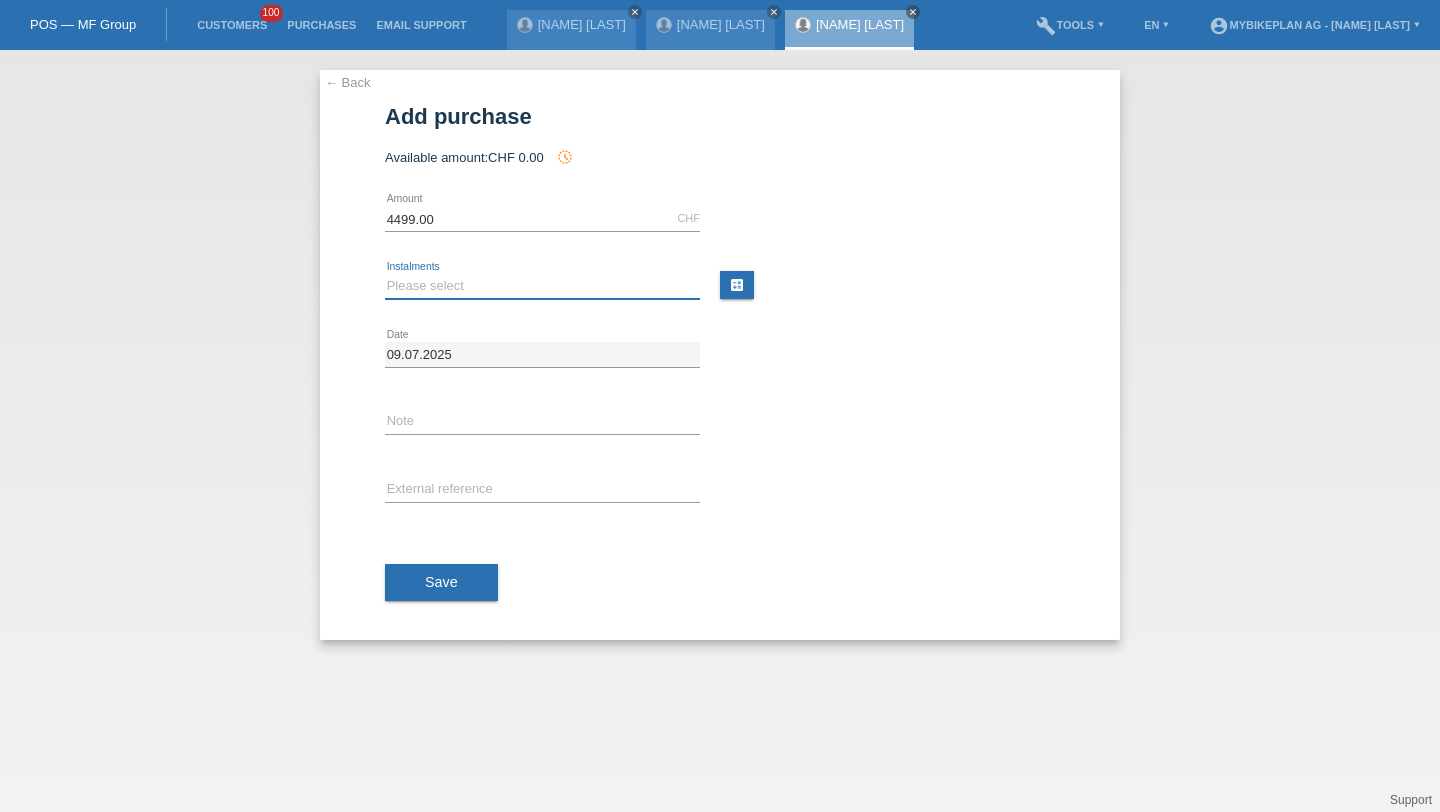 click on "Please select
6 instalments
12 instalments
18 instalments
24 instalments
36 instalments
48 instalments" at bounding box center (542, 286) 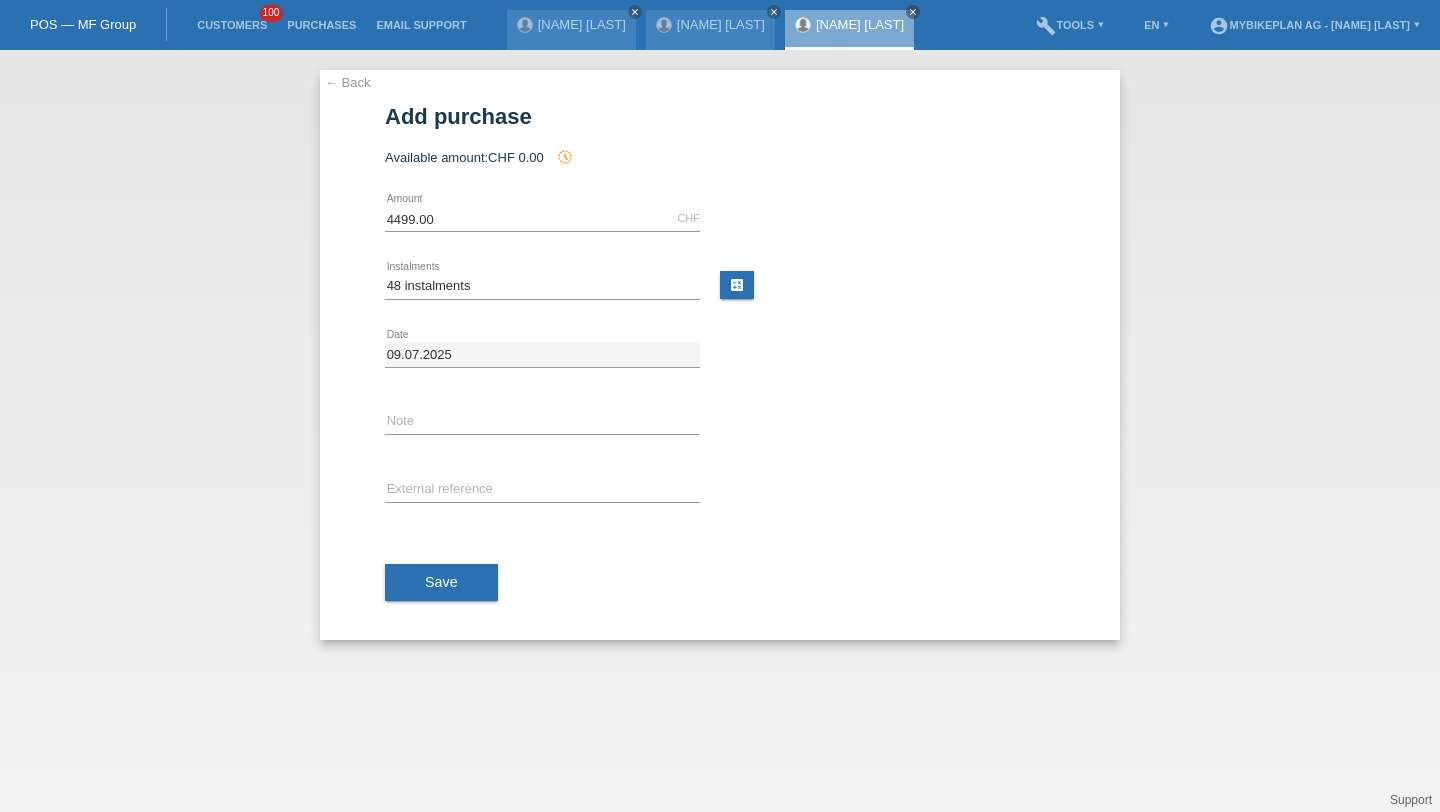 click on "error
External reference" at bounding box center [542, 219] 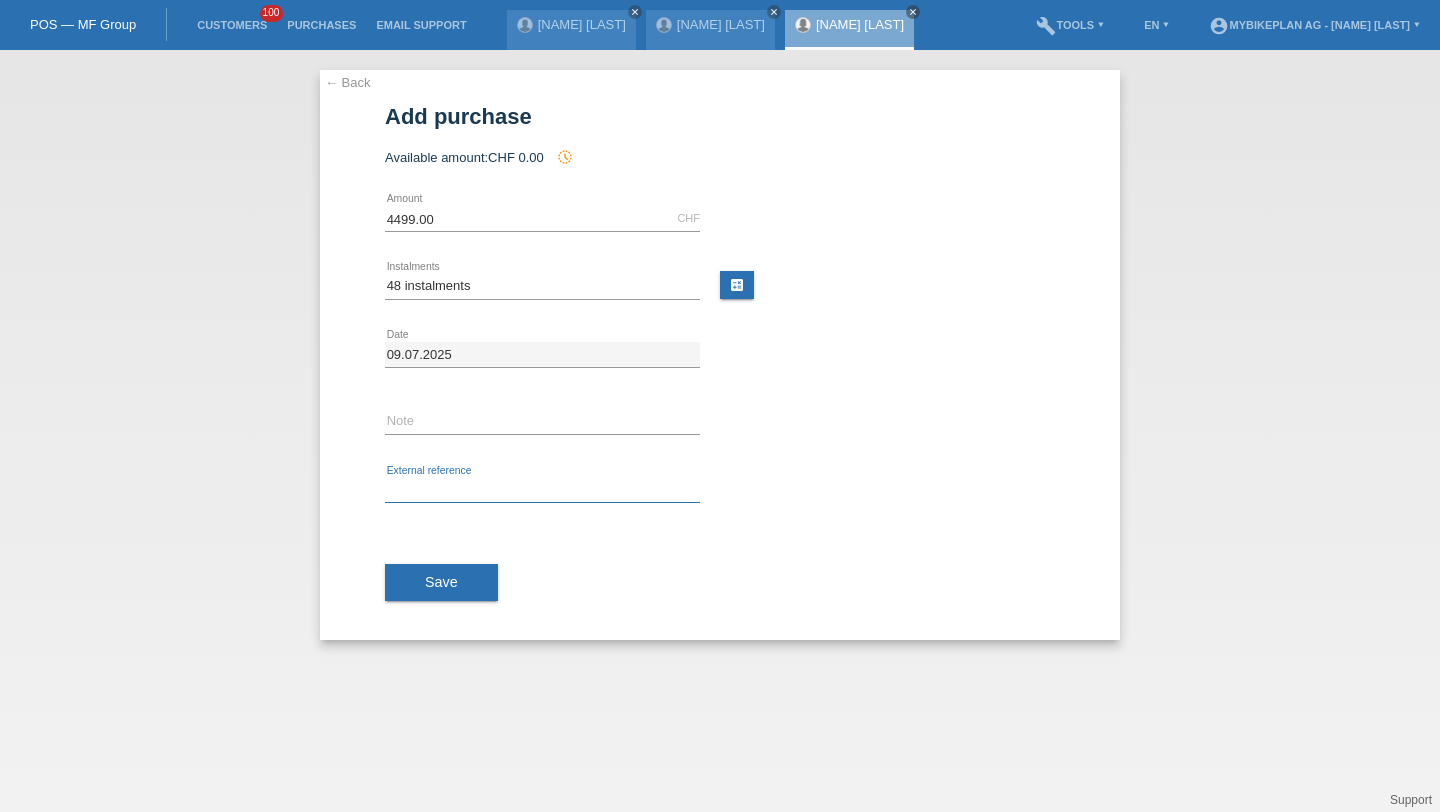 click at bounding box center (542, 490) 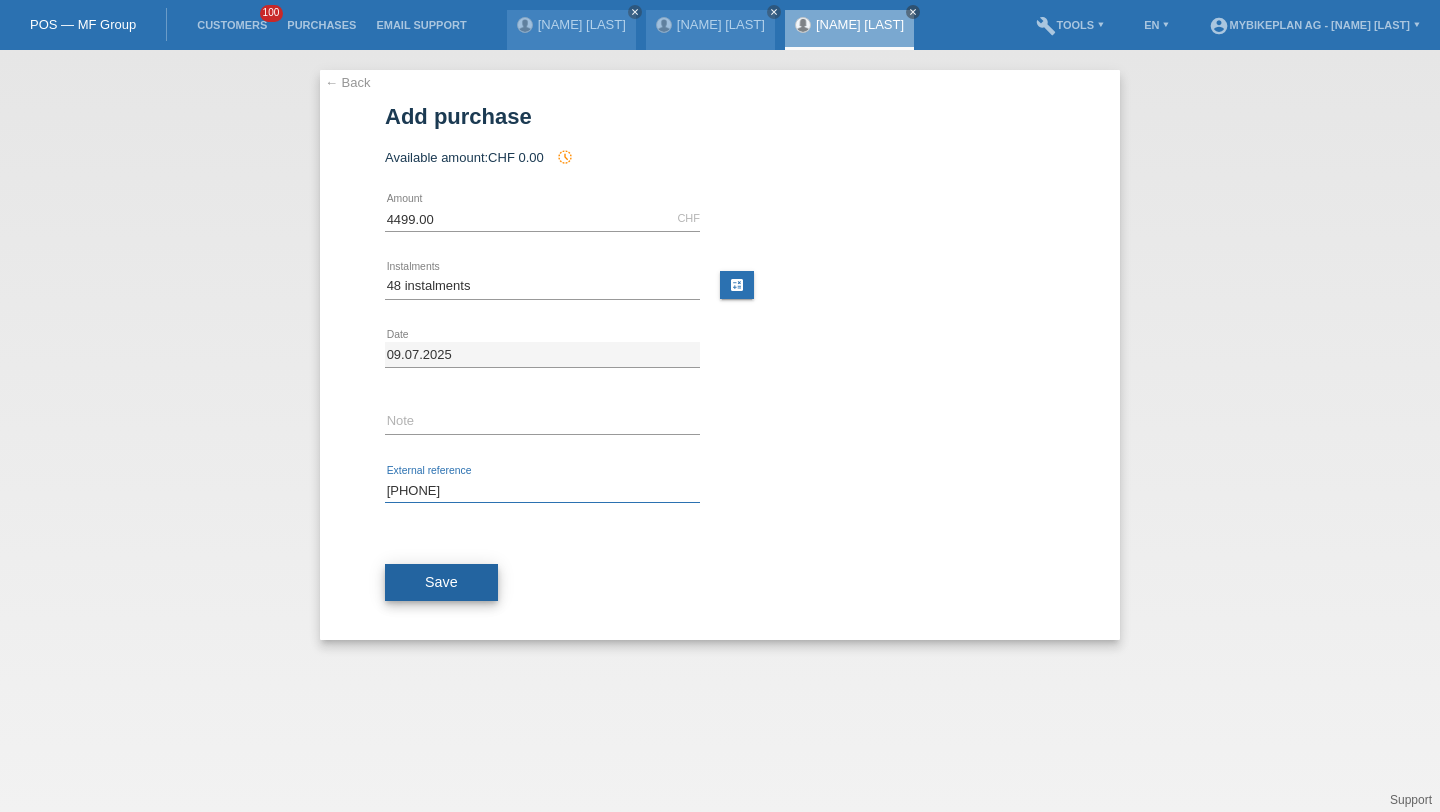 type on "[PHONE]" 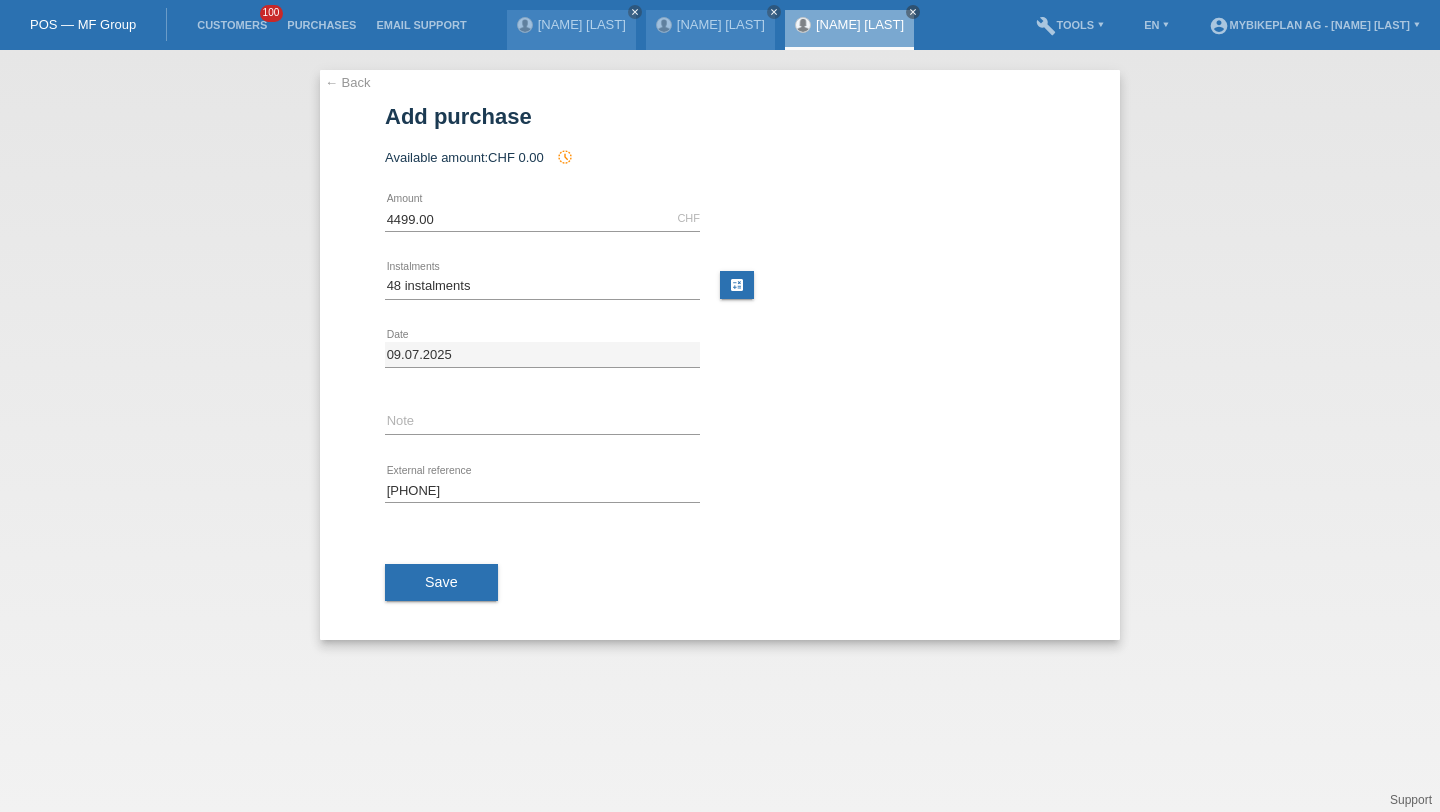 click on "Save" at bounding box center [441, 582] 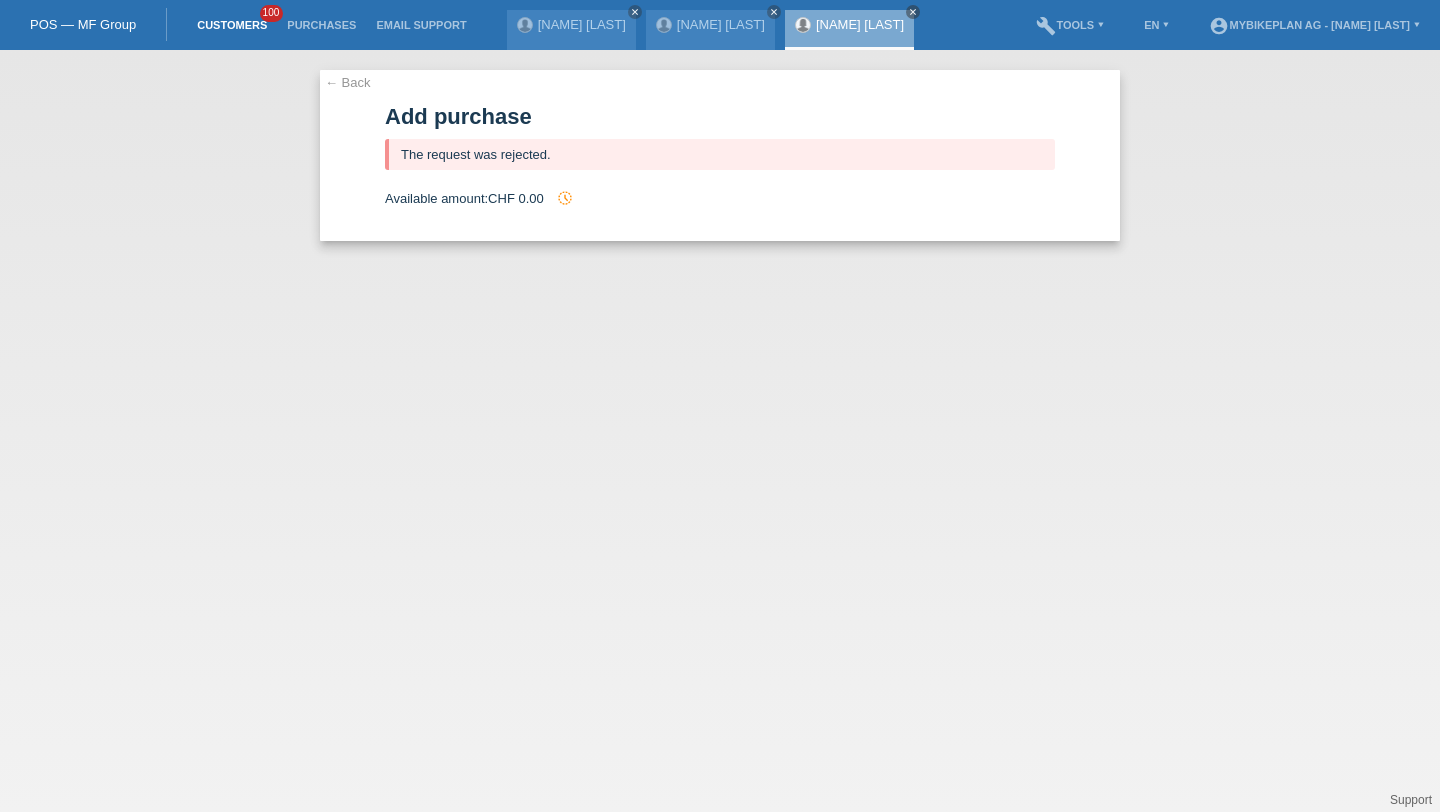 click on "Customers" at bounding box center [232, 25] 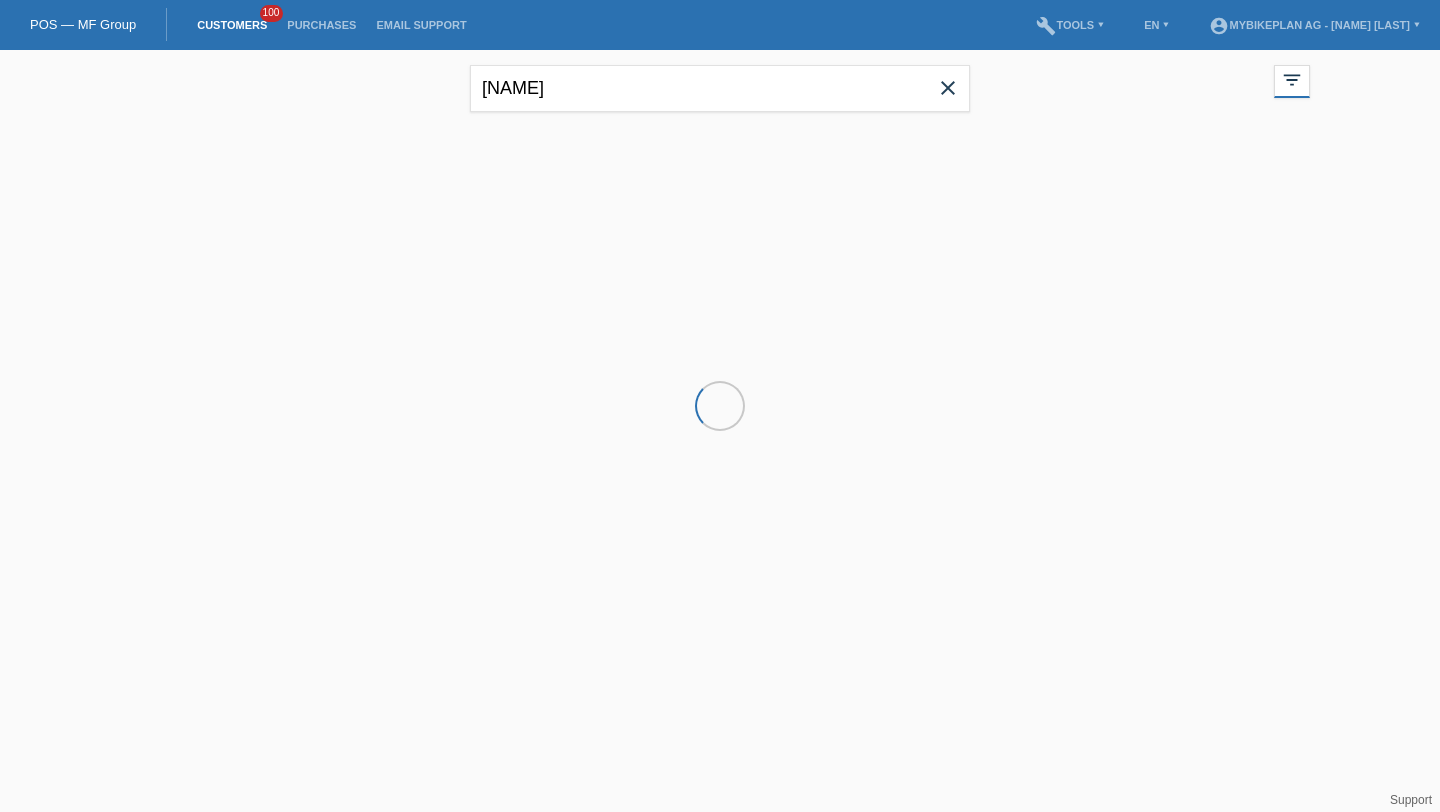 scroll, scrollTop: 0, scrollLeft: 0, axis: both 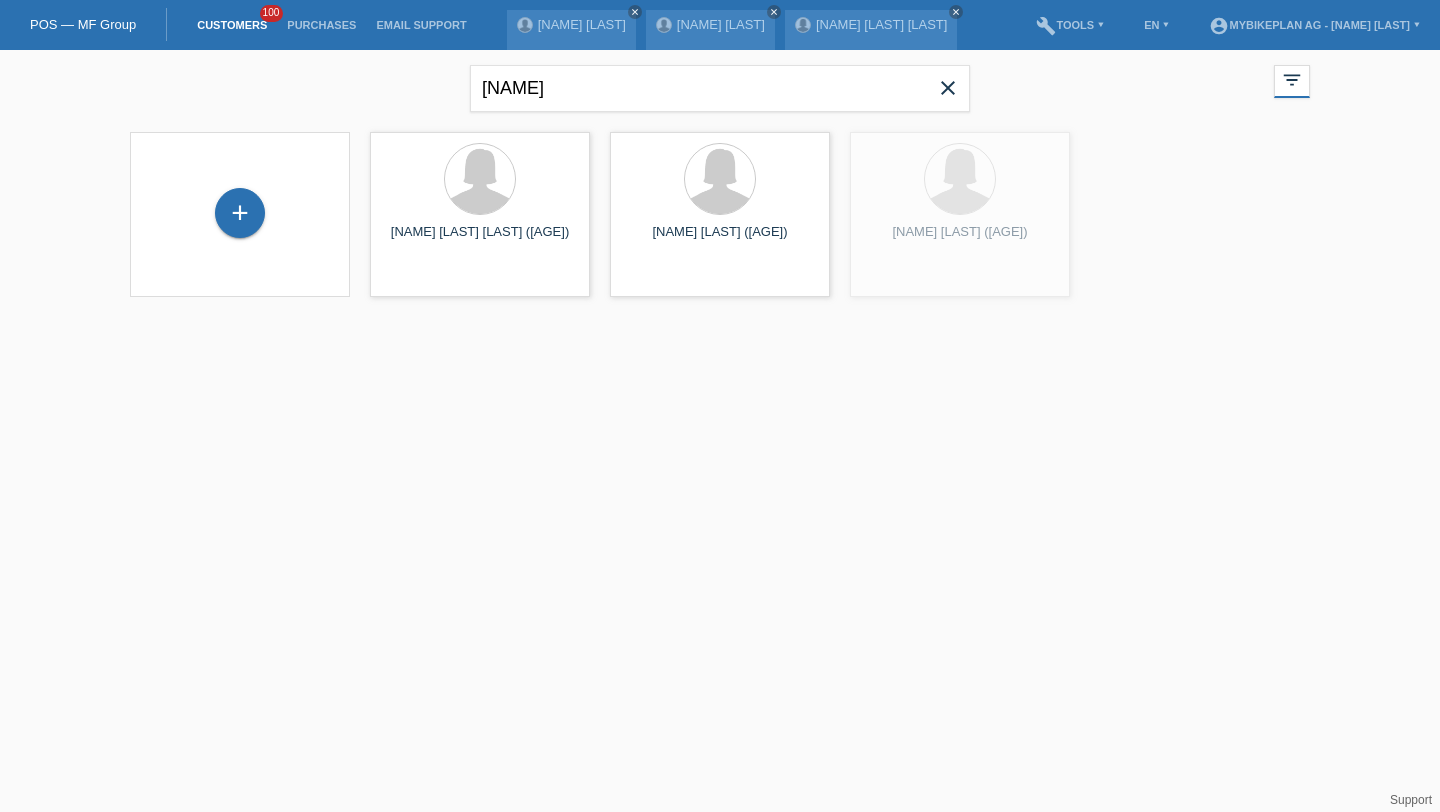 click on "+" at bounding box center (240, 214) 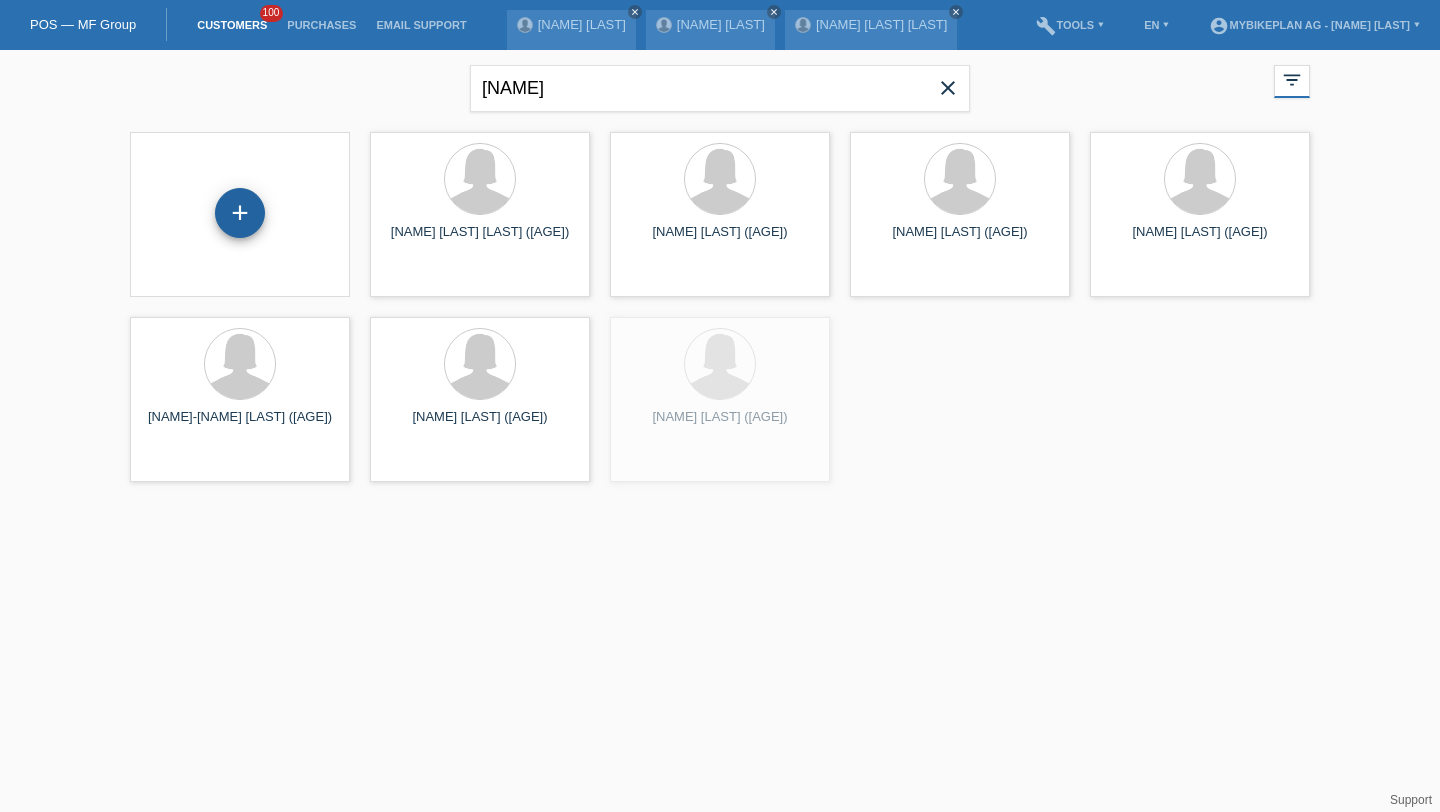 click on "+" at bounding box center [240, 213] 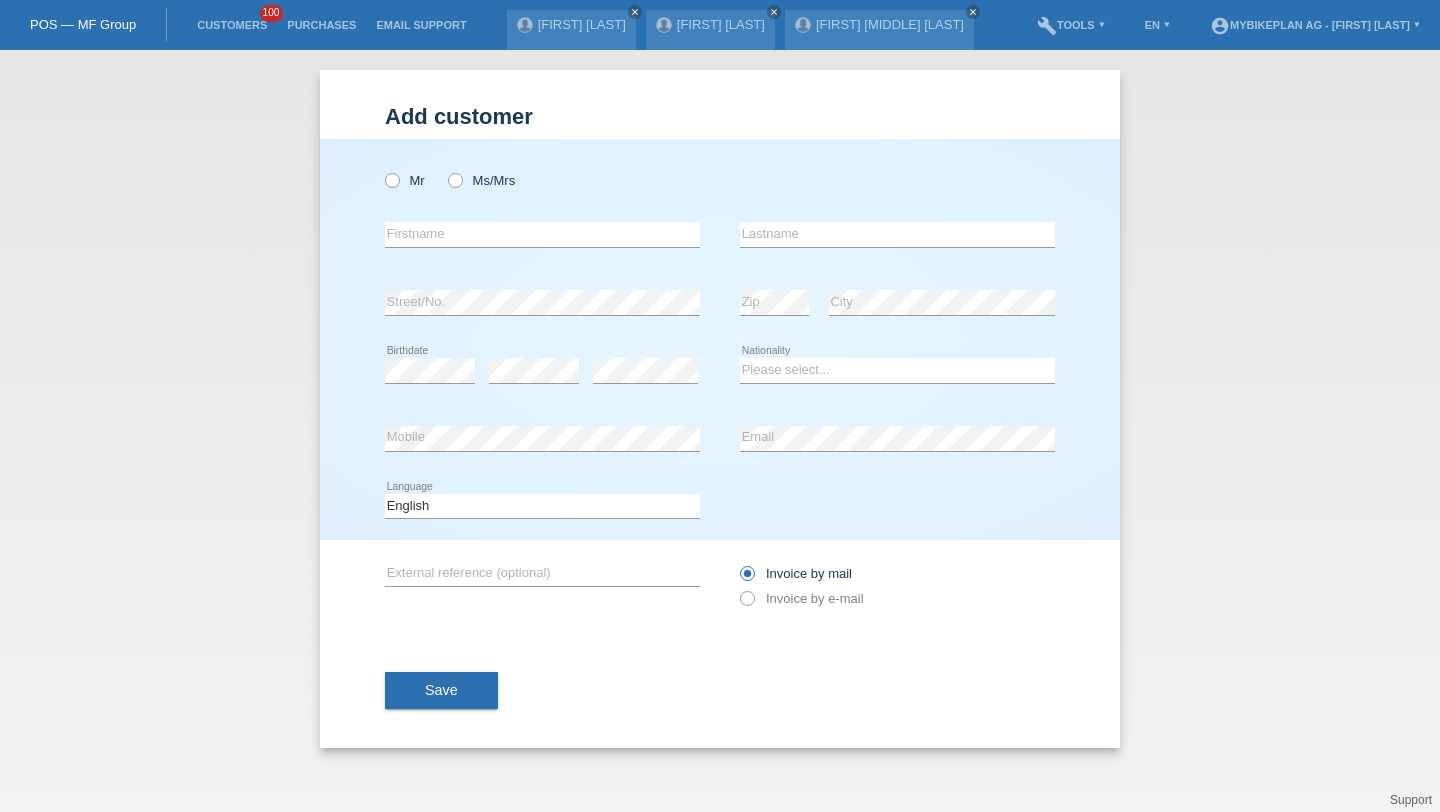 scroll, scrollTop: 0, scrollLeft: 0, axis: both 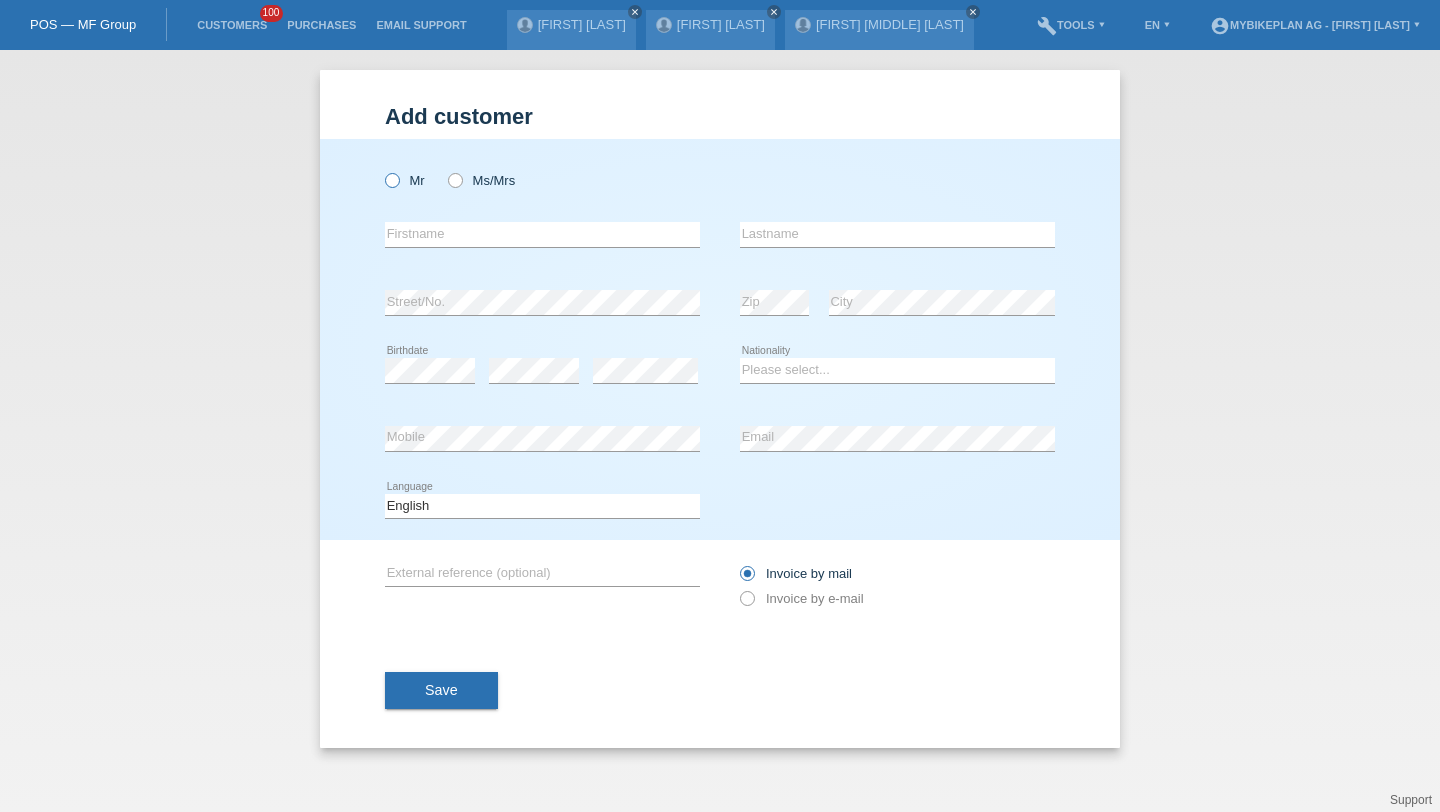 click on "Mr" at bounding box center [405, 180] 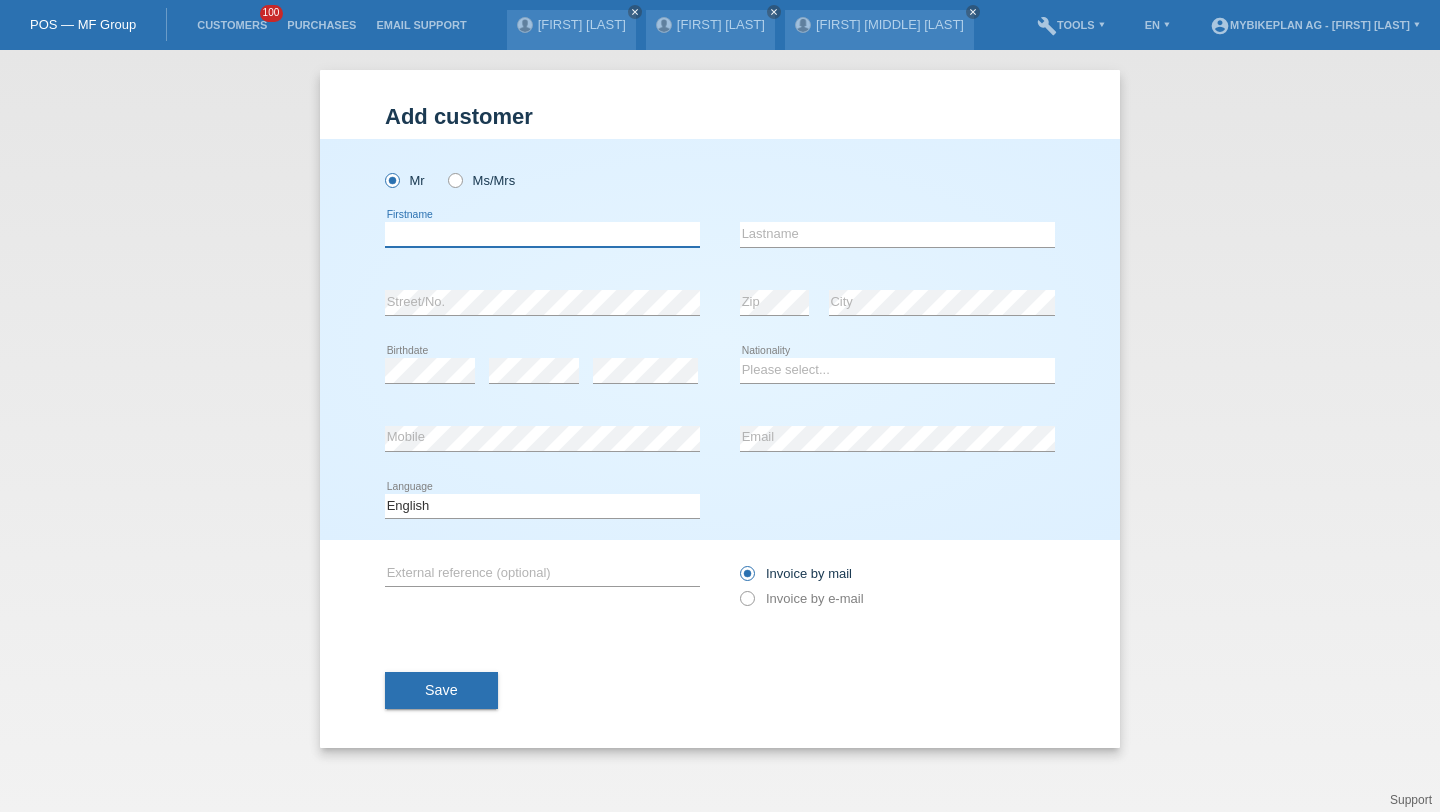 click at bounding box center [542, 234] 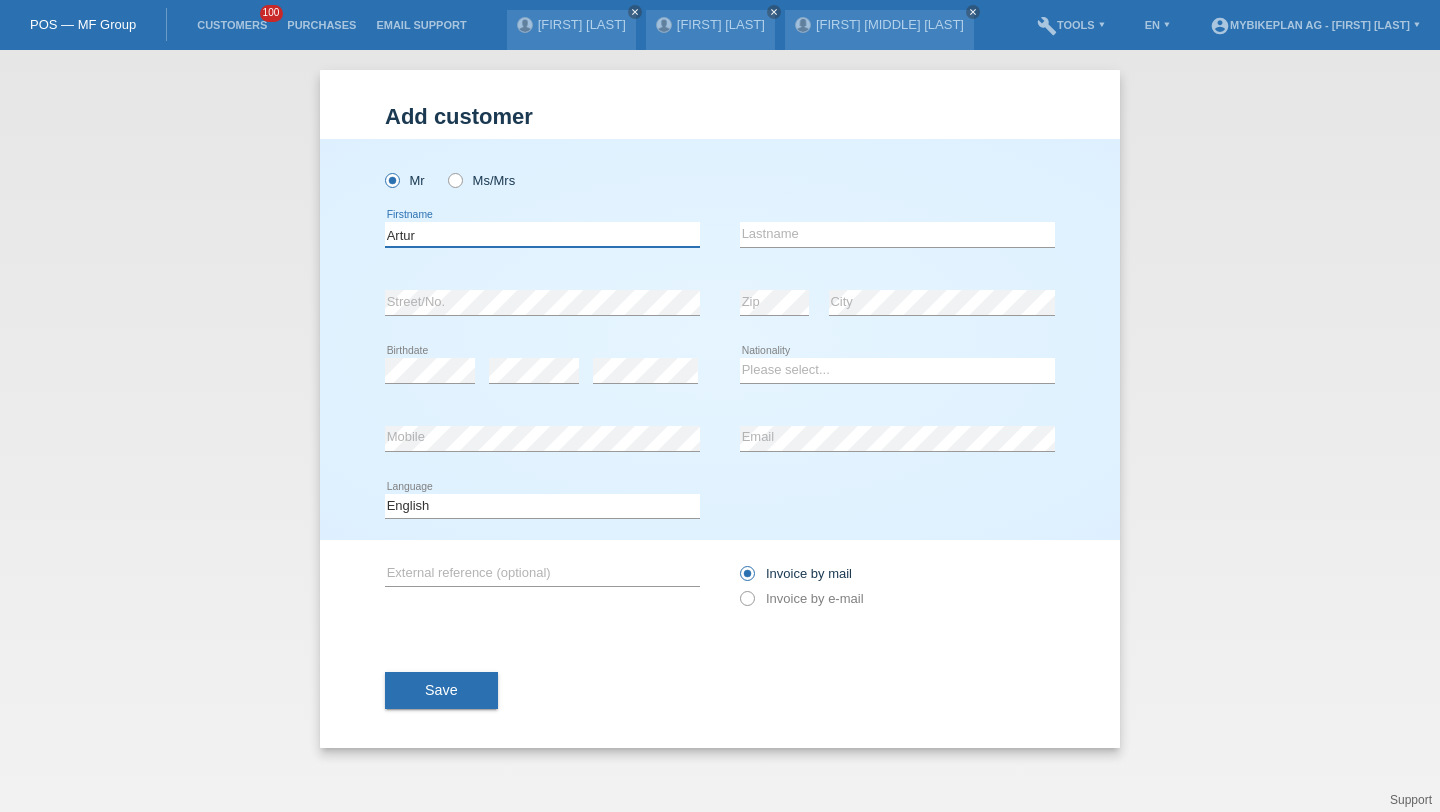 type on "Artur" 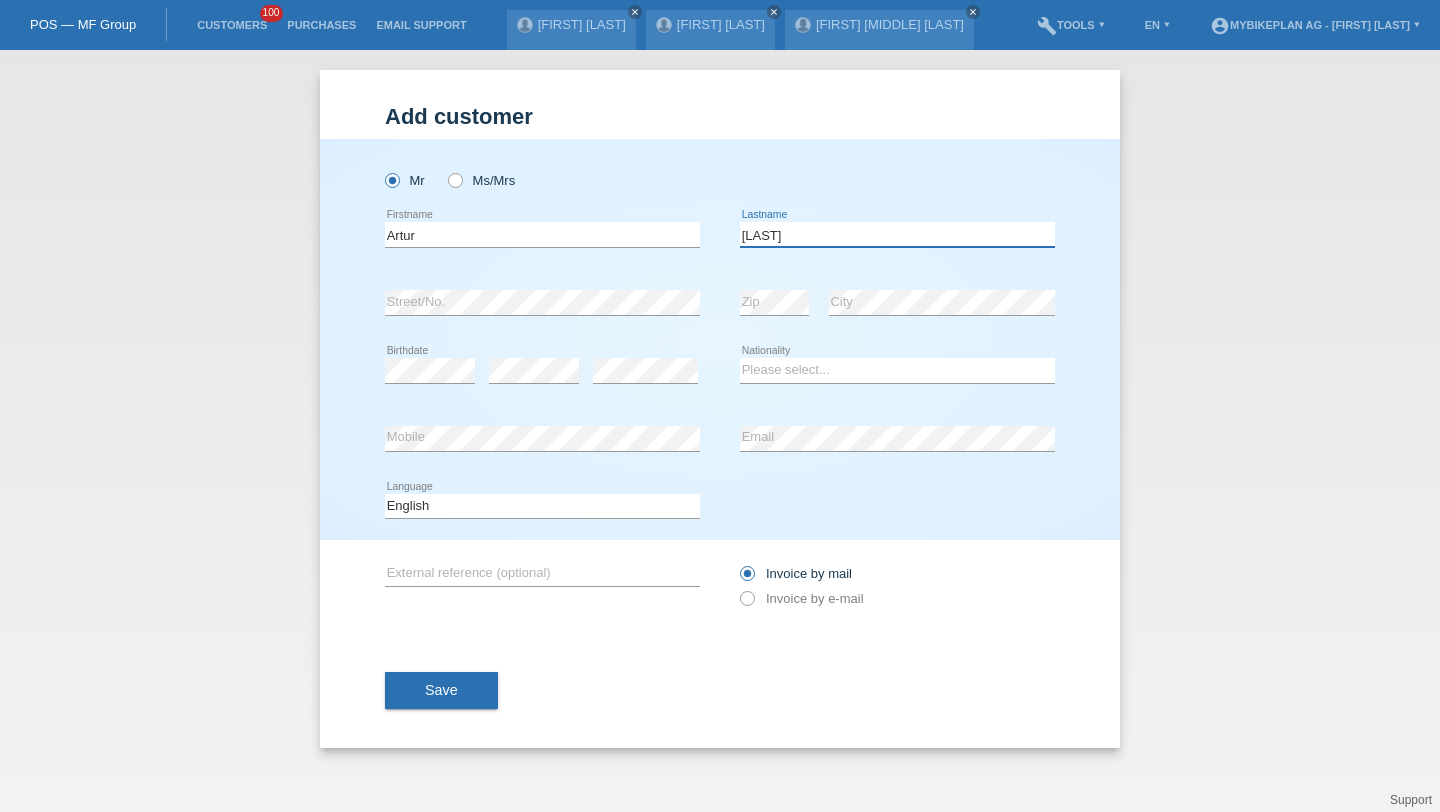 type on "[LAST]" 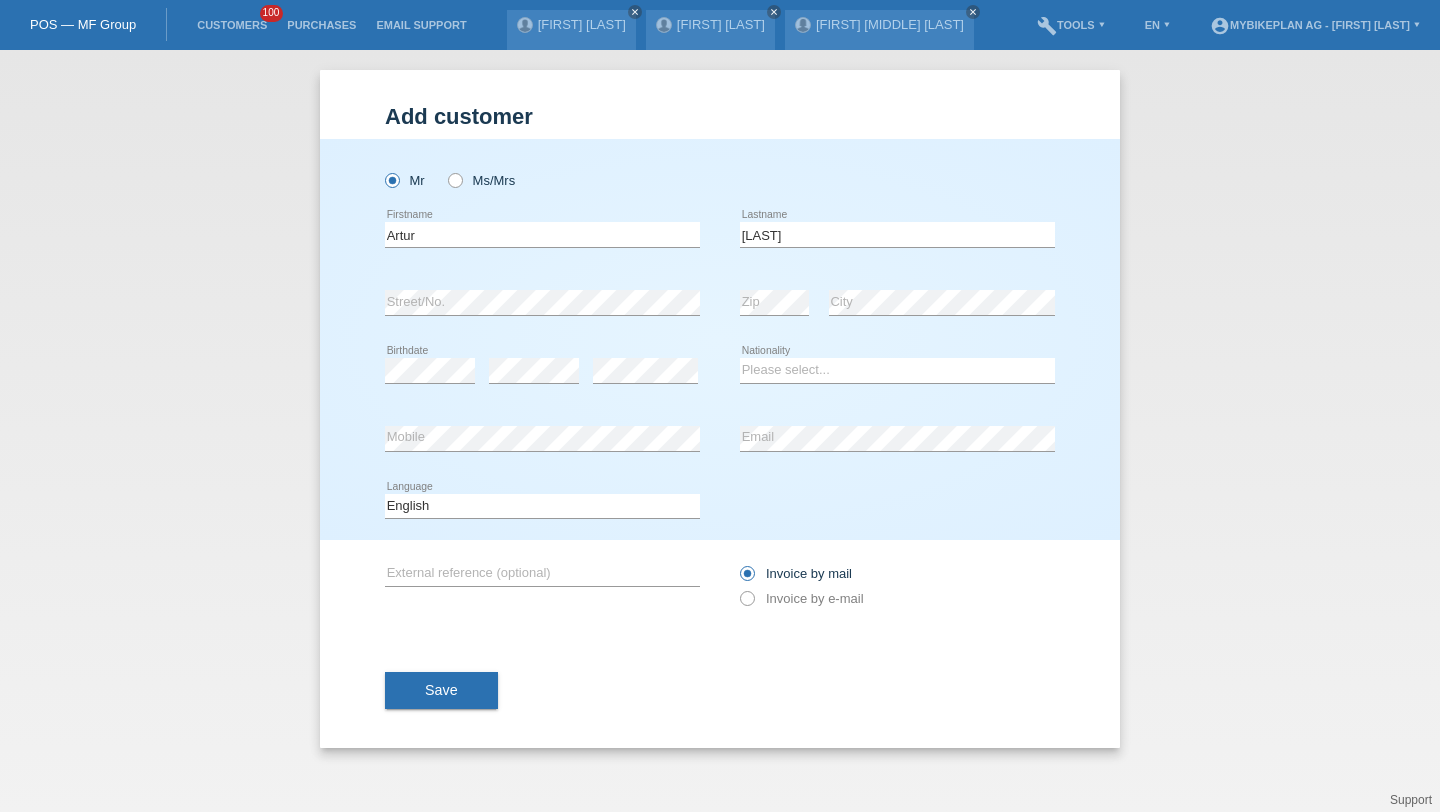 click on "error" at bounding box center [645, 371] 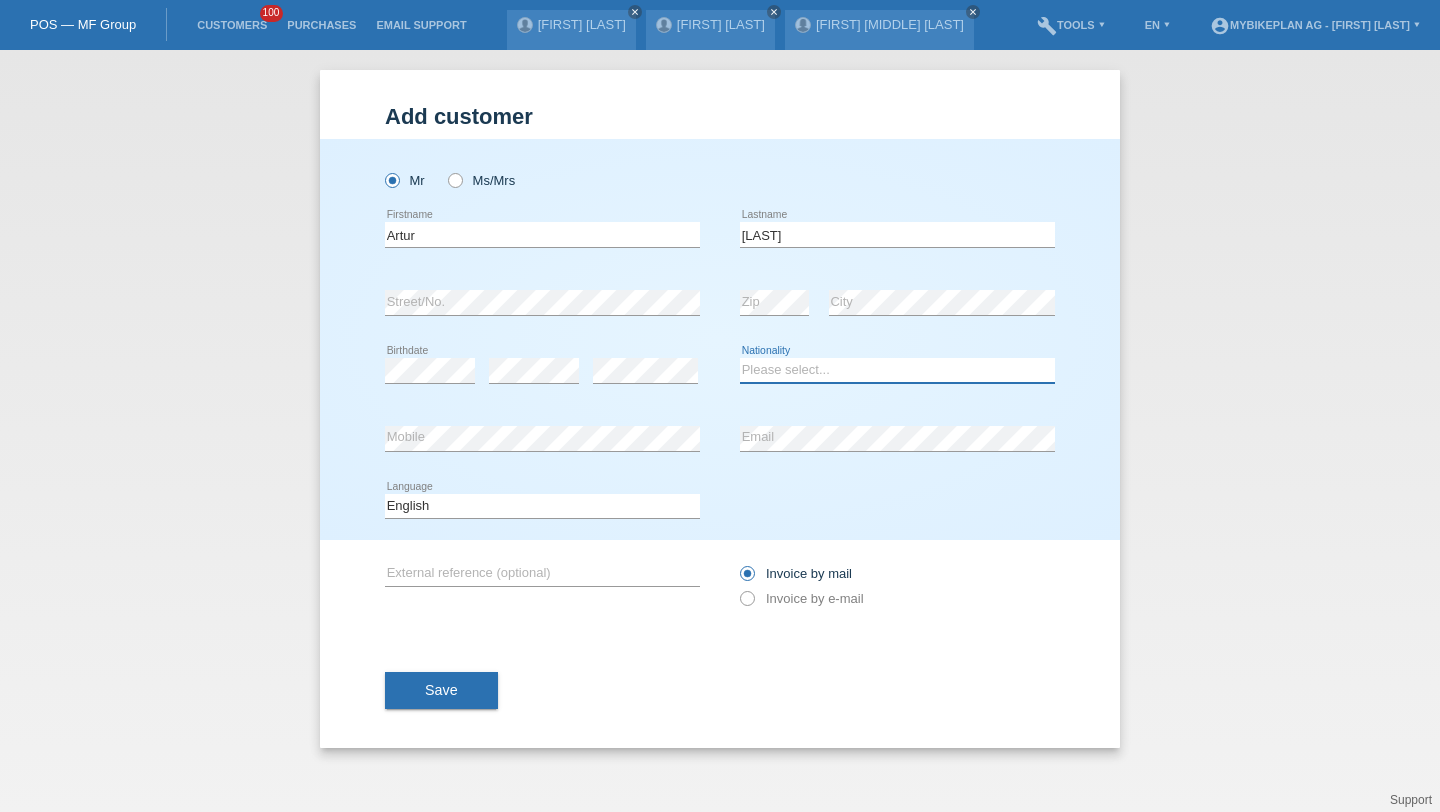 click on "Please select...
Switzerland
Austria
Germany
Liechtenstein
------------
Afghanistan
Åland Islands
Albania
Algeria
American Samoa Andorra Angola Anguilla Antarctica Antigua and Barbuda Argentina Armenia" at bounding box center (897, 370) 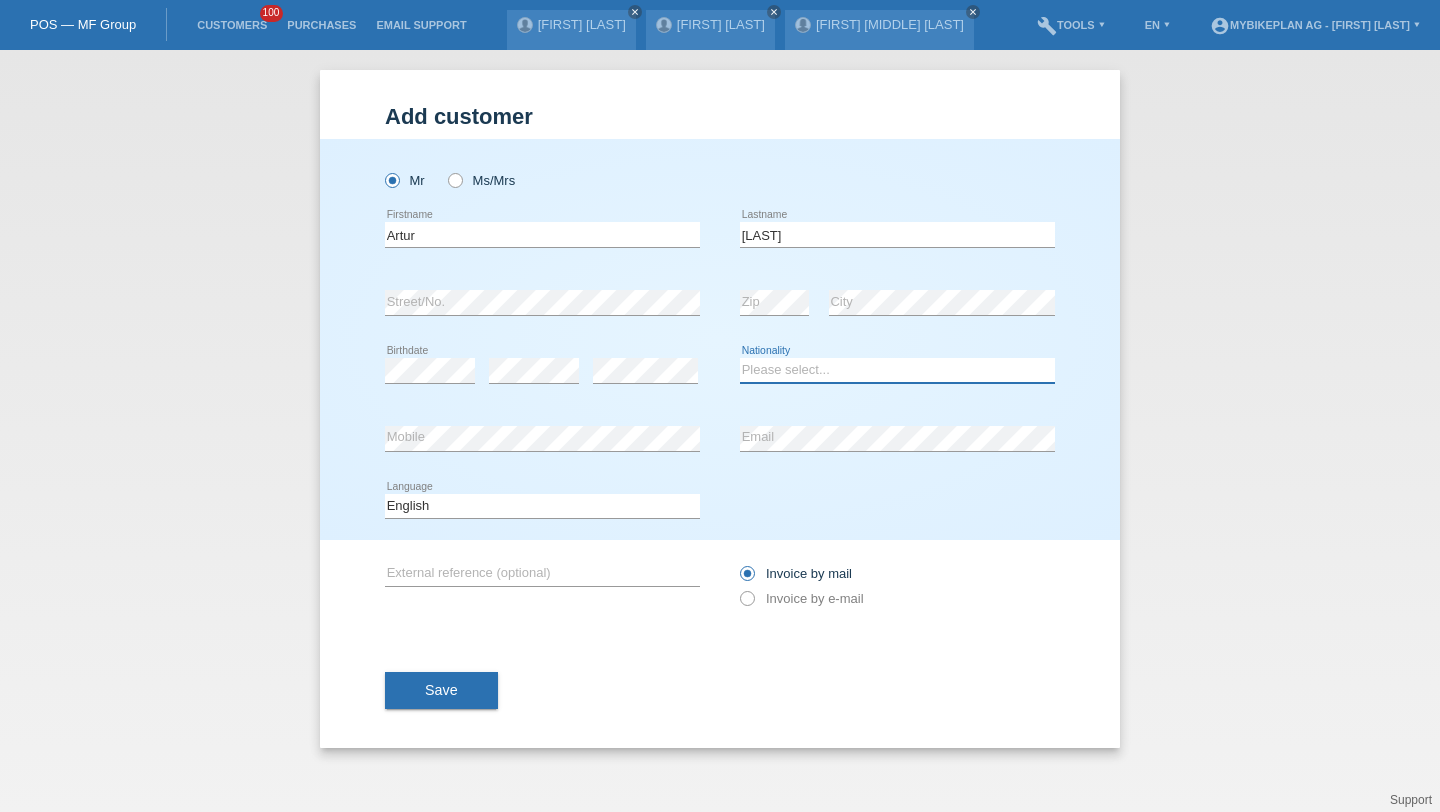 select on "PL" 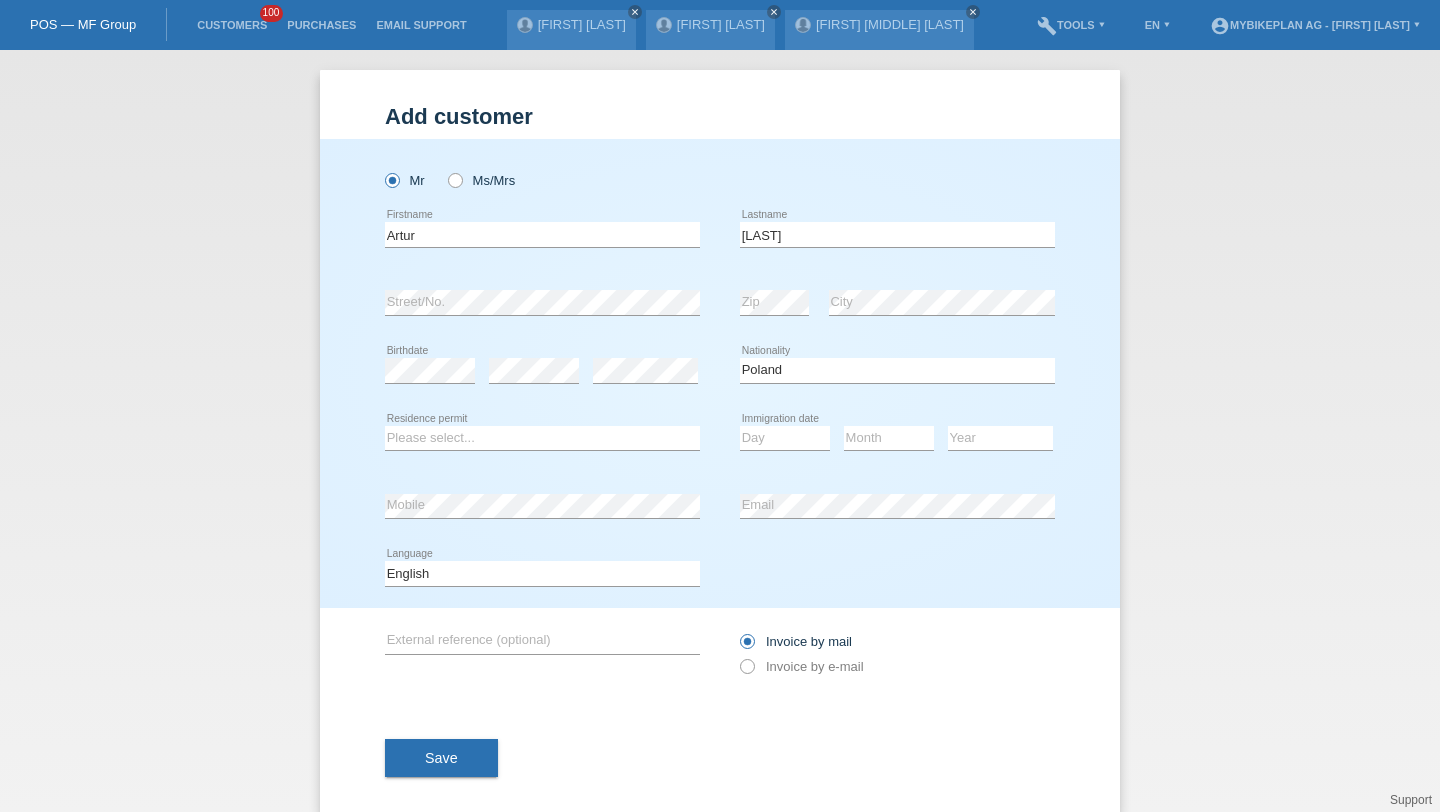 click on "Please select...
C
B
B - Refugee status
Other
error
Residence permit" at bounding box center [542, 439] 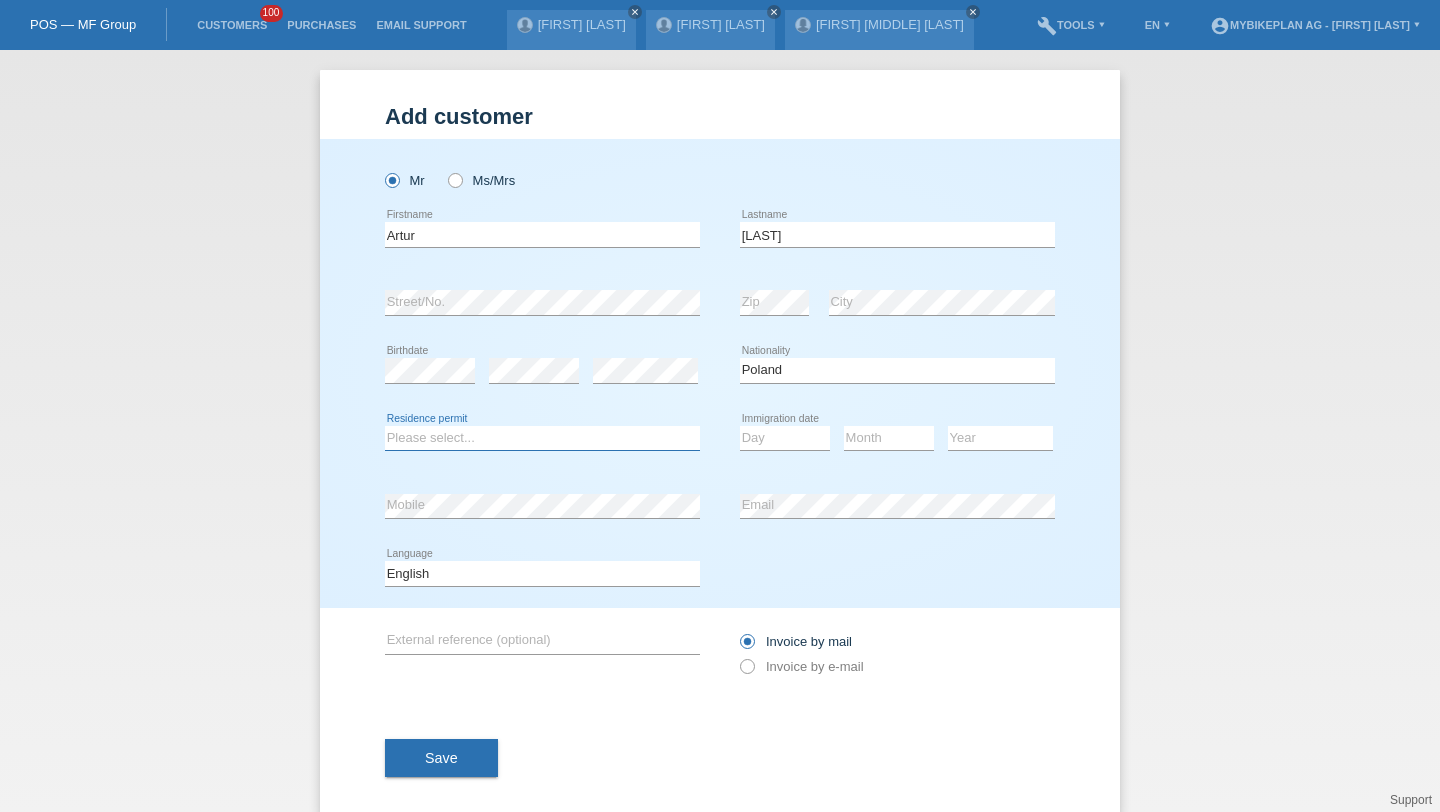 click on "Please select...
C
B
B - Refugee status
Other" at bounding box center [542, 438] 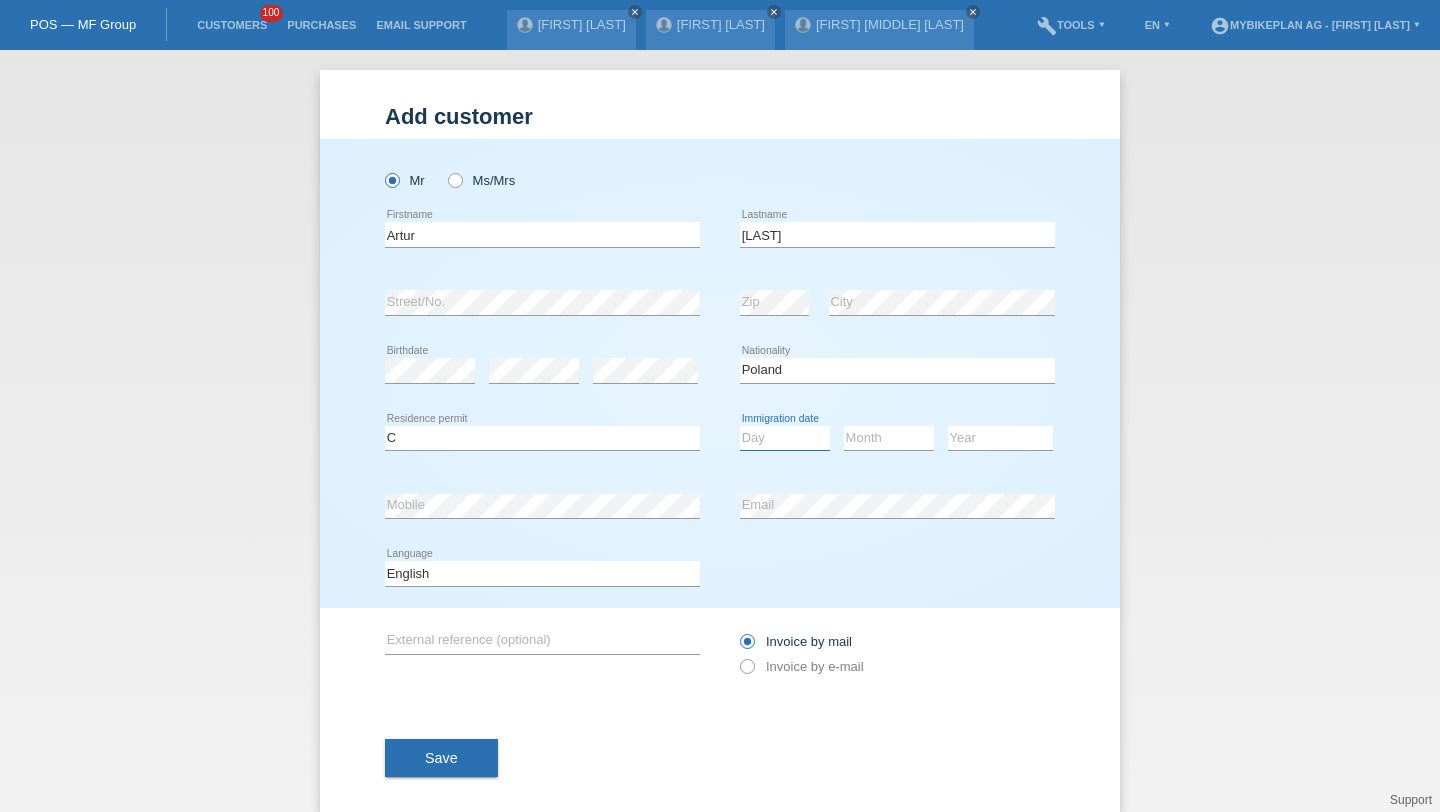 click on "Day
01
02
03
04
05
06
07
08
09
10 11" at bounding box center [785, 438] 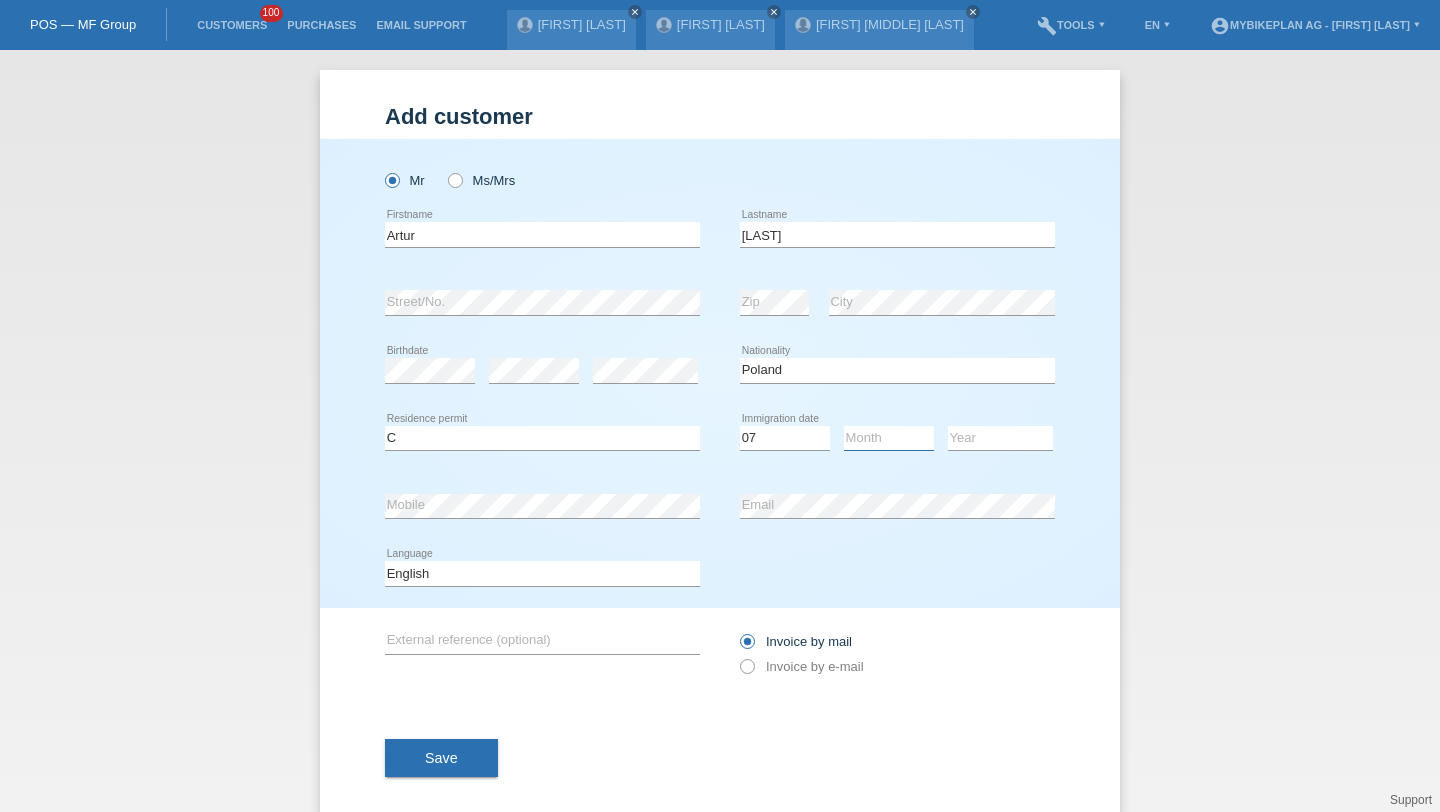 click on "Month
01
02
03
04
05
06
07
08
09
10 11" at bounding box center [889, 438] 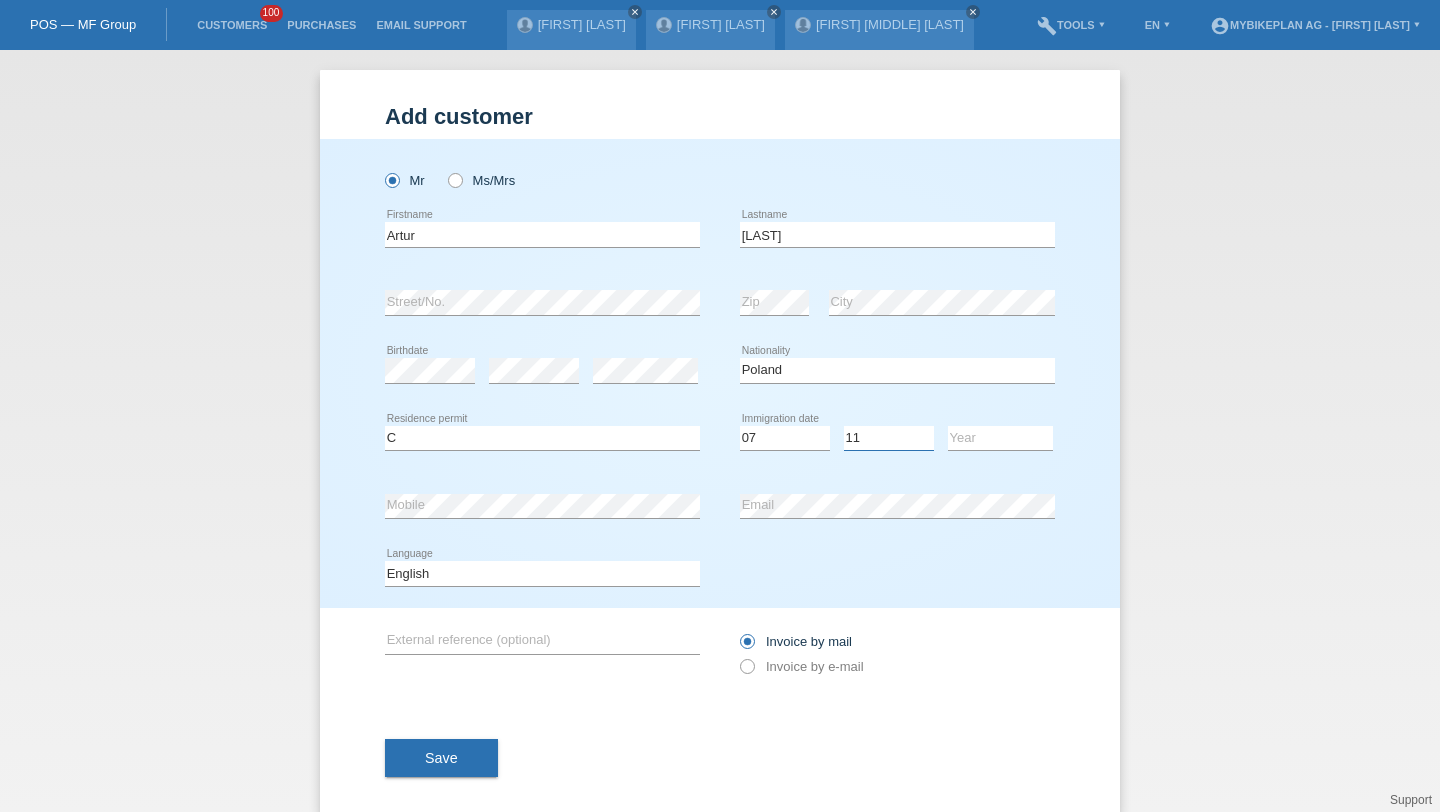 click on "Month
01
02
03
04
05
06
07
08
09
10 11" at bounding box center [889, 438] 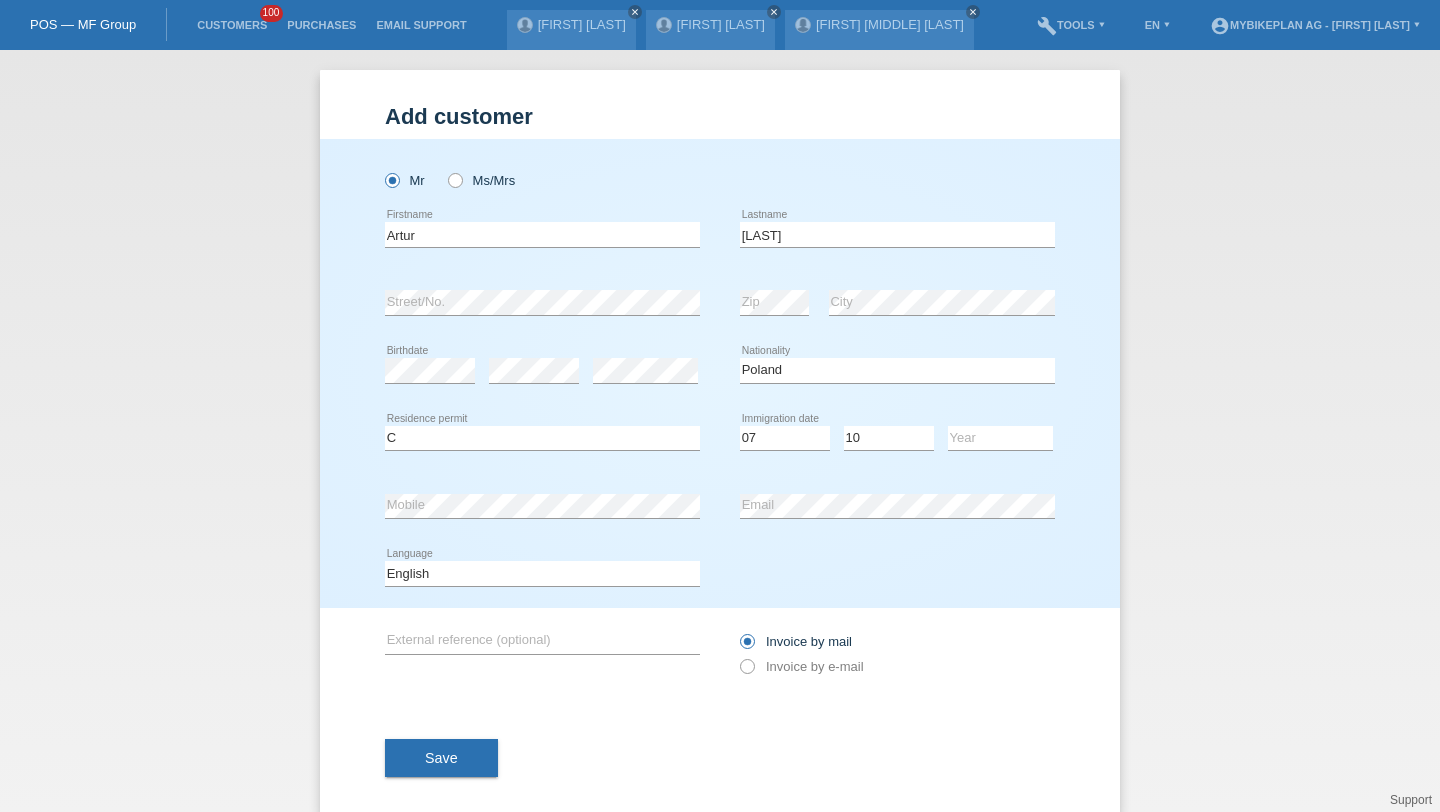 click on "Day
01
02
03
04
05
06
07
08 09 10 11 12 13 14 15 16 17 18 19 20 21 22 23 24 25 26 27 28 29 30 31 error Month 01" at bounding box center [897, 439] 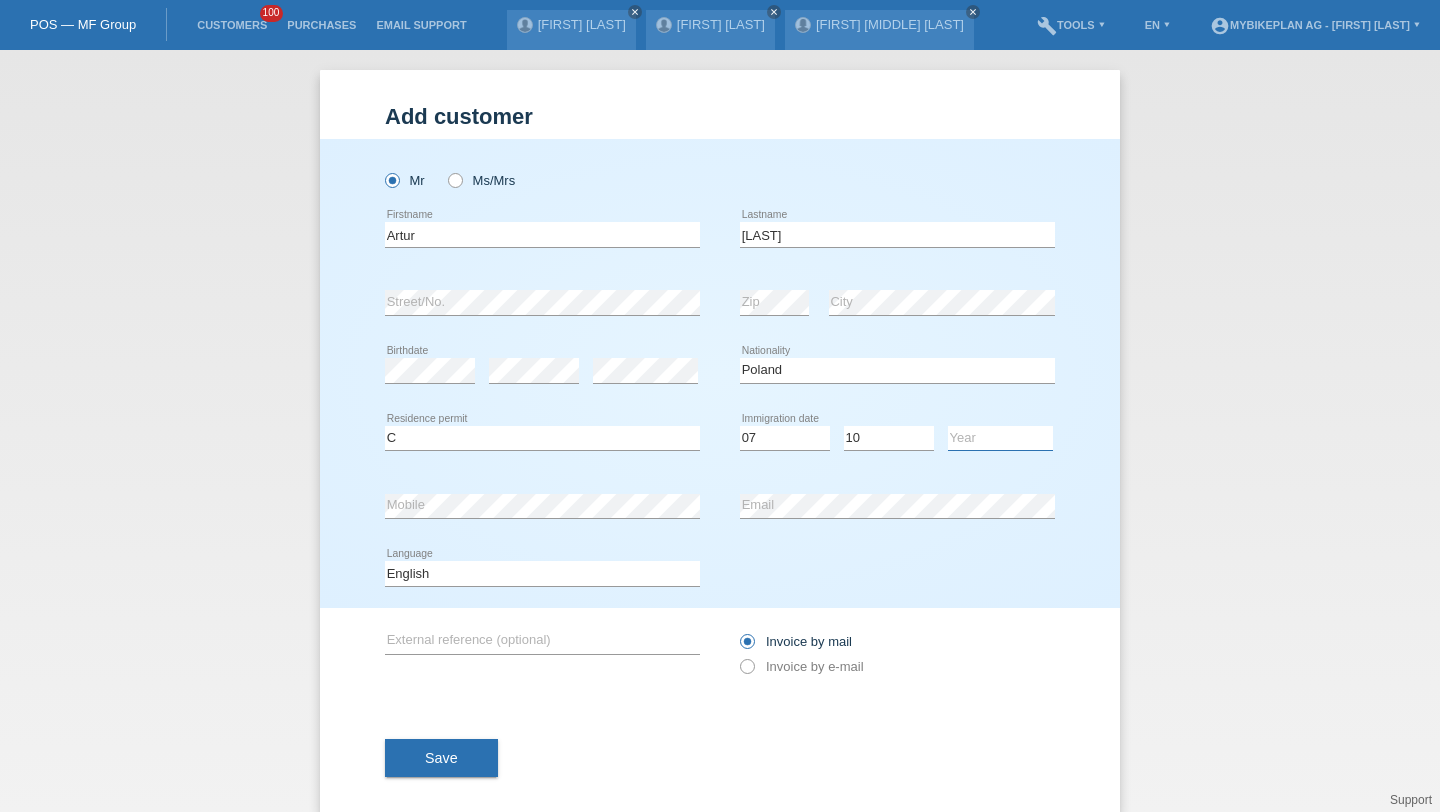 click on "Year
2025
2024
2023
2022
2021
2020
2019
2018
2017 2016 2015 2014 2013 2012 2011 2010 2009 2008 2007 2006 2005 2004 2003 2002 2001" at bounding box center (1000, 438) 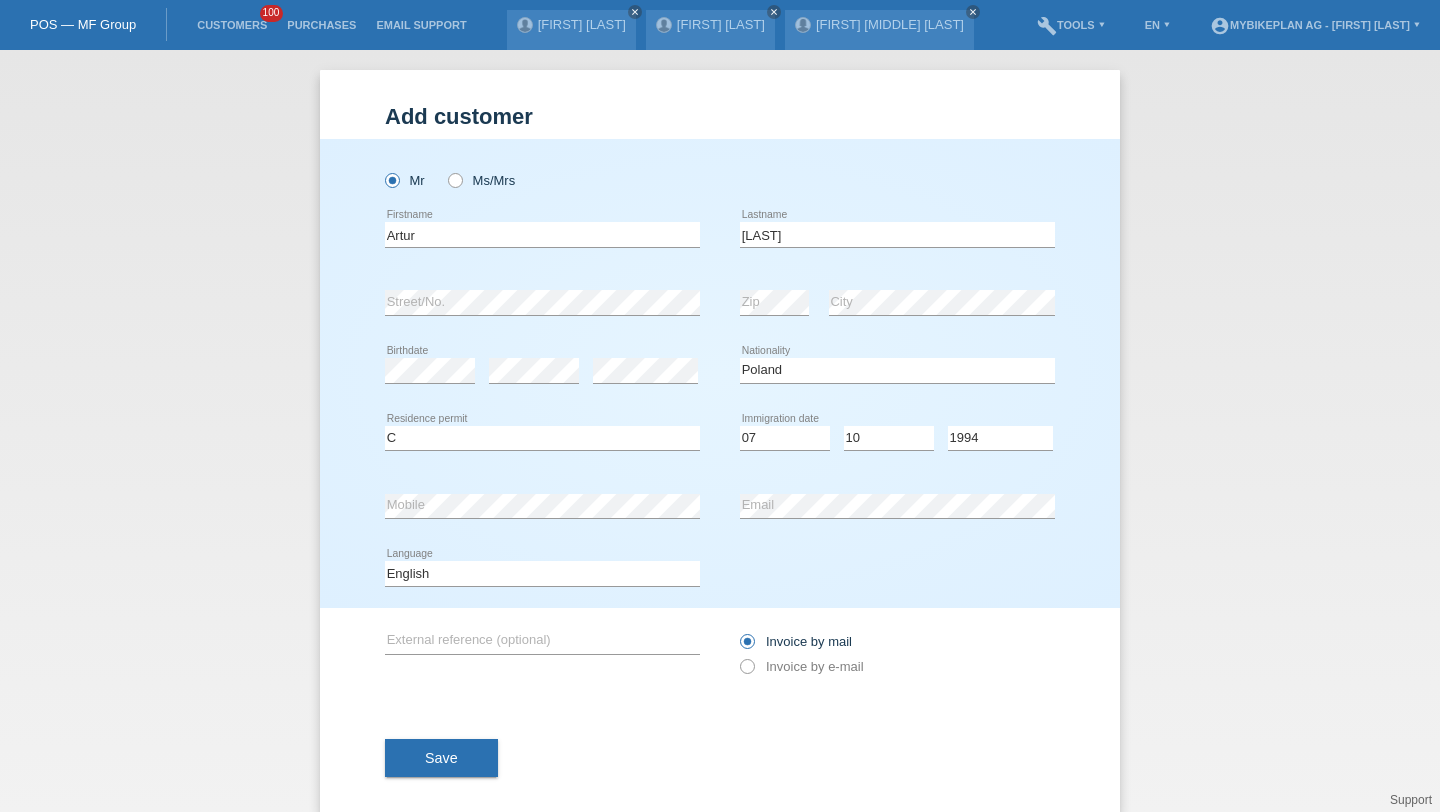 click on "error
Email" at bounding box center [897, 146] 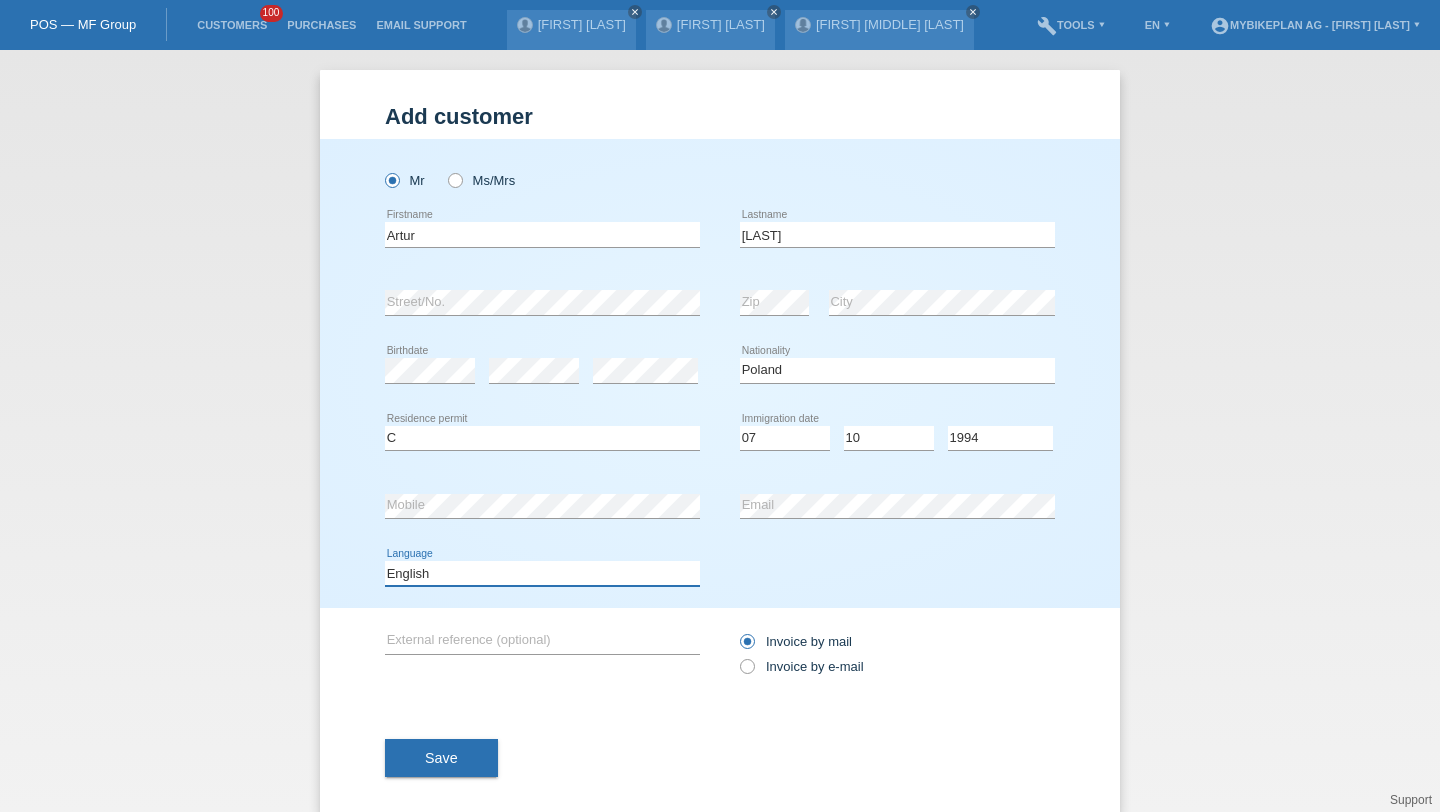 click on "Deutsch
Français
Italiano
English" at bounding box center [542, 573] 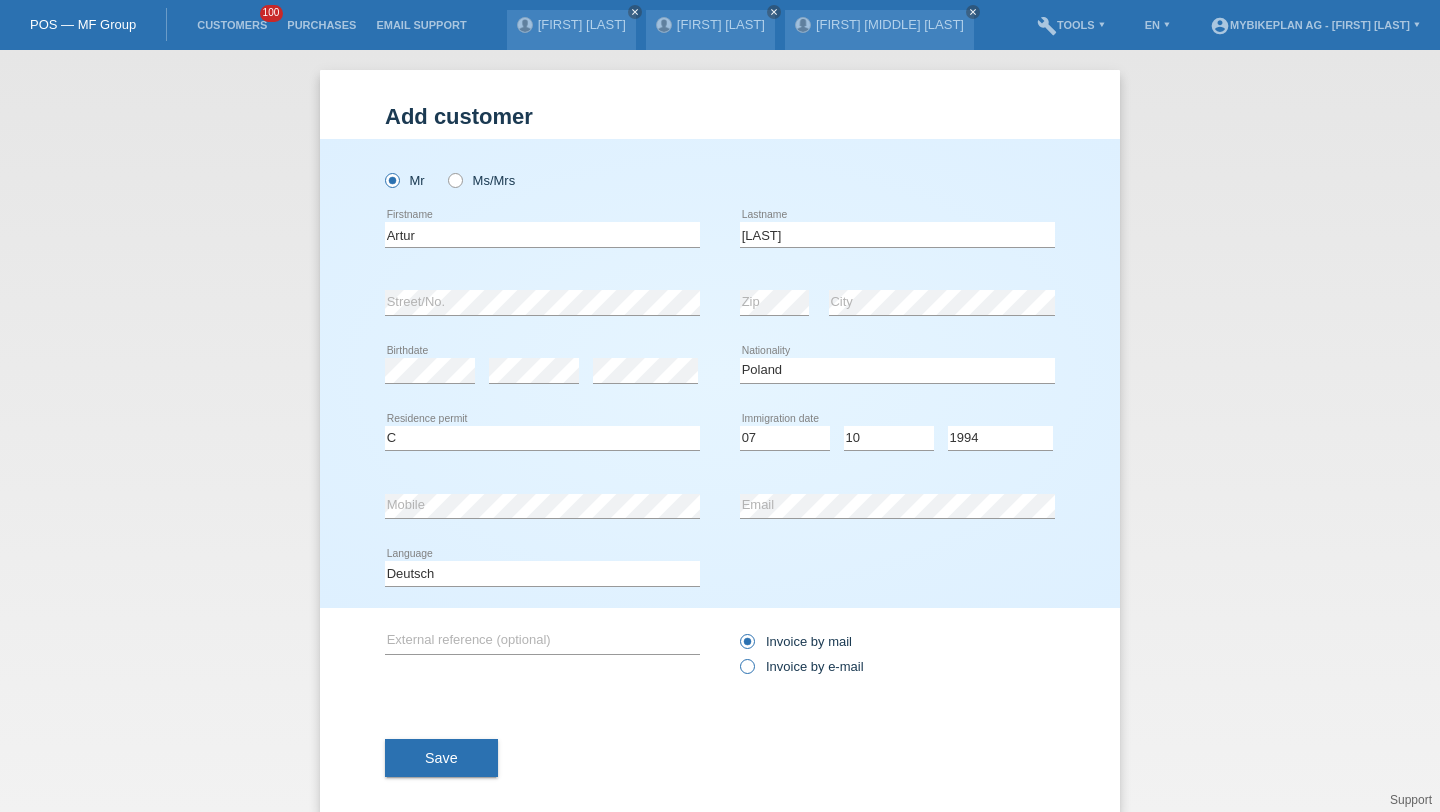 click on "Invoice by e-mail" at bounding box center (796, 641) 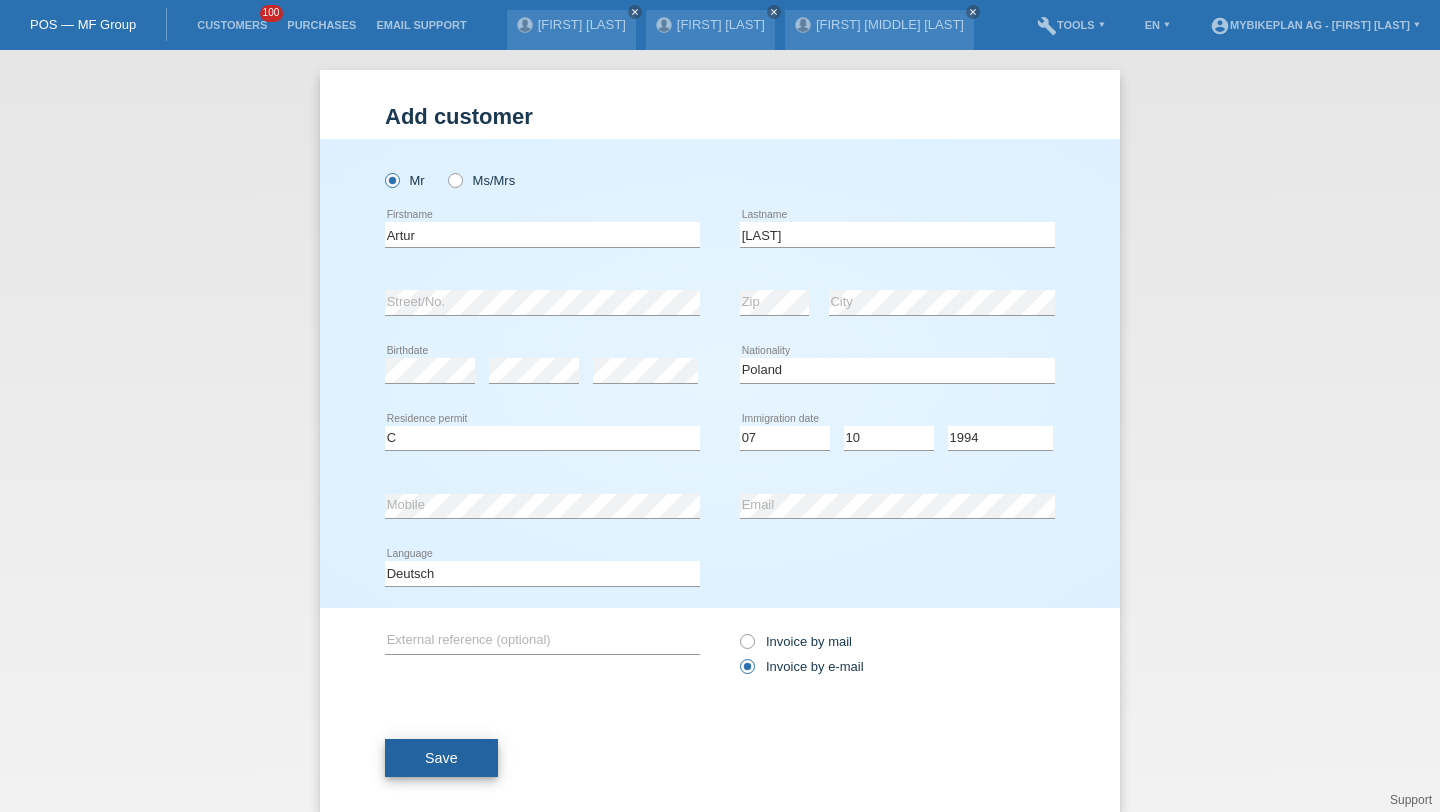 click on "Save" at bounding box center [441, 758] 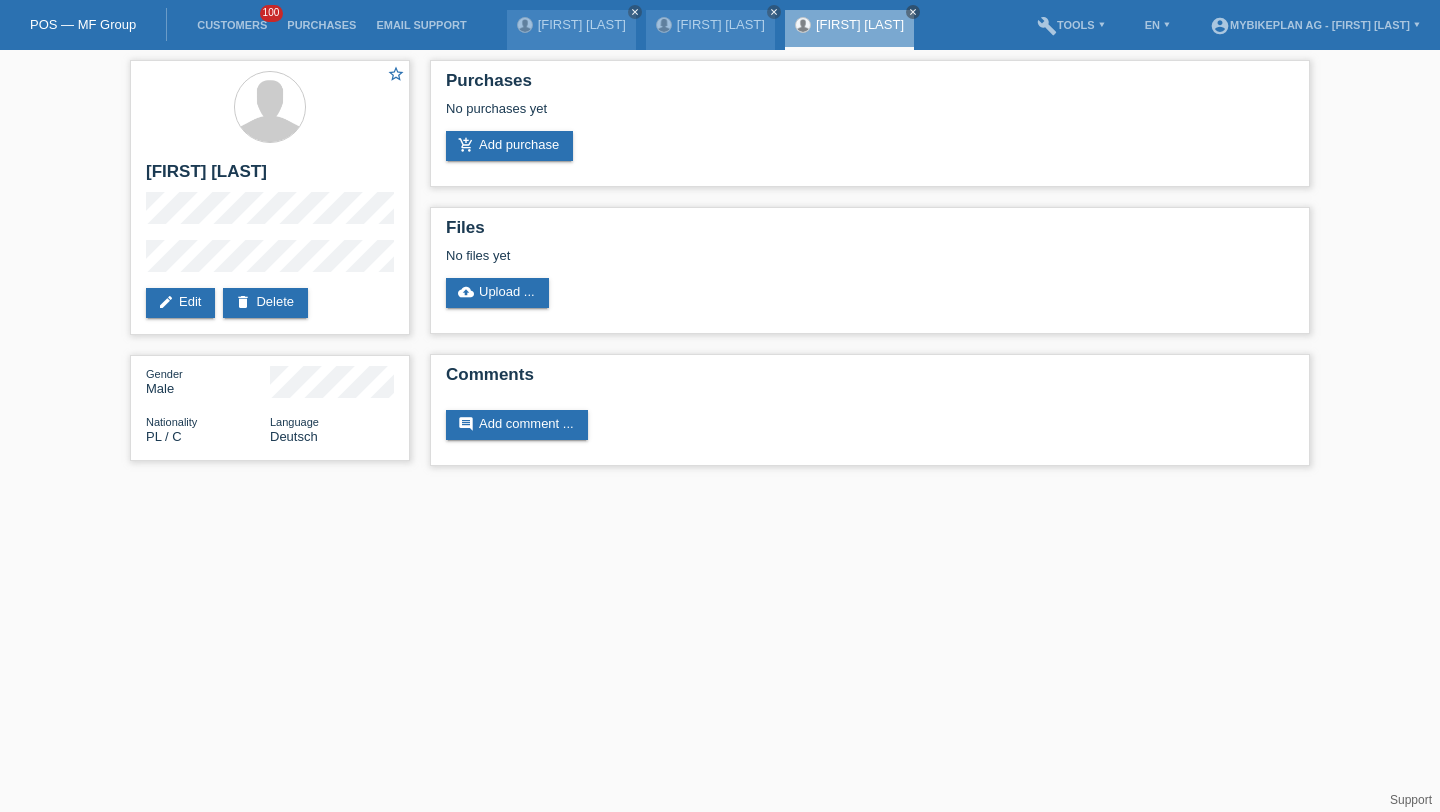 scroll, scrollTop: 0, scrollLeft: 0, axis: both 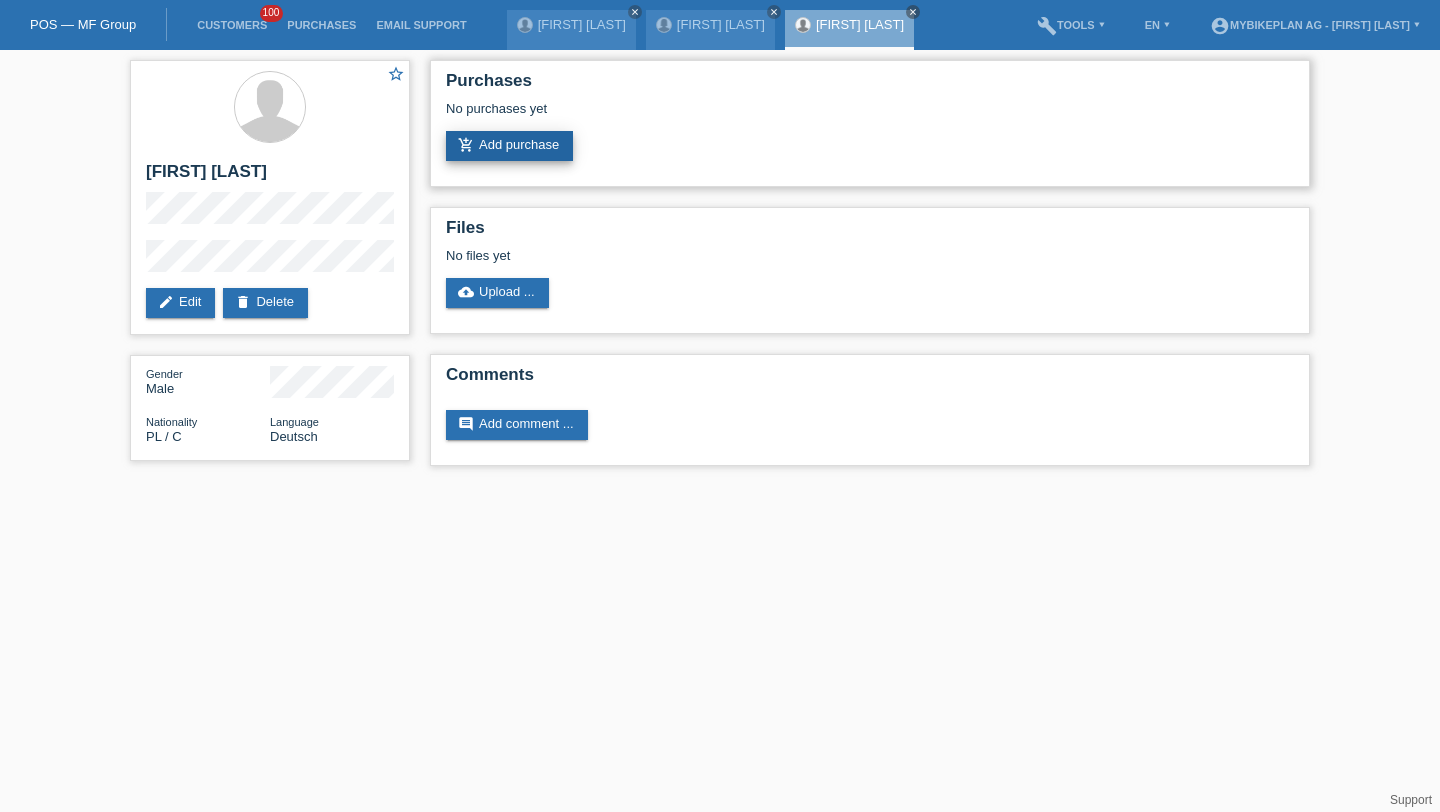 click on "add_shopping_cart  Add purchase" at bounding box center (509, 146) 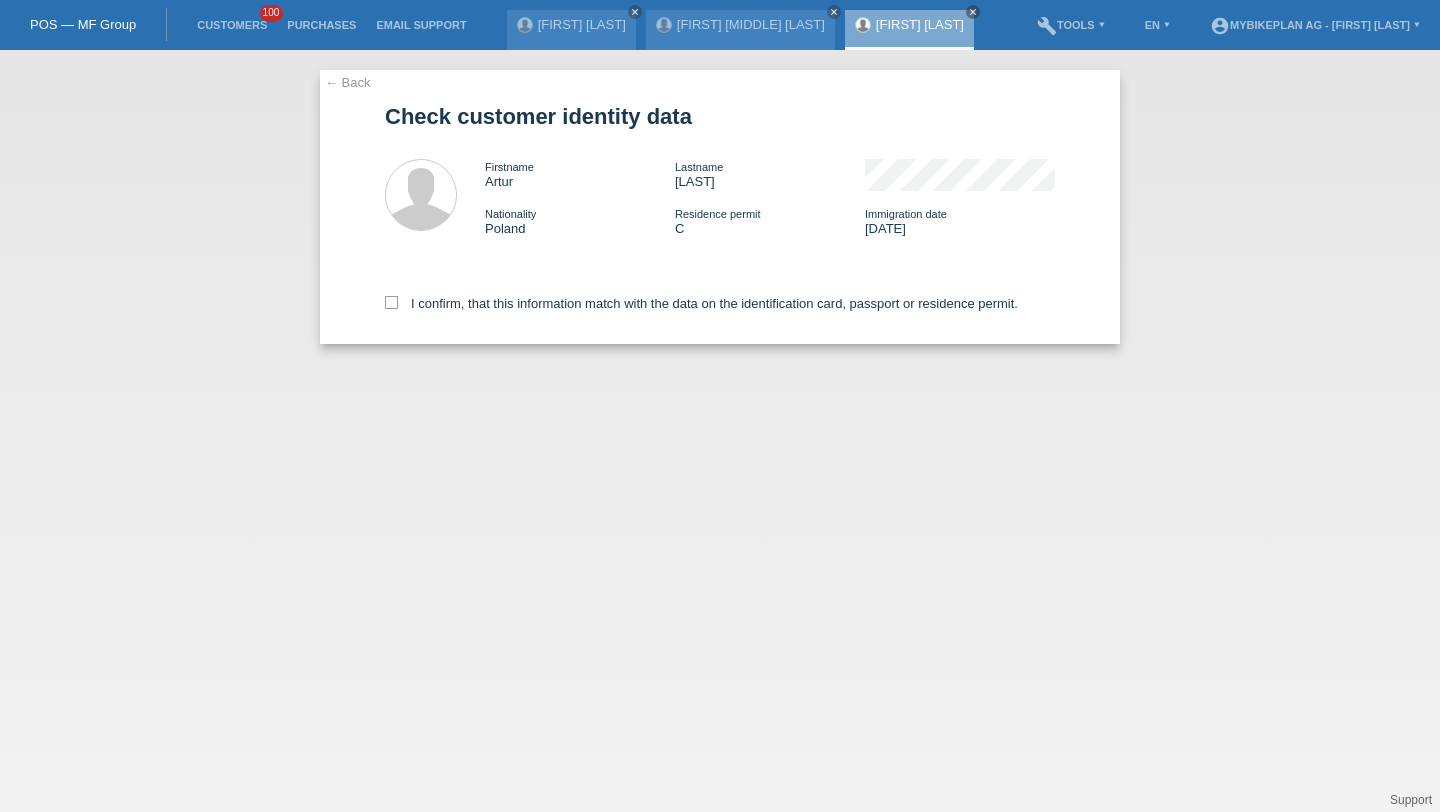 scroll, scrollTop: 0, scrollLeft: 0, axis: both 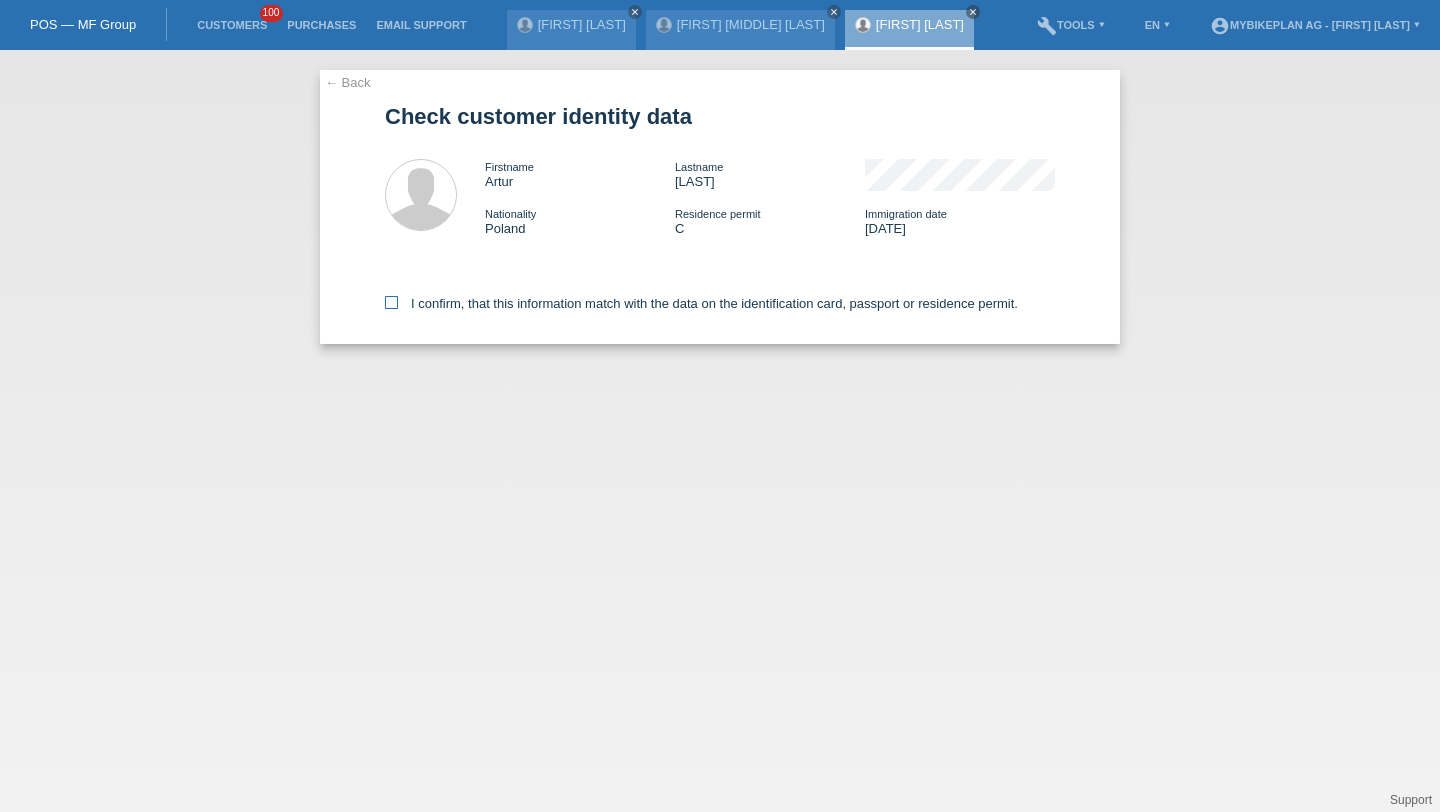 click on "I confirm, that this information match with the data on the identification card, passport or residence permit." at bounding box center (701, 303) 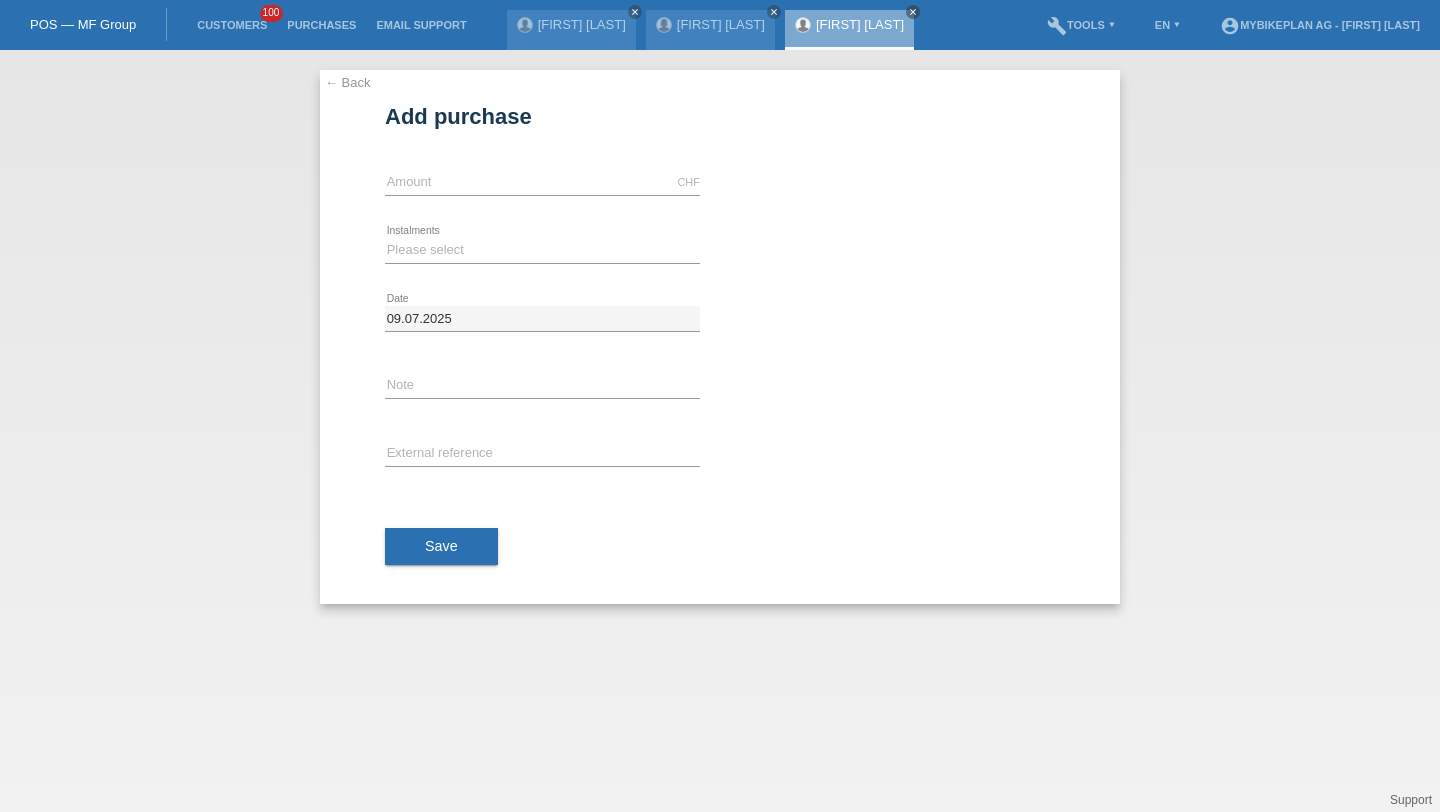 scroll, scrollTop: 0, scrollLeft: 0, axis: both 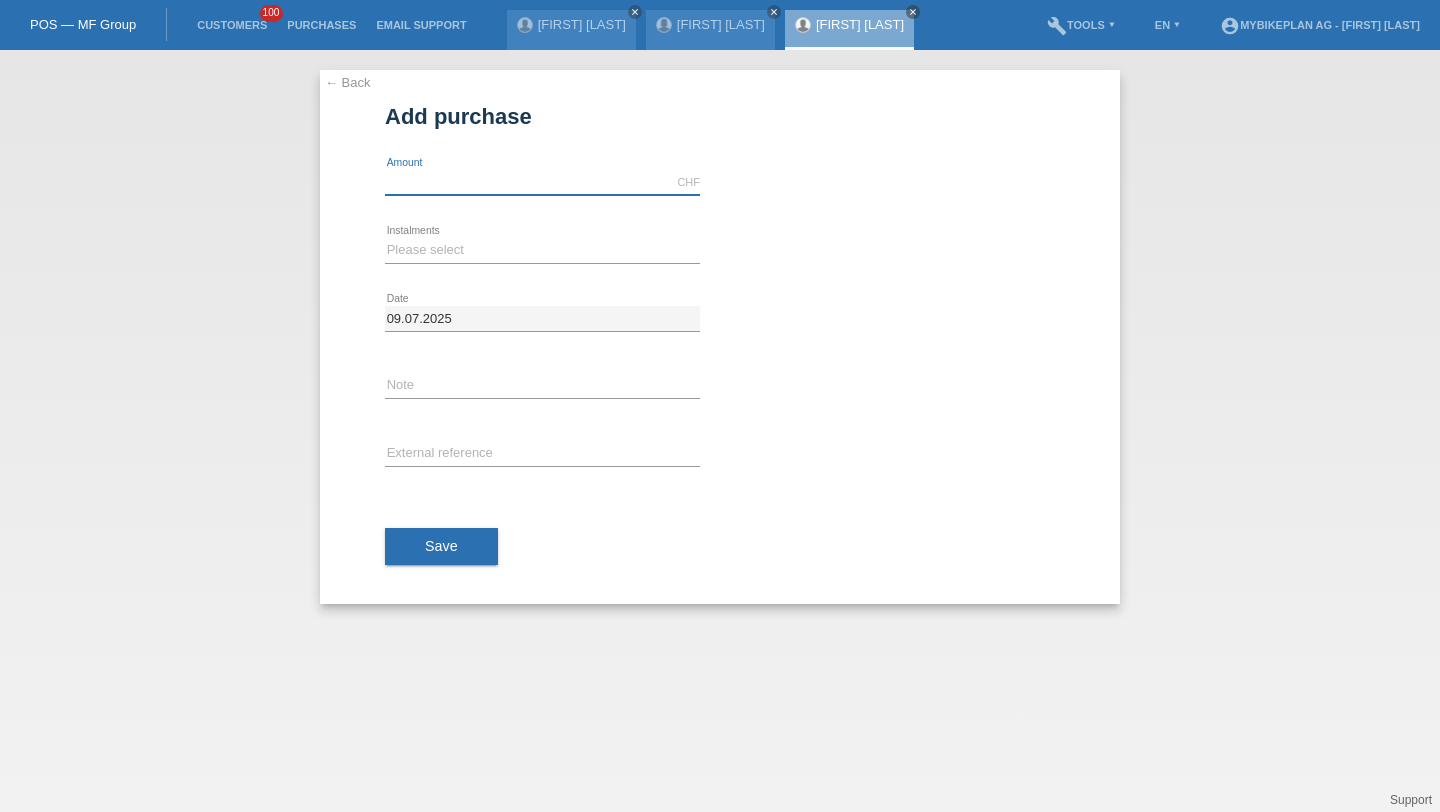 click at bounding box center [542, 182] 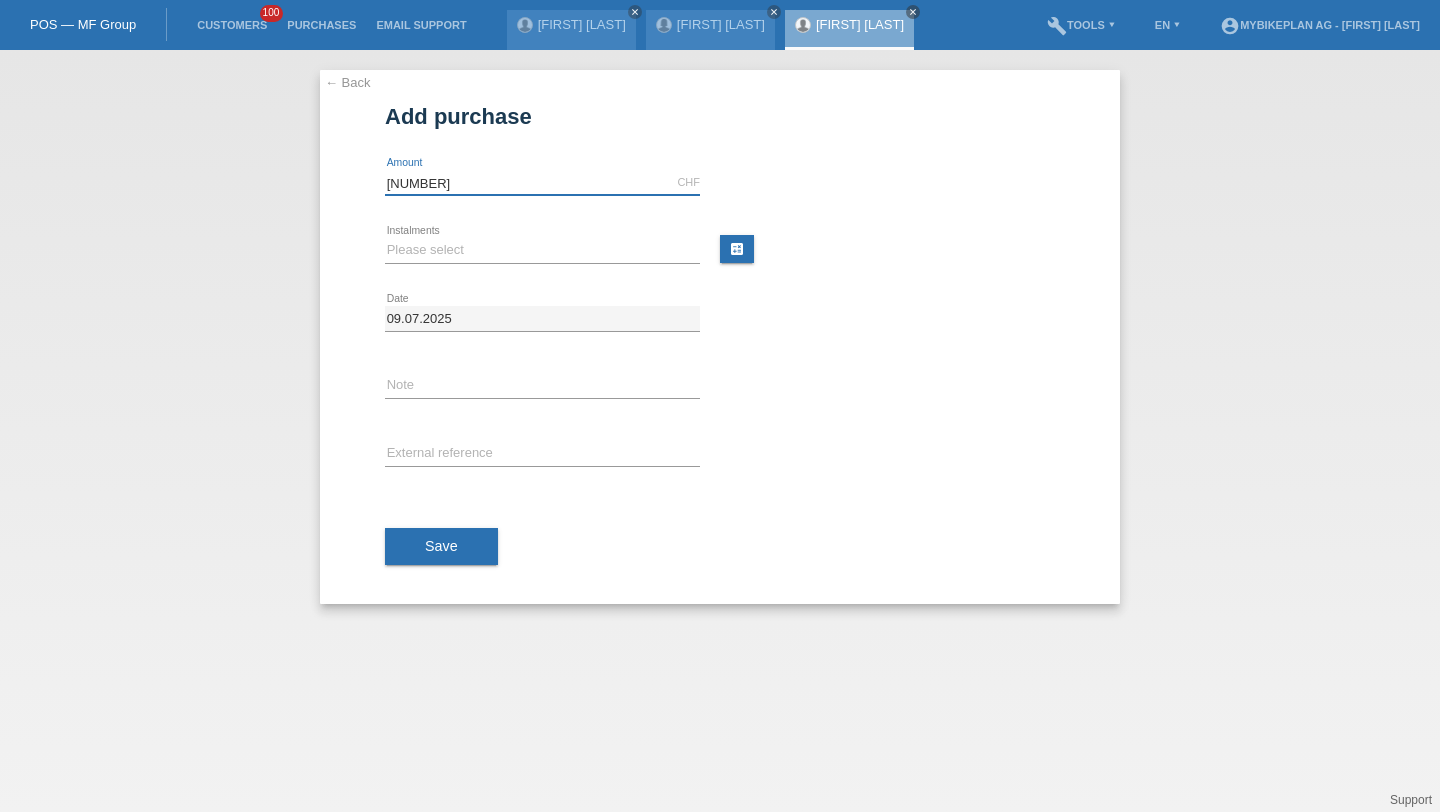 type on "[NUMBER]" 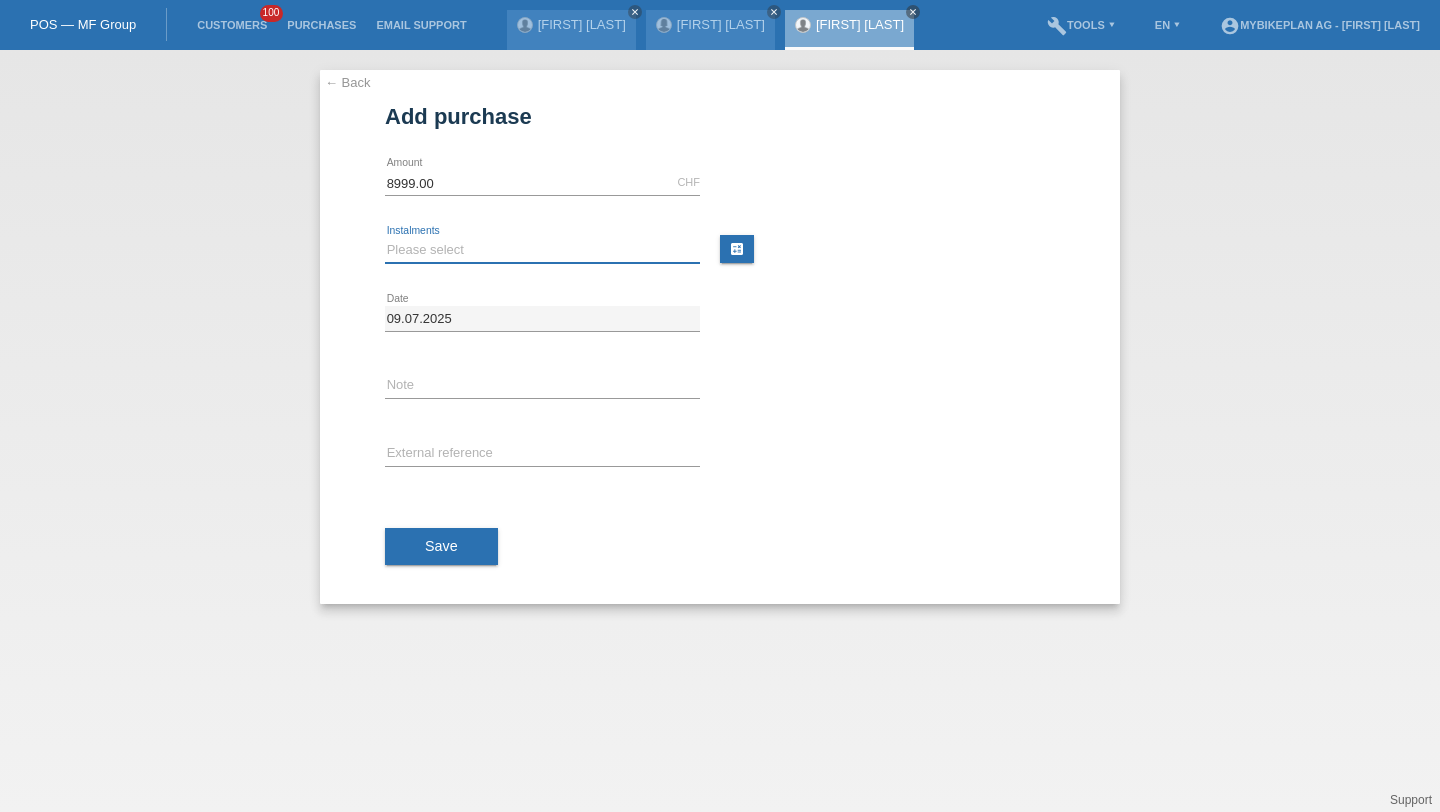 click on "Please select
6 instalments
12 instalments
18 instalments
24 instalments
36 instalments
48 instalments" at bounding box center [542, 250] 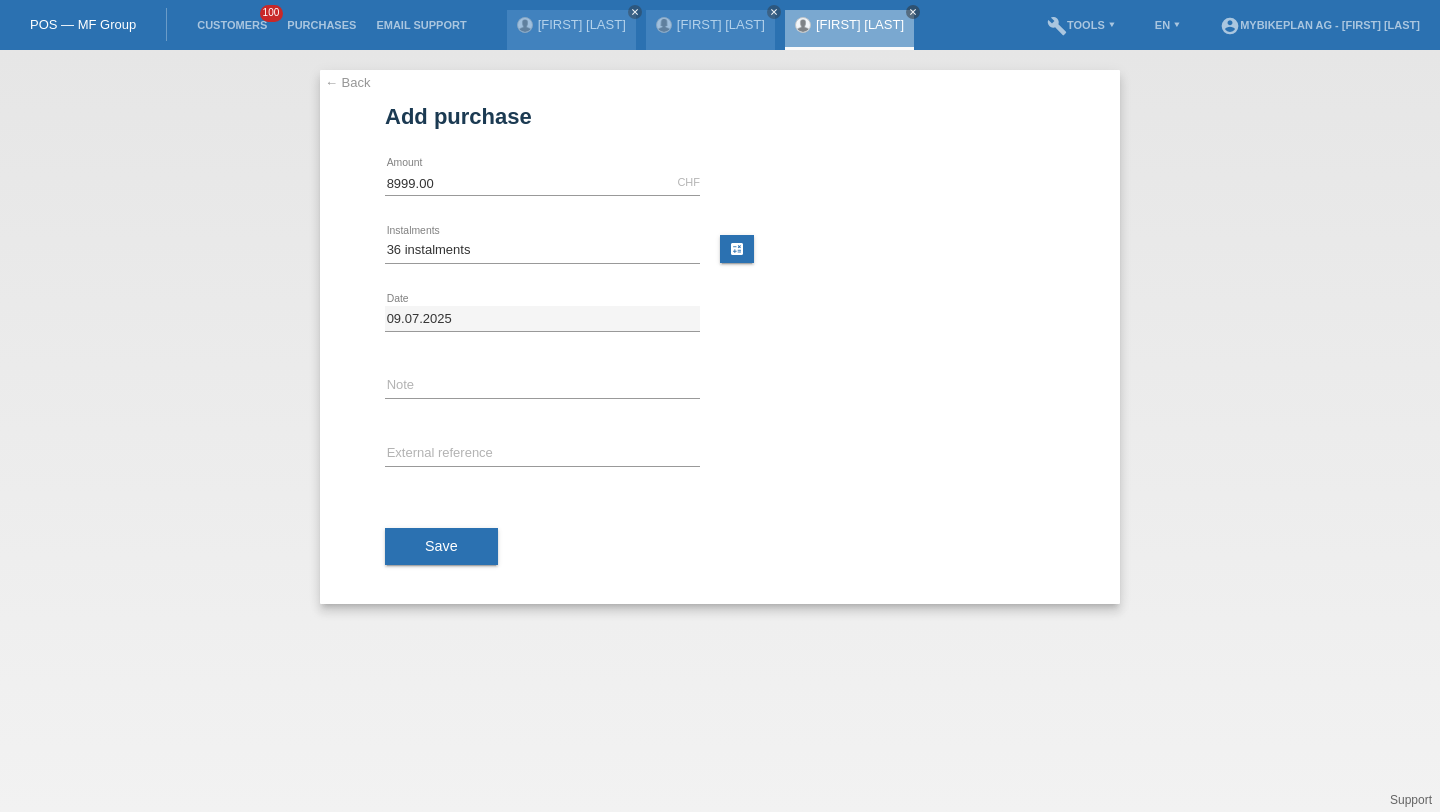click on "error
External reference" at bounding box center (542, 183) 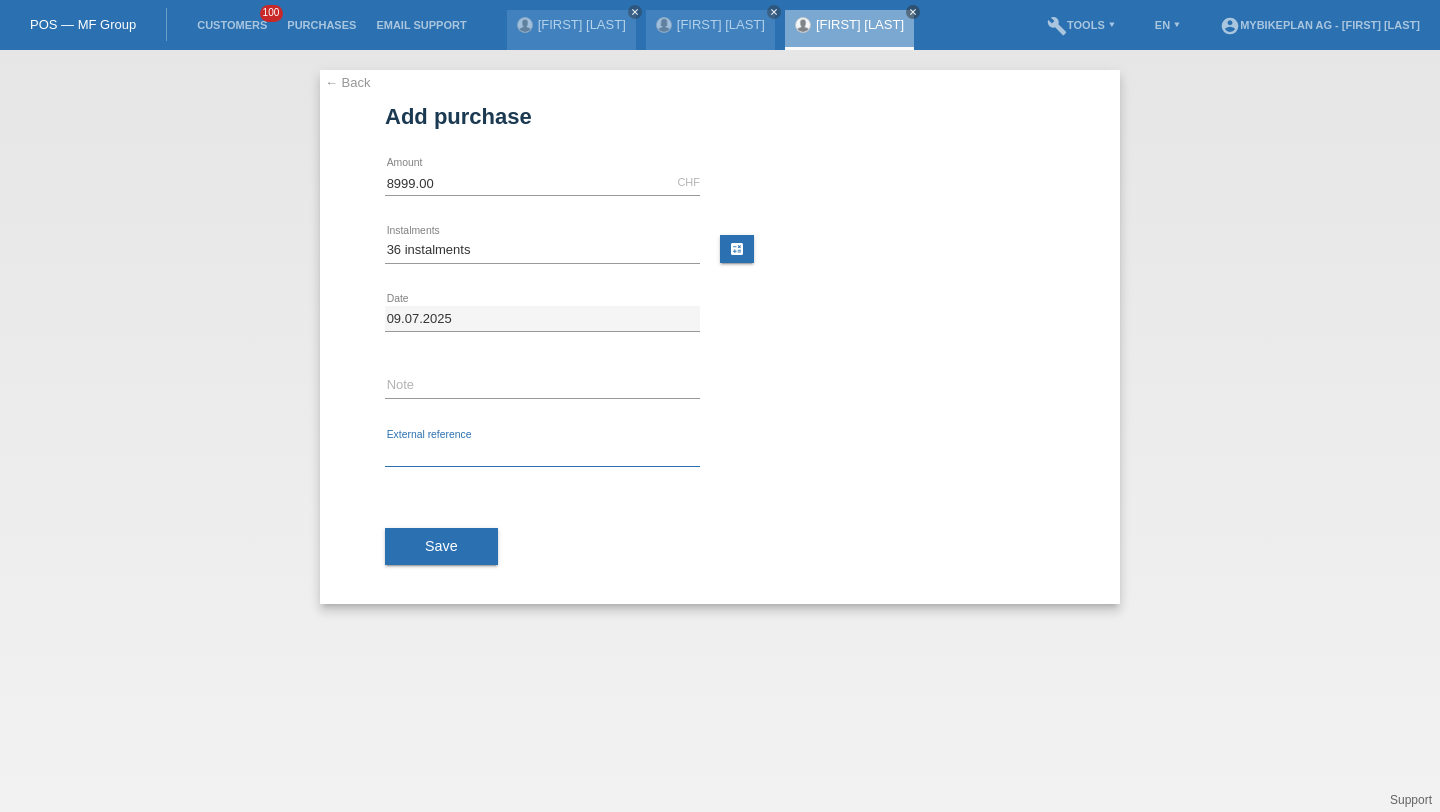 click at bounding box center [542, 454] 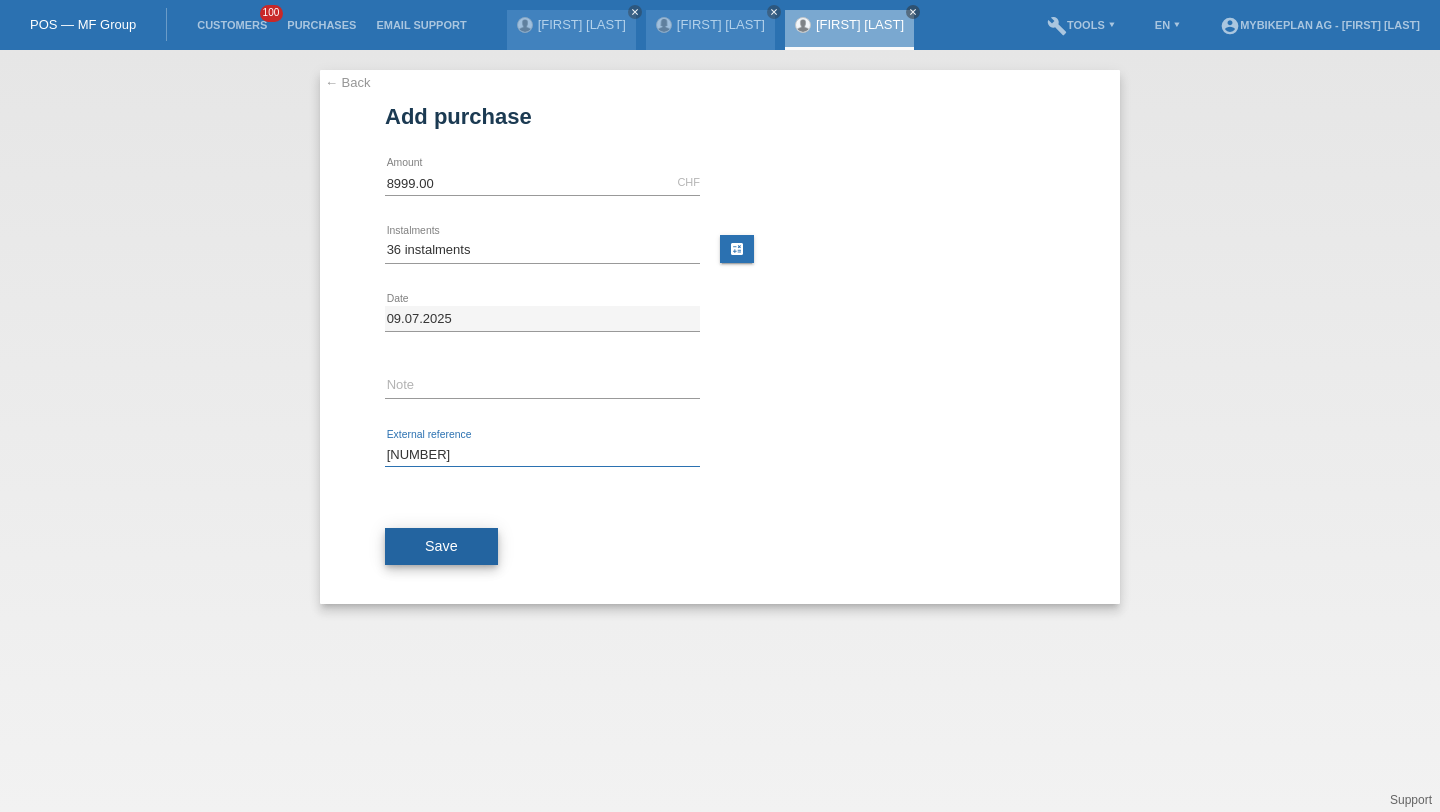 type on "[NUMBER]" 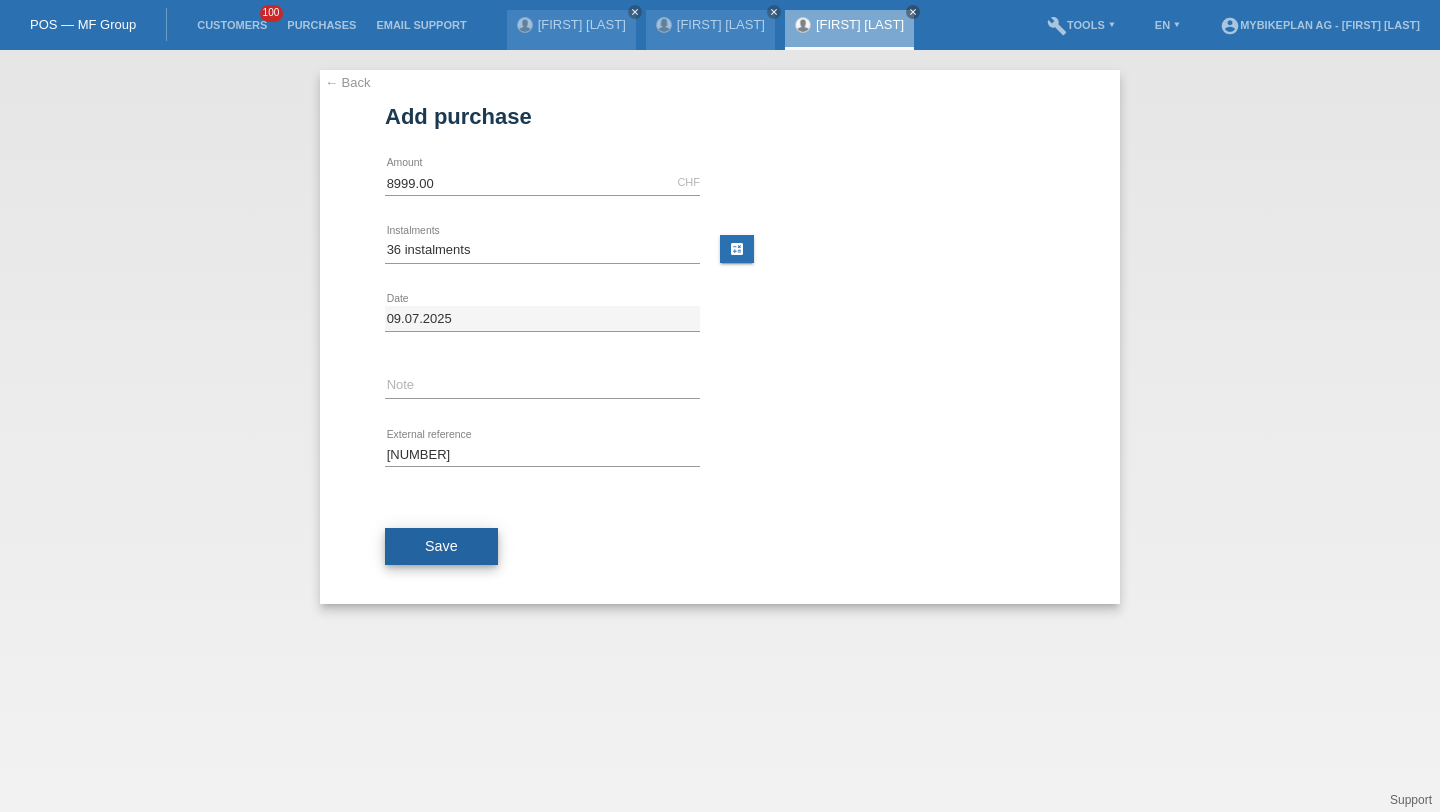 click on "Save" at bounding box center (441, 546) 